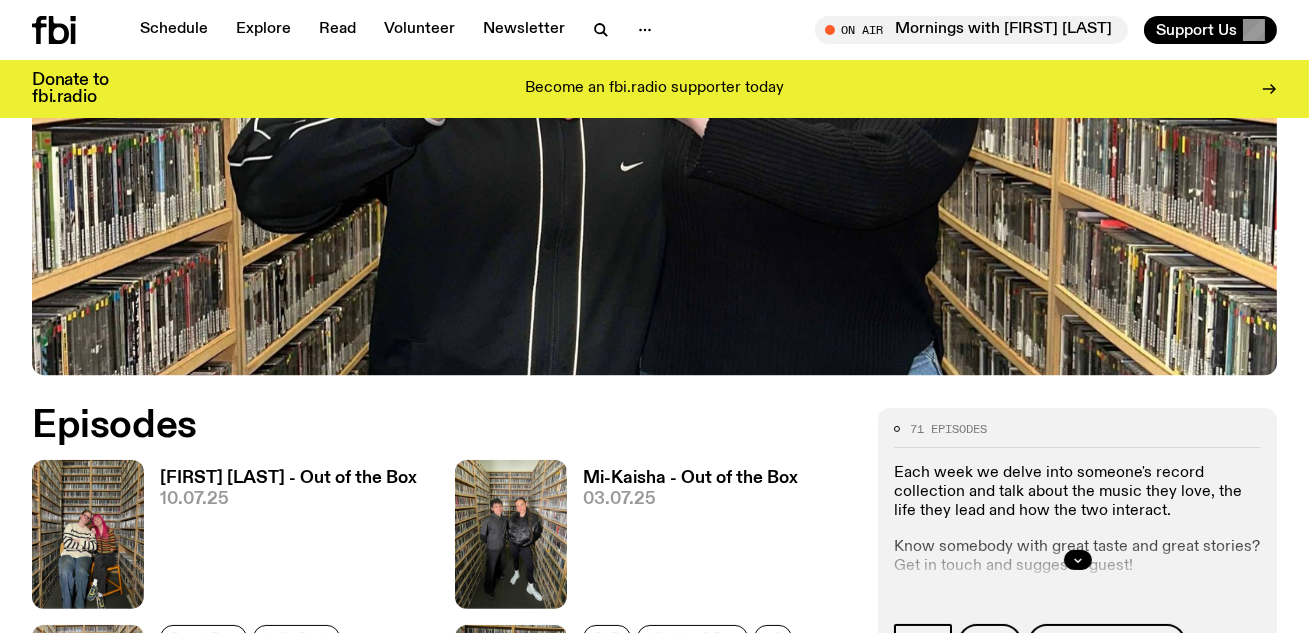 scroll, scrollTop: 820, scrollLeft: 0, axis: vertical 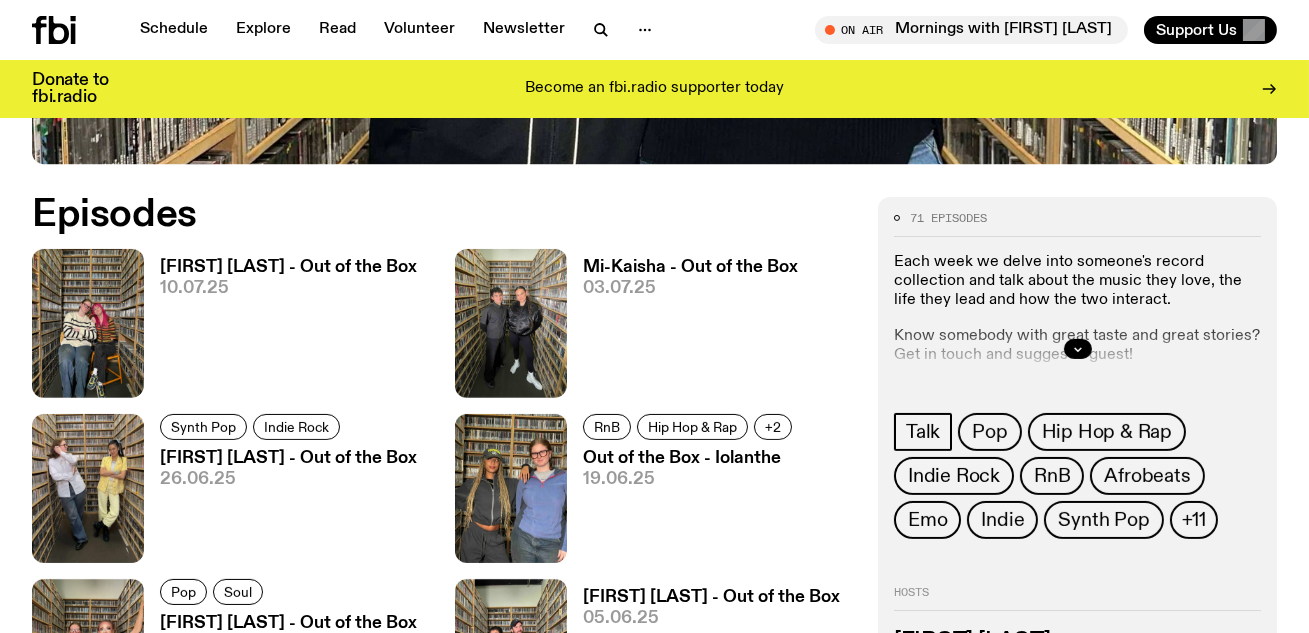 click on "[FIRST] [LAST] - Out of the Box" at bounding box center (288, 267) 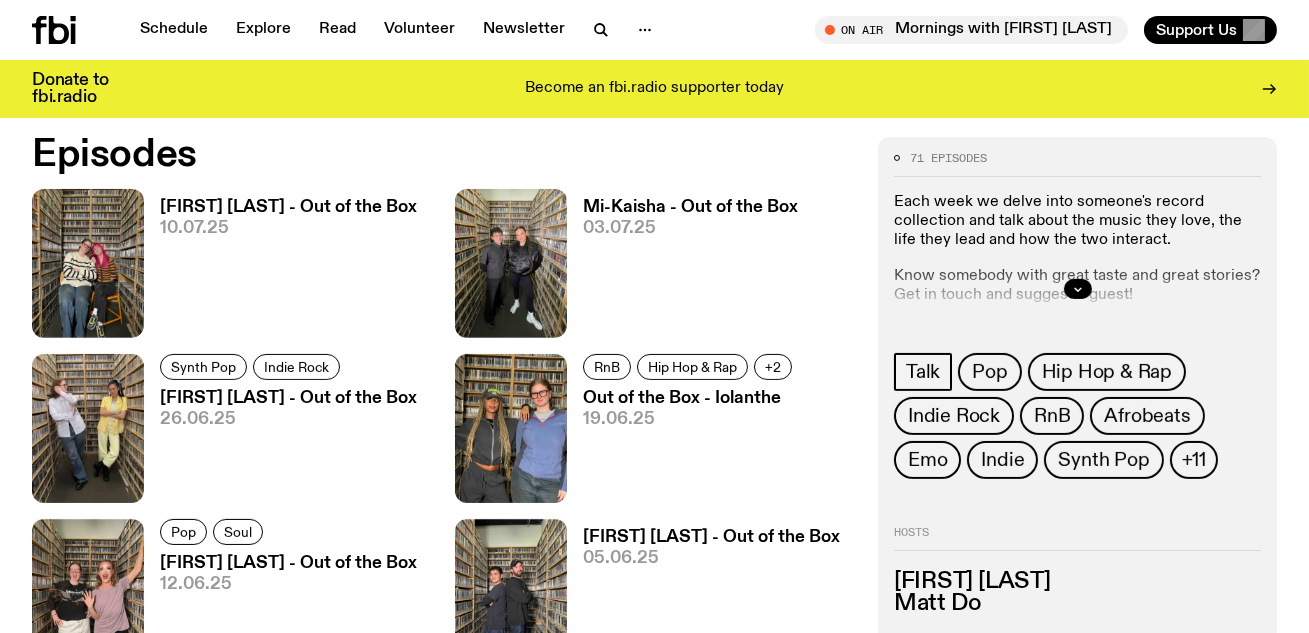 scroll, scrollTop: 881, scrollLeft: 0, axis: vertical 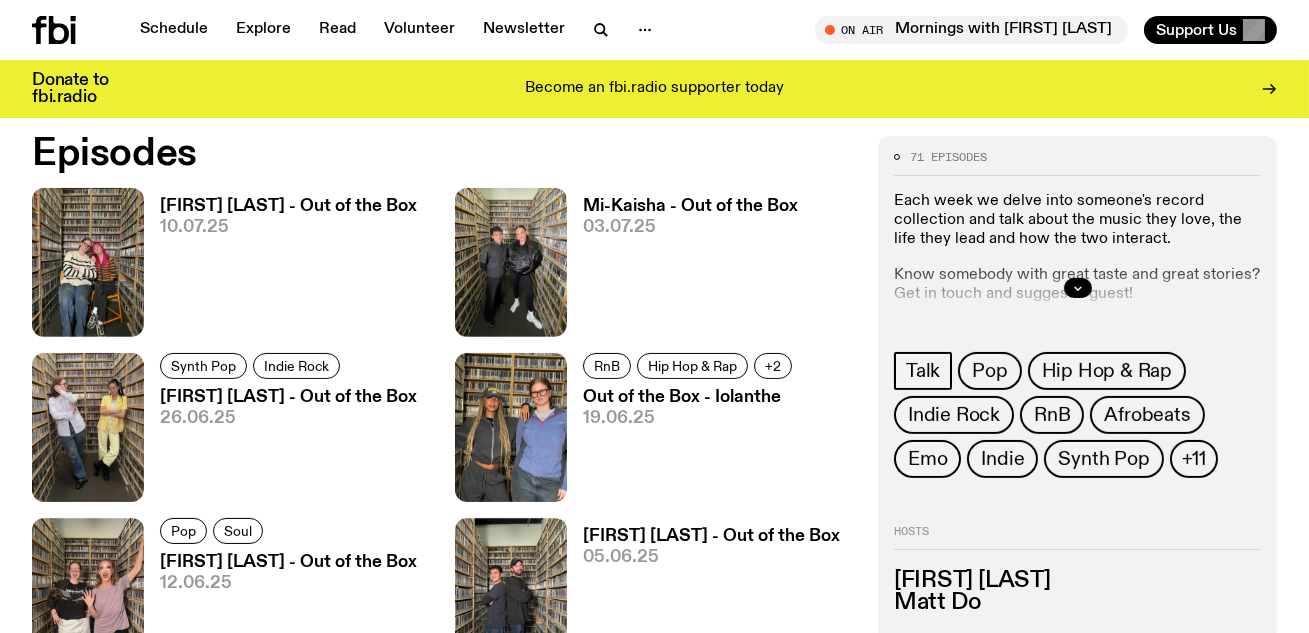 click 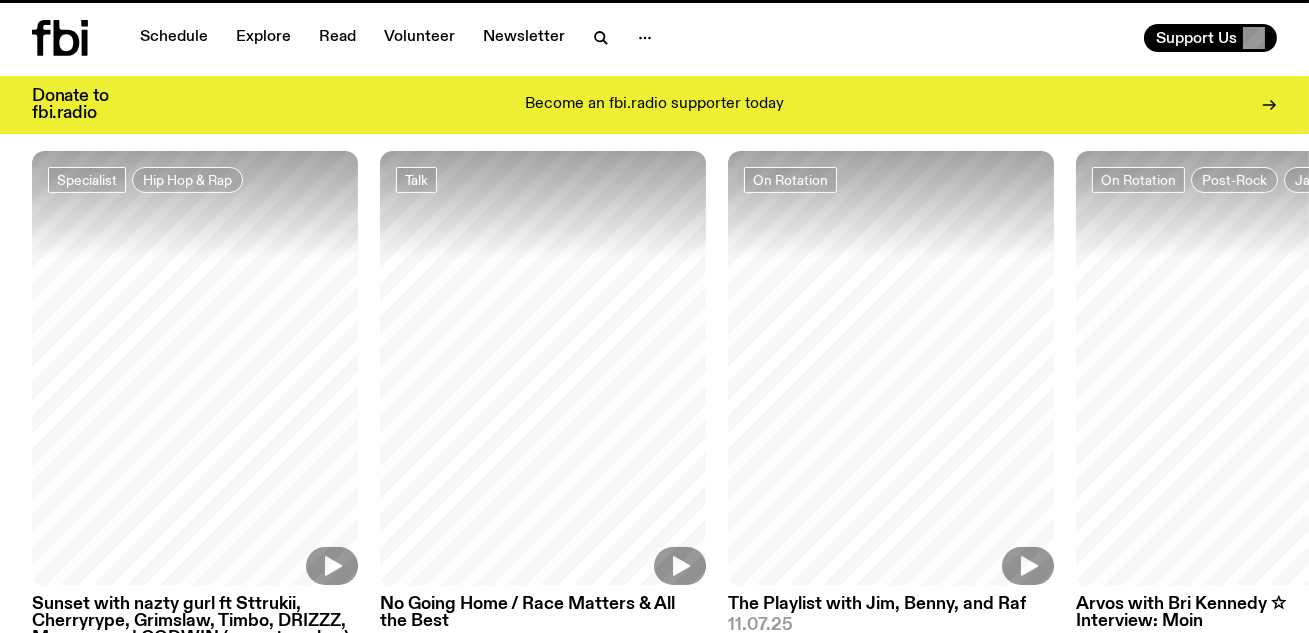 scroll, scrollTop: 0, scrollLeft: 0, axis: both 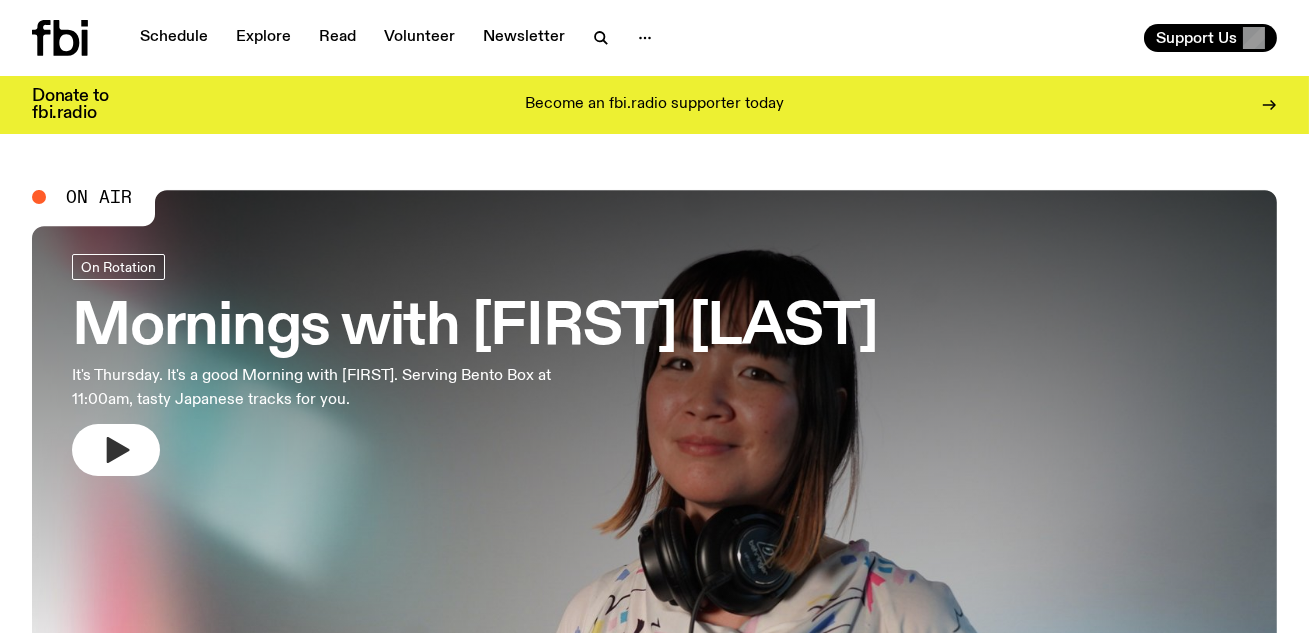 click 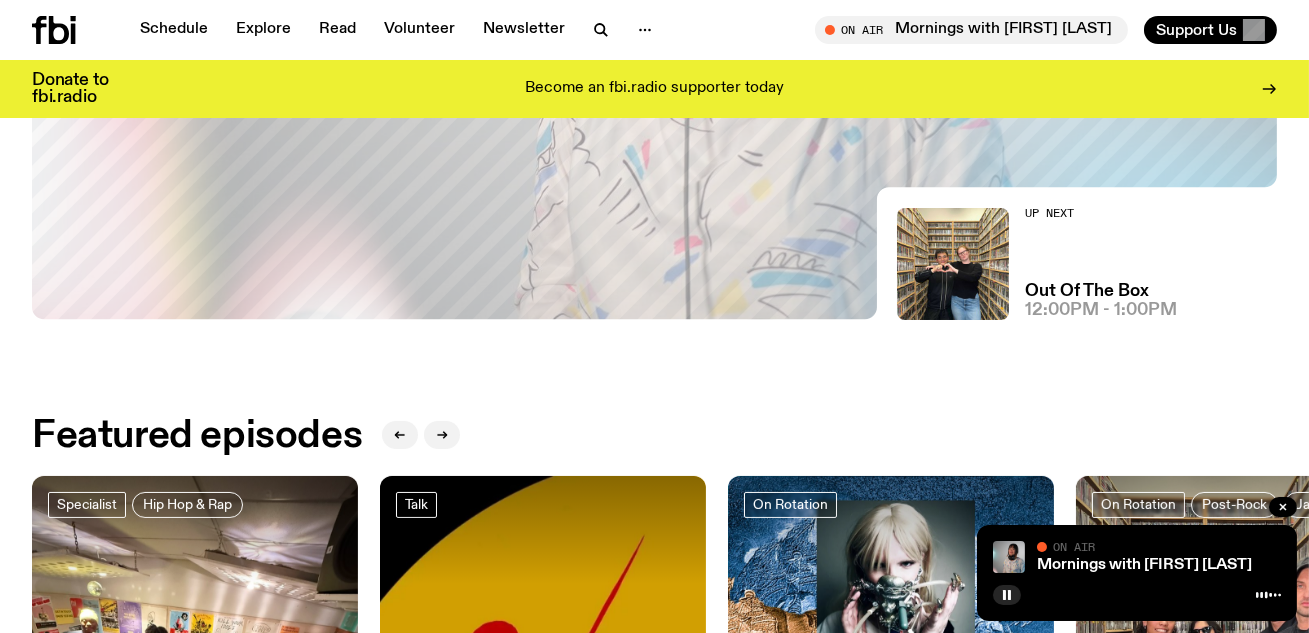 scroll, scrollTop: 518, scrollLeft: 0, axis: vertical 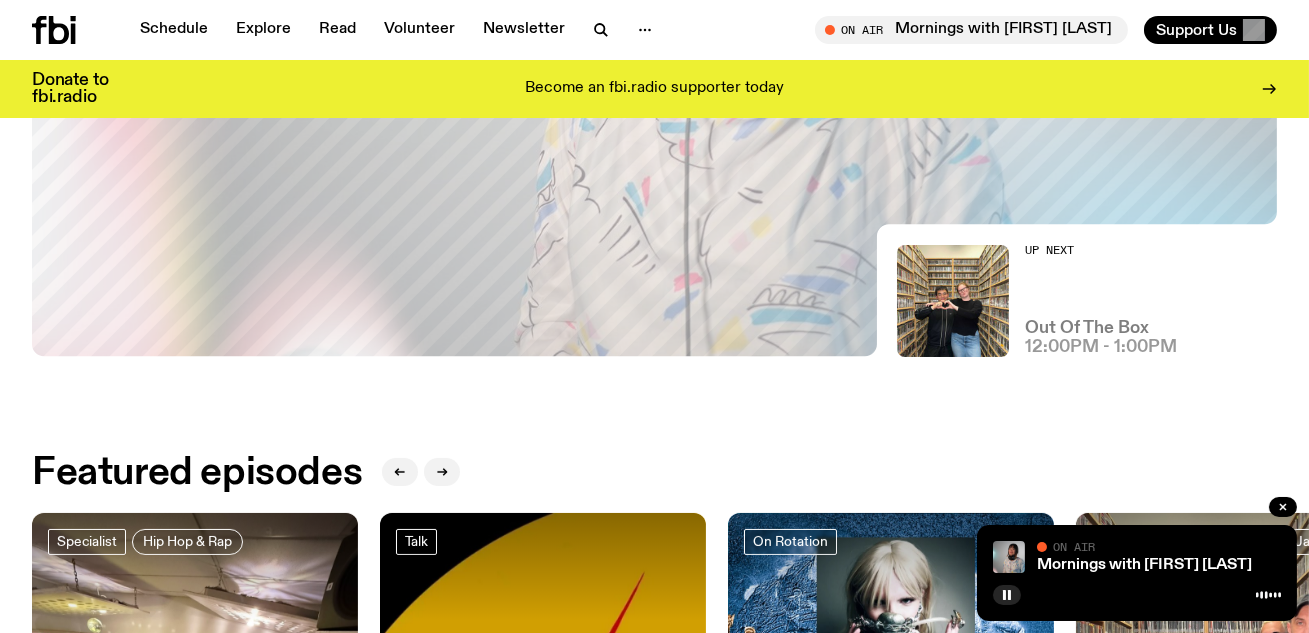 click on "Out Of The Box" at bounding box center (1087, 328) 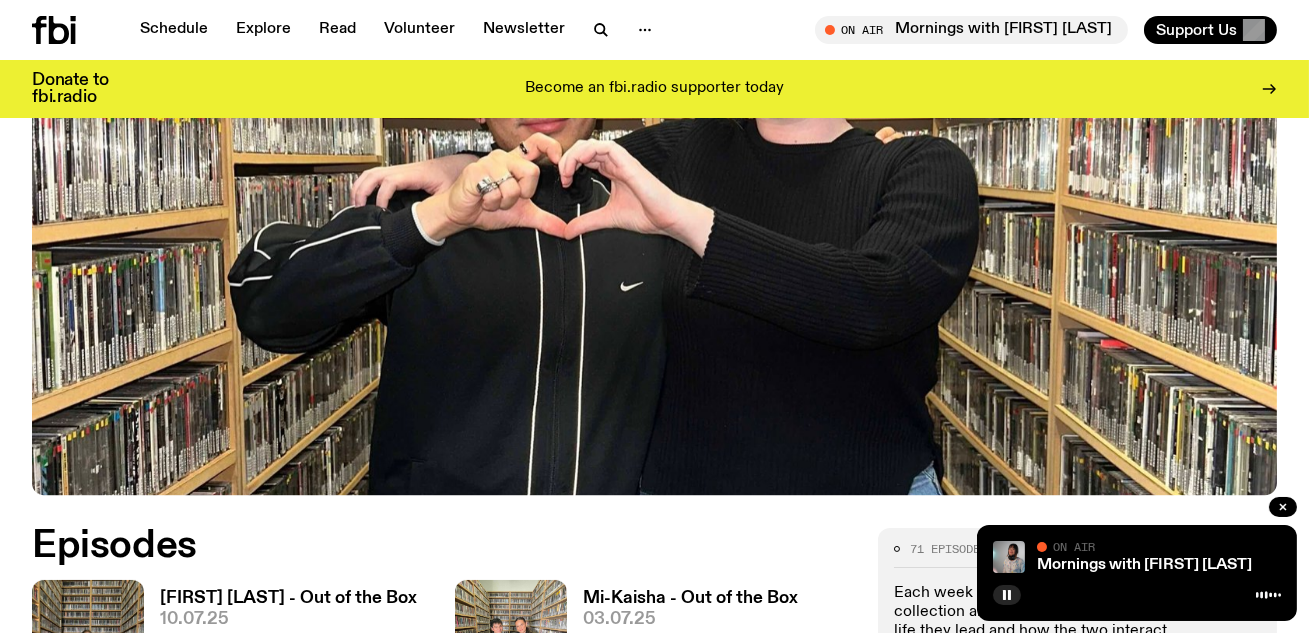 scroll, scrollTop: 0, scrollLeft: 0, axis: both 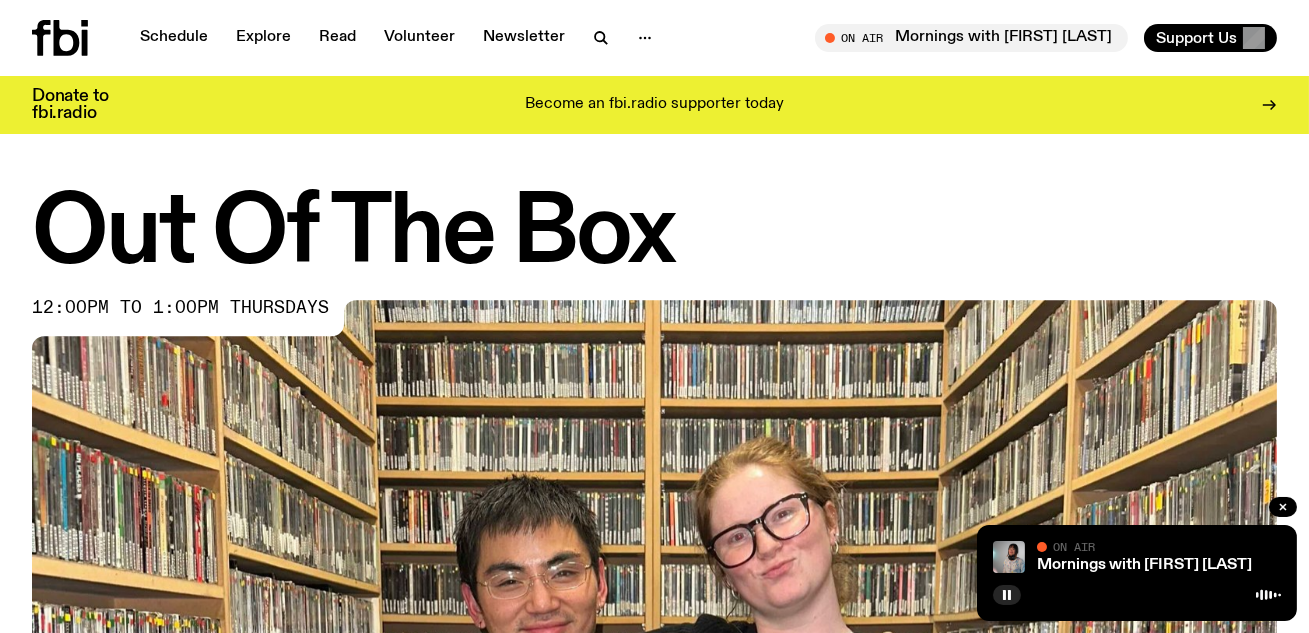 click 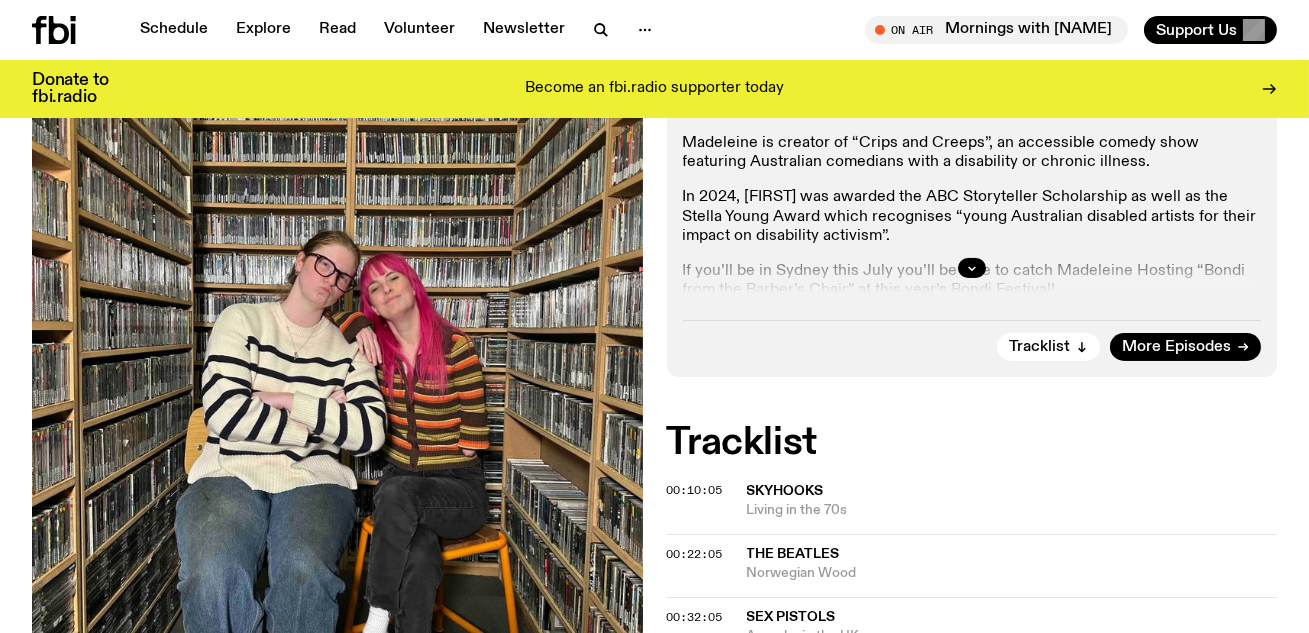scroll, scrollTop: 561, scrollLeft: 0, axis: vertical 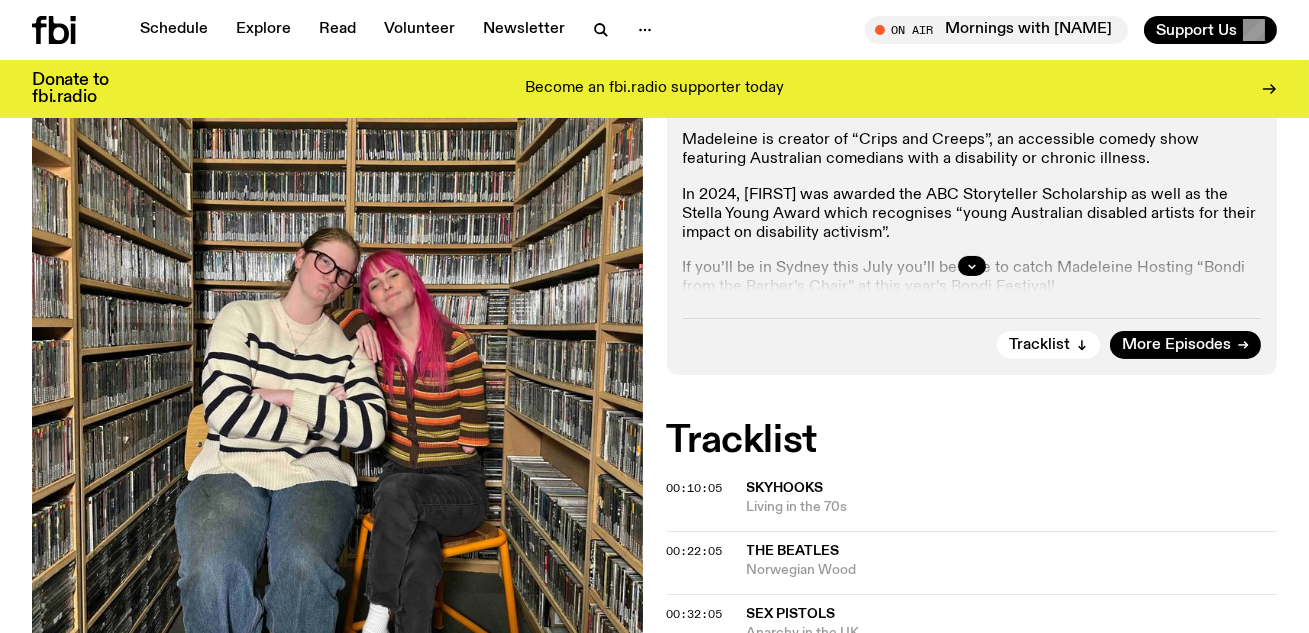 click at bounding box center [972, 266] 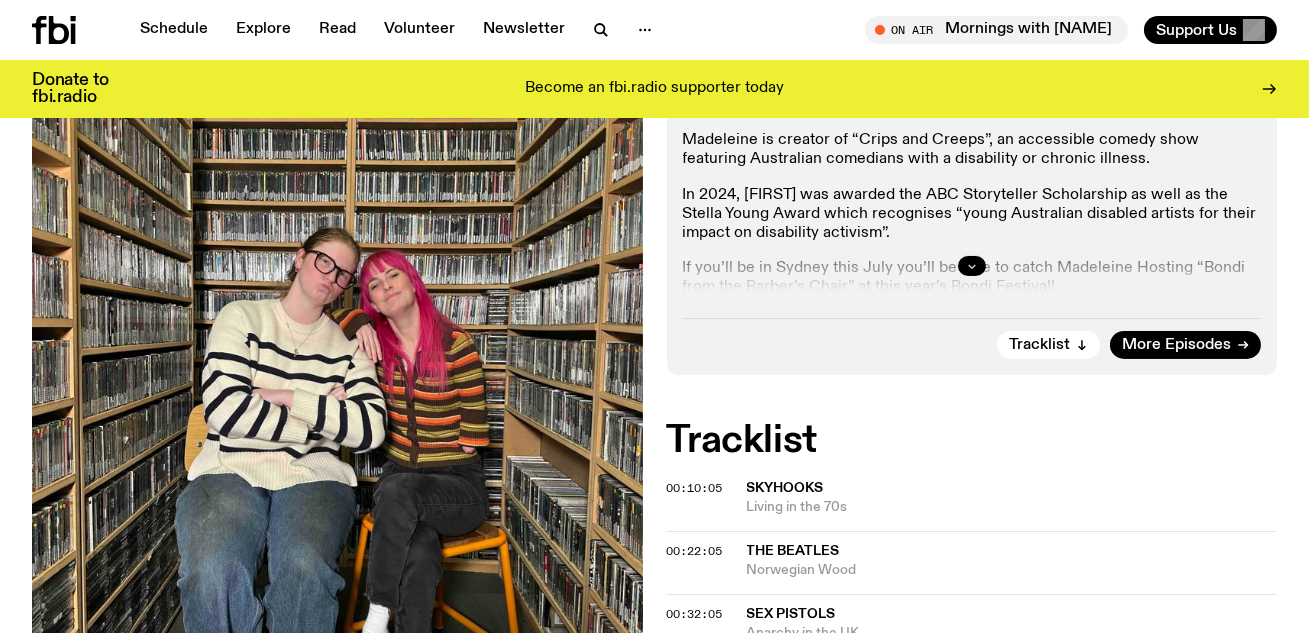 click at bounding box center (972, 266) 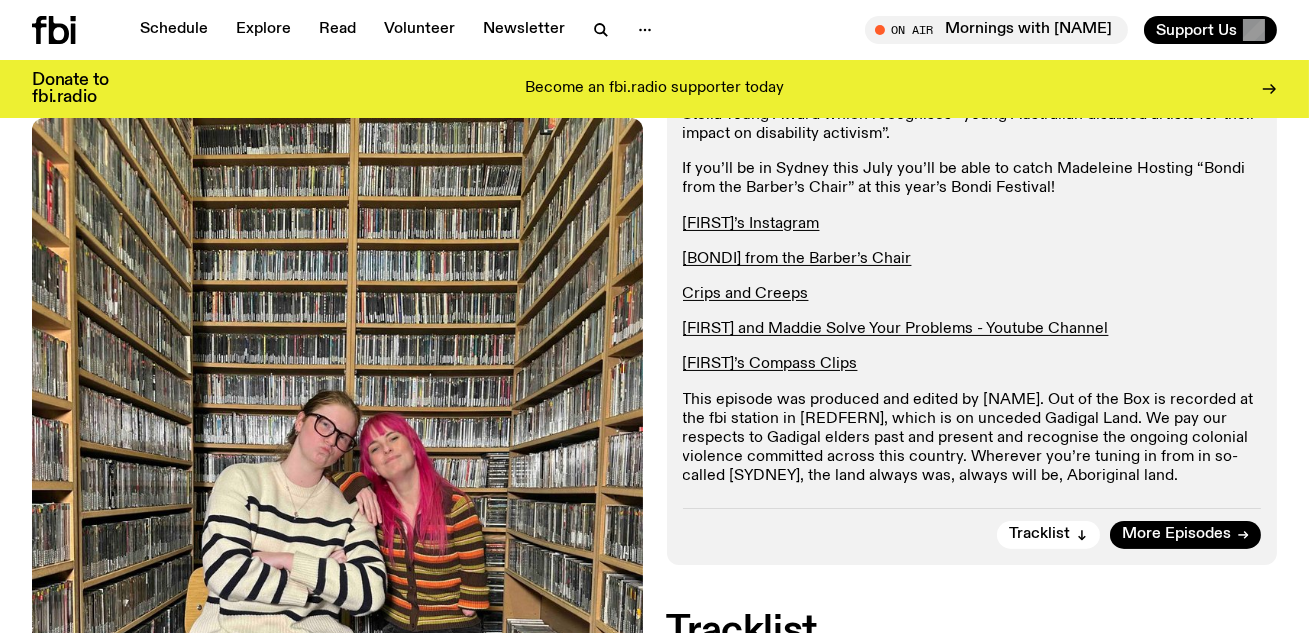 scroll, scrollTop: 661, scrollLeft: 0, axis: vertical 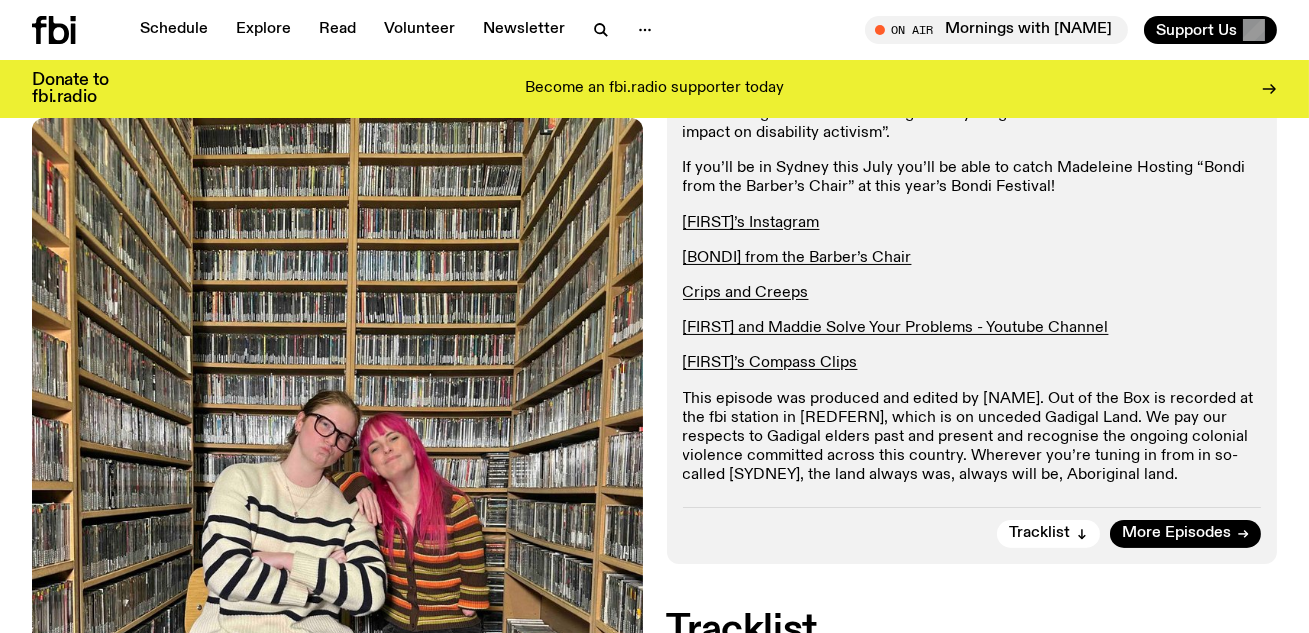 drag, startPoint x: 1161, startPoint y: 480, endPoint x: 677, endPoint y: 392, distance: 491.93497 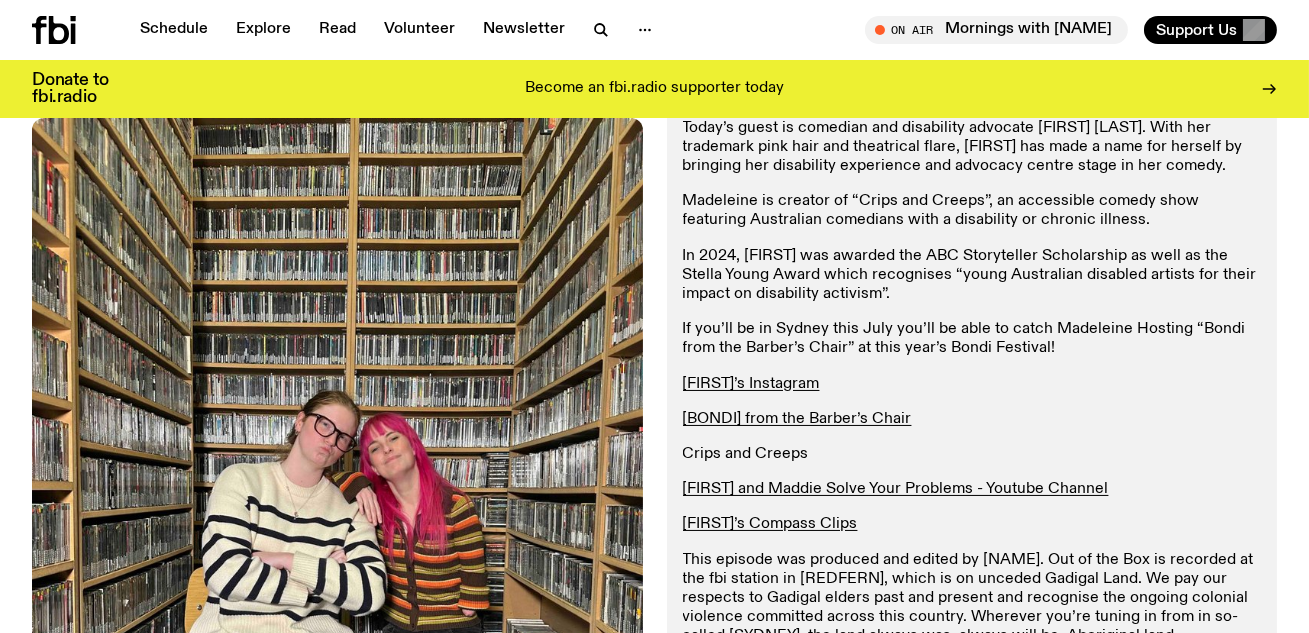 scroll, scrollTop: 484, scrollLeft: 0, axis: vertical 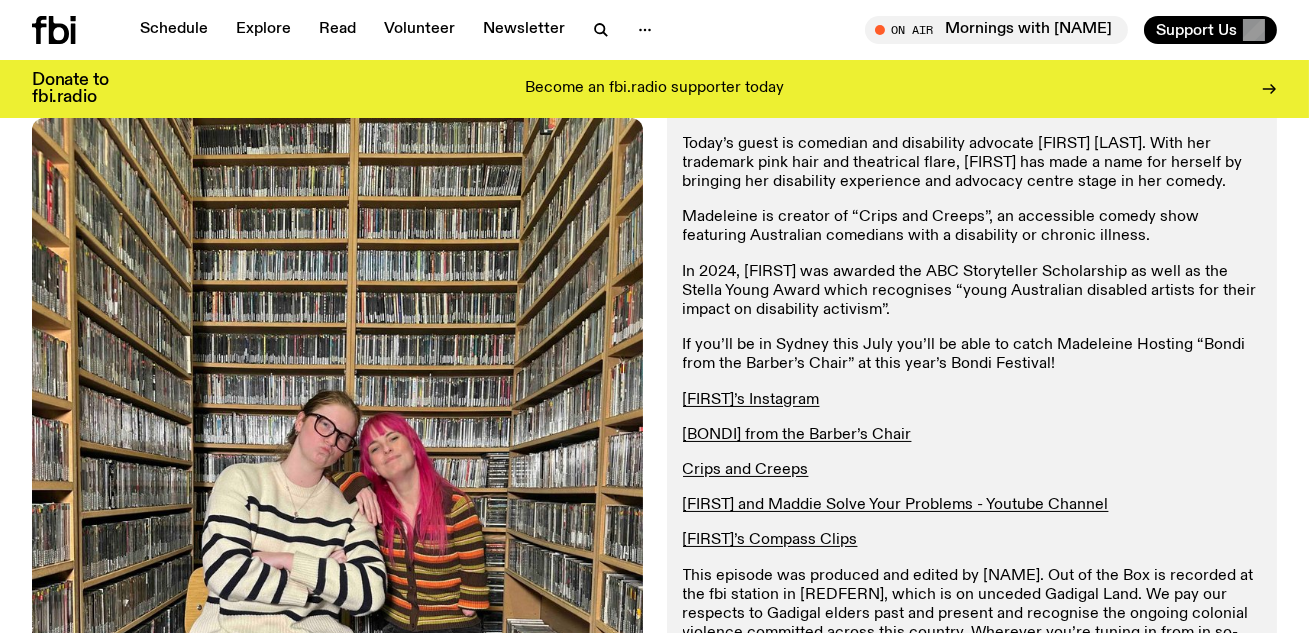 click on "In 2024, Madeleine was awarded the ABC Storyteller Scholarship as well as the Stella Young Award which recognises “young Australian disabled artists for their impact on disability activism”." at bounding box center [972, 292] 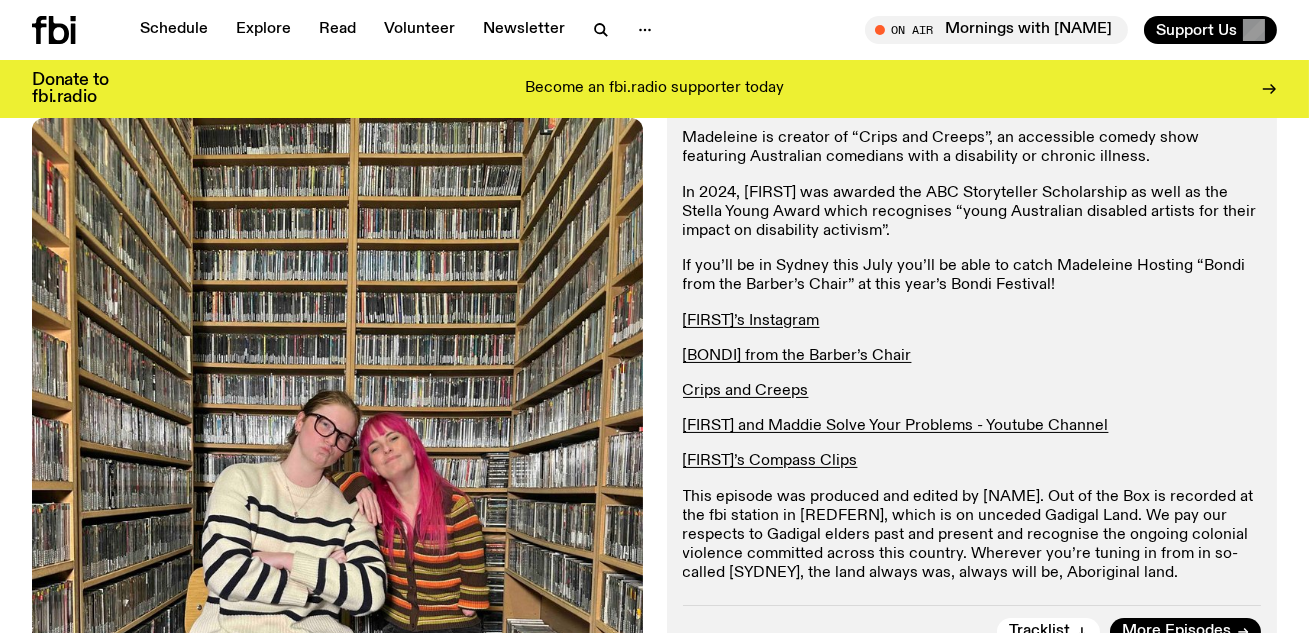 scroll, scrollTop: 564, scrollLeft: 0, axis: vertical 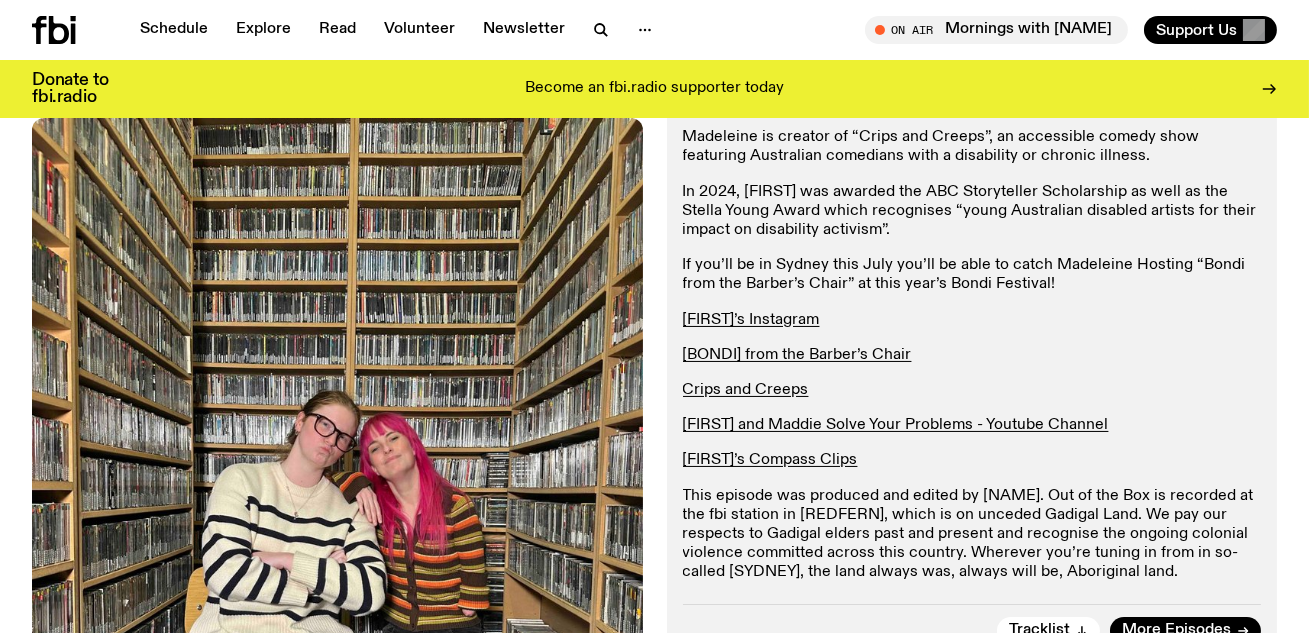 click on "This episode was produced and edited by Zaity Salman. Out of the Box is recorded at the fbi station in Redfern, which is on unceded Gadigal Land. We pay our respects to Gadigal elders past and present and recognise the ongoing colonial violence committed across this country. Wherever you’re tuning in from in so-called Sydney, the land always was, always will be, Aboriginal land." at bounding box center (972, 535) 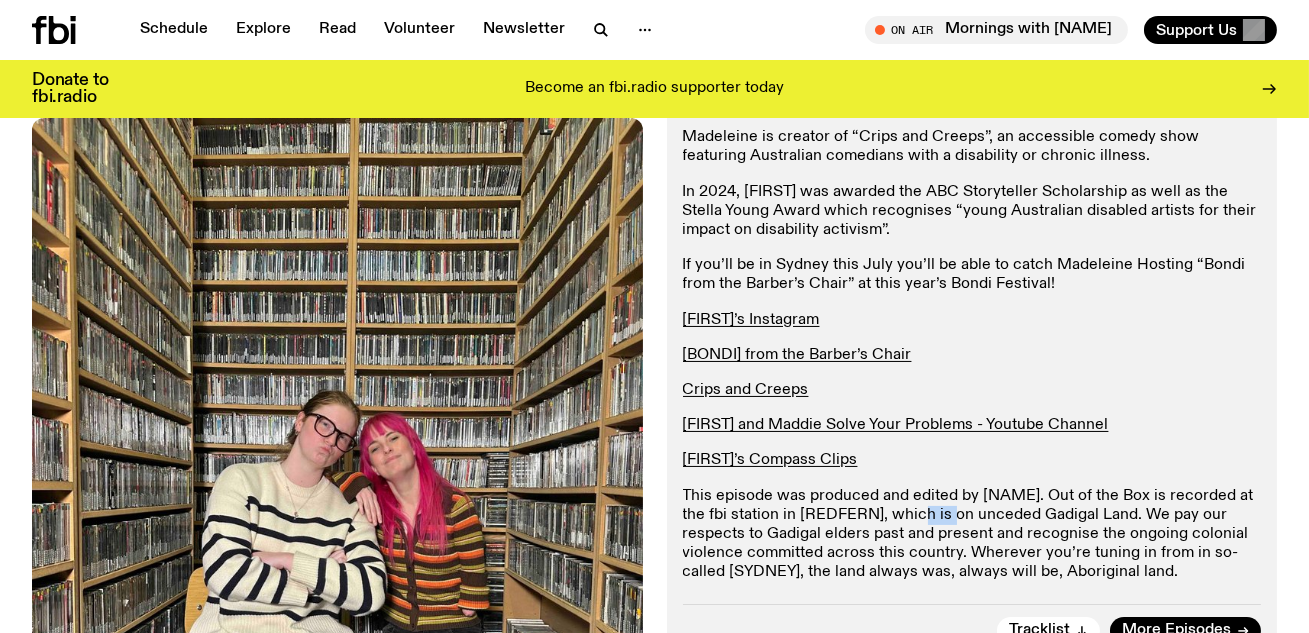 click on "This episode was produced and edited by Zaity Salman. Out of the Box is recorded at the fbi station in Redfern, which is on unceded Gadigal Land. We pay our respects to Gadigal elders past and present and recognise the ongoing colonial violence committed across this country. Wherever you’re tuning in from in so-called Sydney, the land always was, always will be, Aboriginal land." at bounding box center (972, 535) 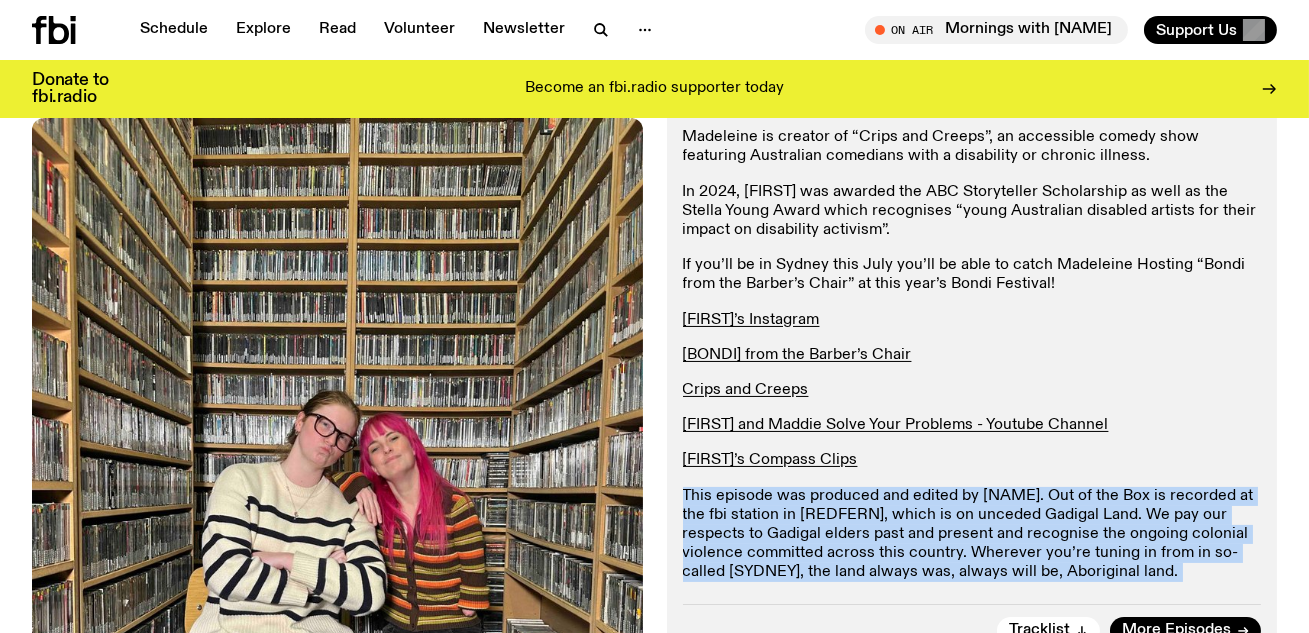 click on "This episode was produced and edited by Zaity Salman. Out of the Box is recorded at the fbi station in Redfern, which is on unceded Gadigal Land. We pay our respects to Gadigal elders past and present and recognise the ongoing colonial violence committed across this country. Wherever you’re tuning in from in so-called Sydney, the land always was, always will be, Aboriginal land." at bounding box center (972, 535) 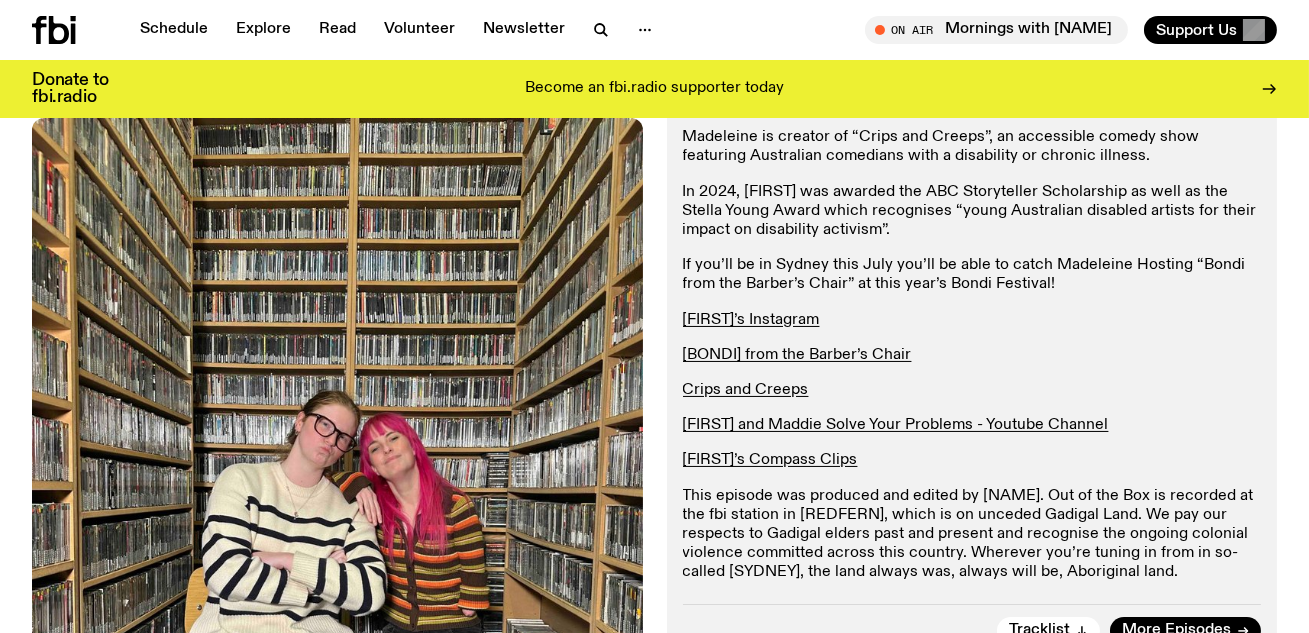 click on "If you’ll be in Sydney this July you’ll be able to catch Madeleine Hosting “Bondi from the Barber’s Chair” at this year’s Bondi Festival!" at bounding box center [972, 275] 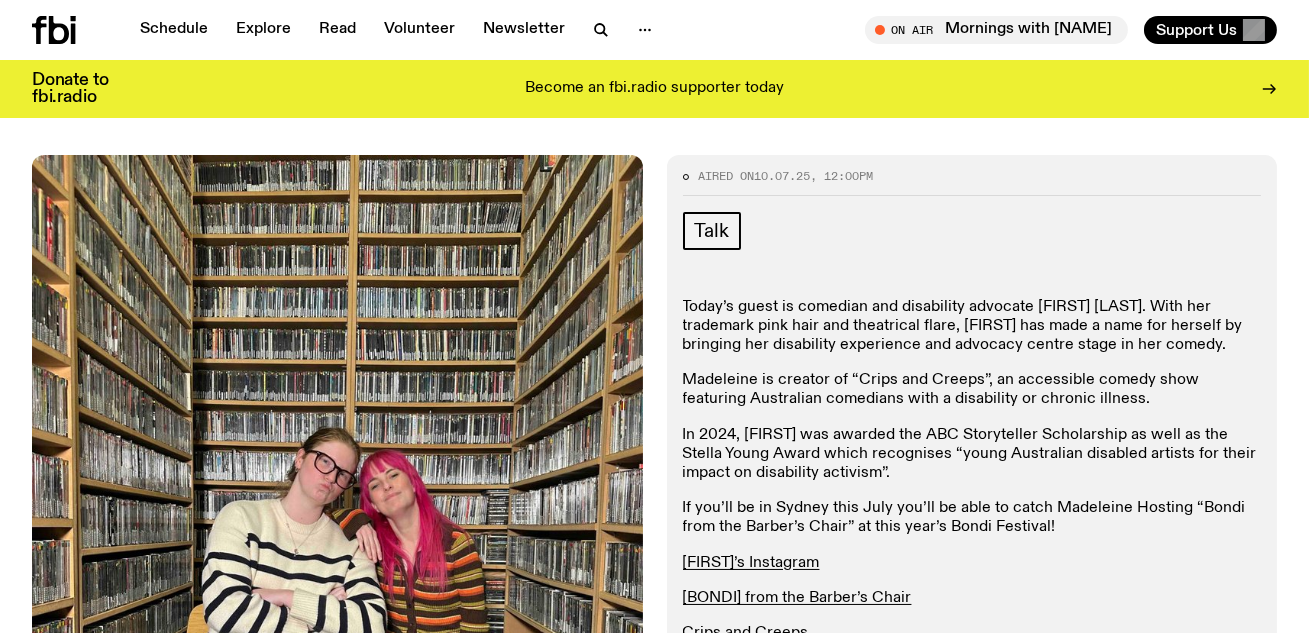 scroll, scrollTop: 320, scrollLeft: 0, axis: vertical 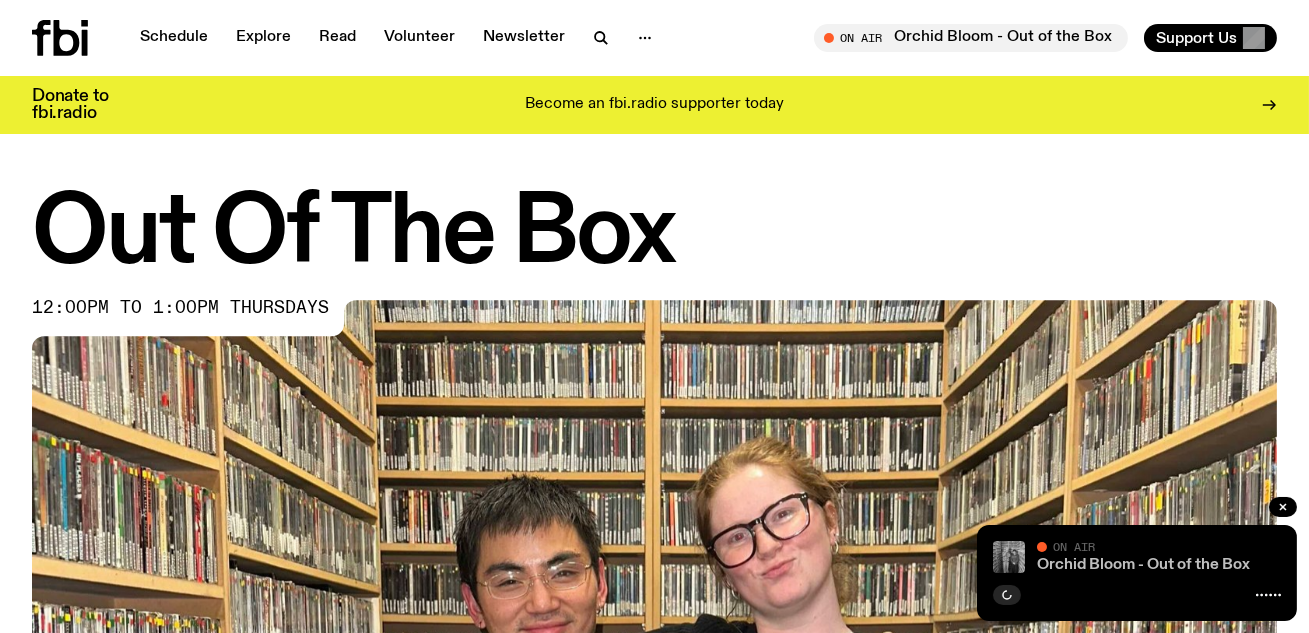 click on "Orchid Bloom - Out of the Box" 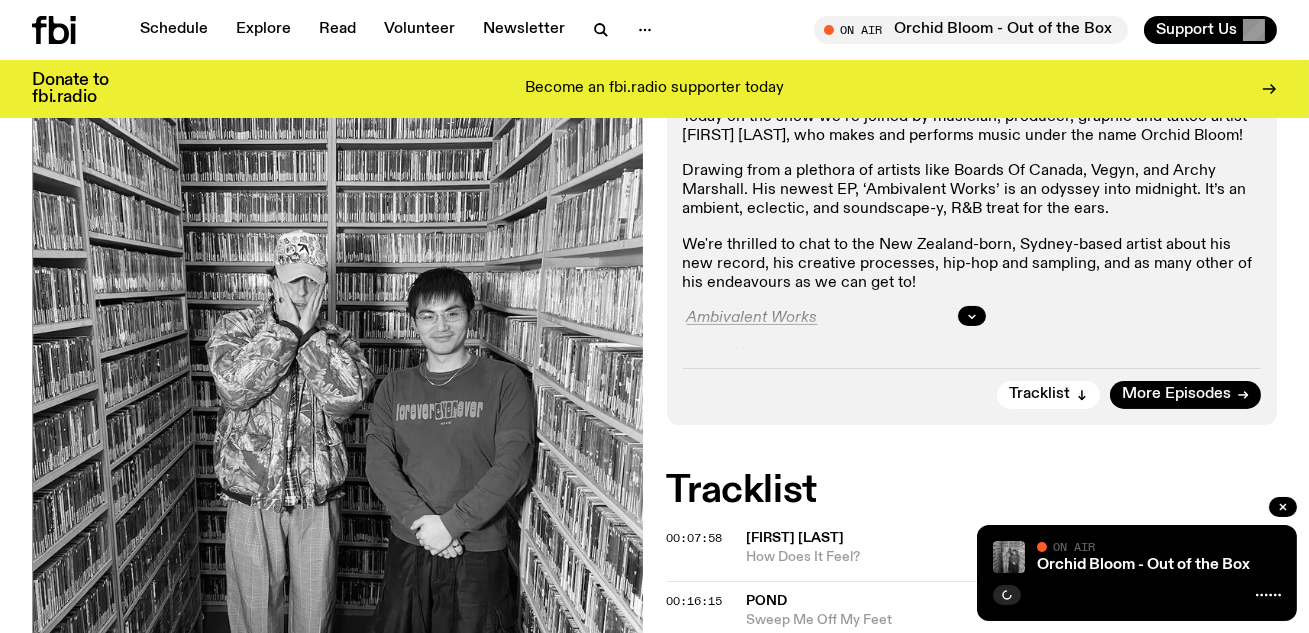 scroll, scrollTop: 397, scrollLeft: 0, axis: vertical 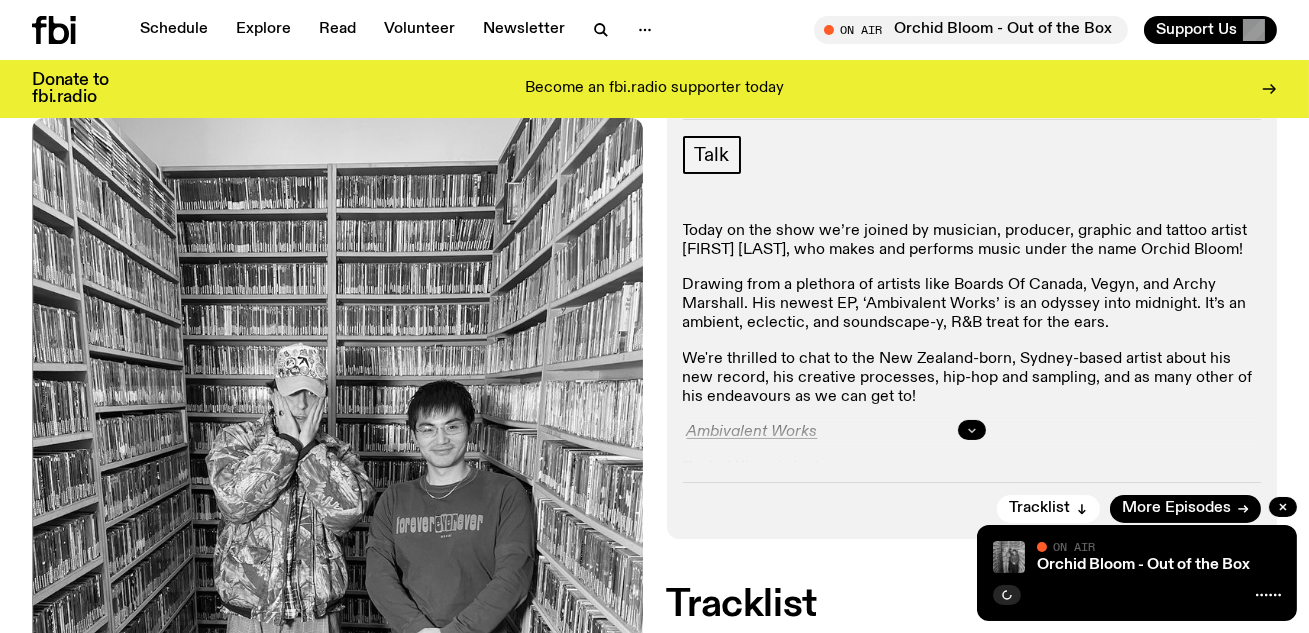 click at bounding box center [972, 430] 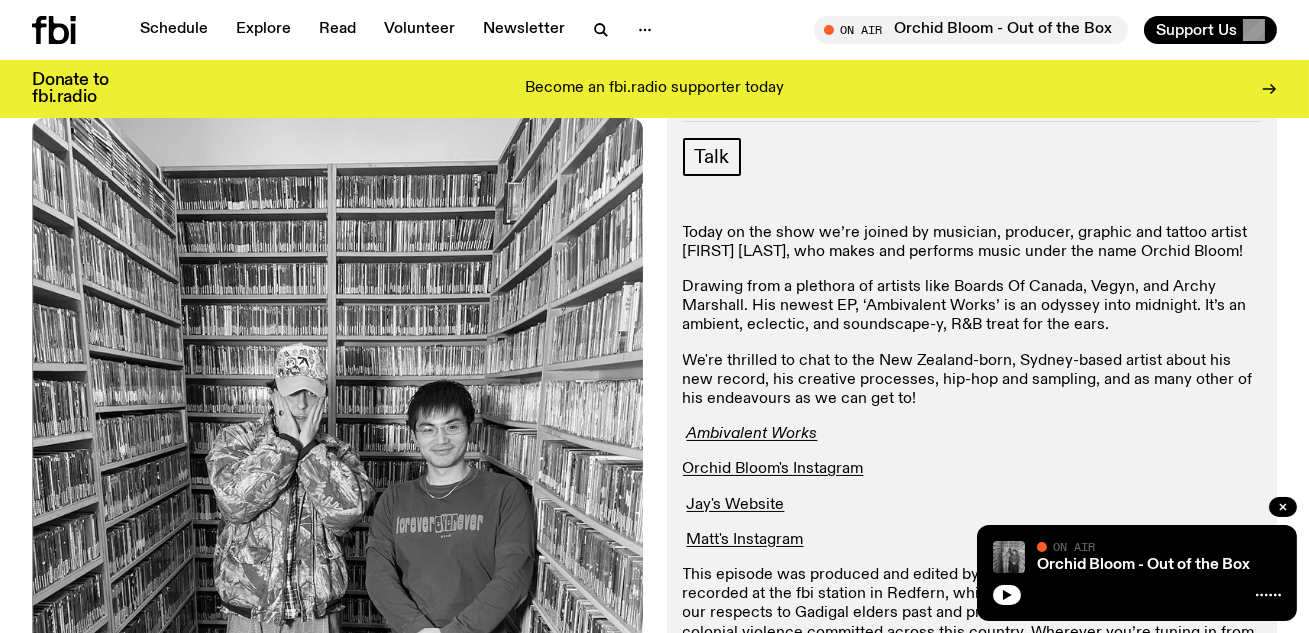 scroll, scrollTop: 0, scrollLeft: 0, axis: both 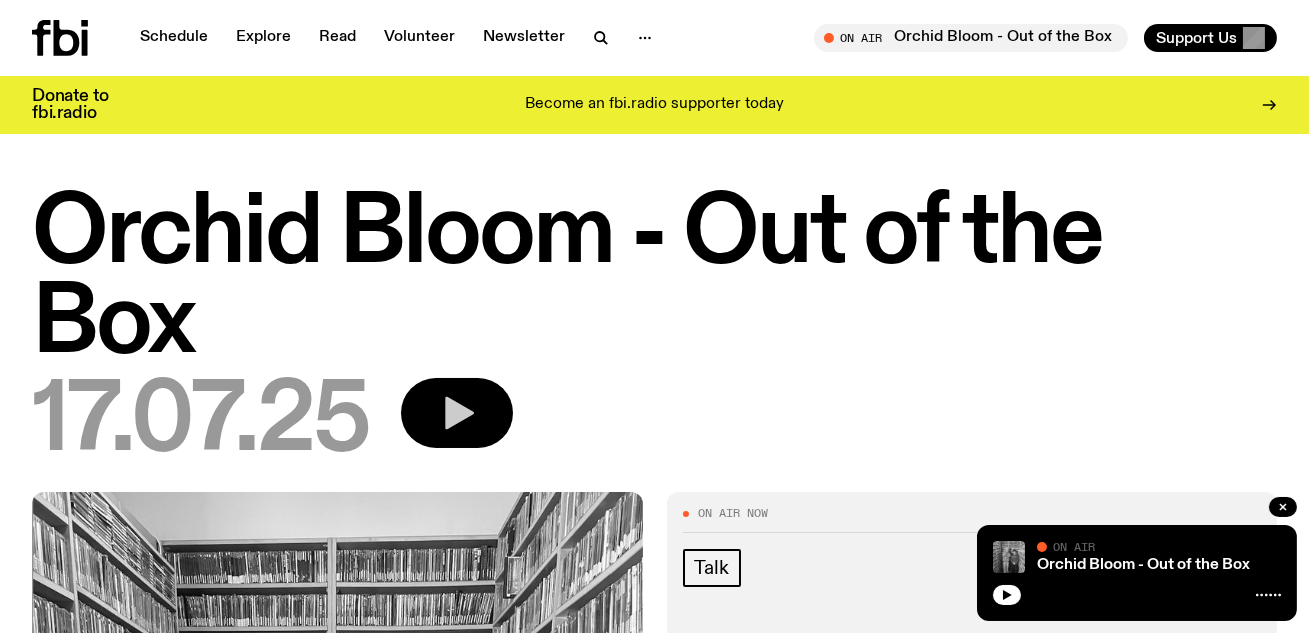 click 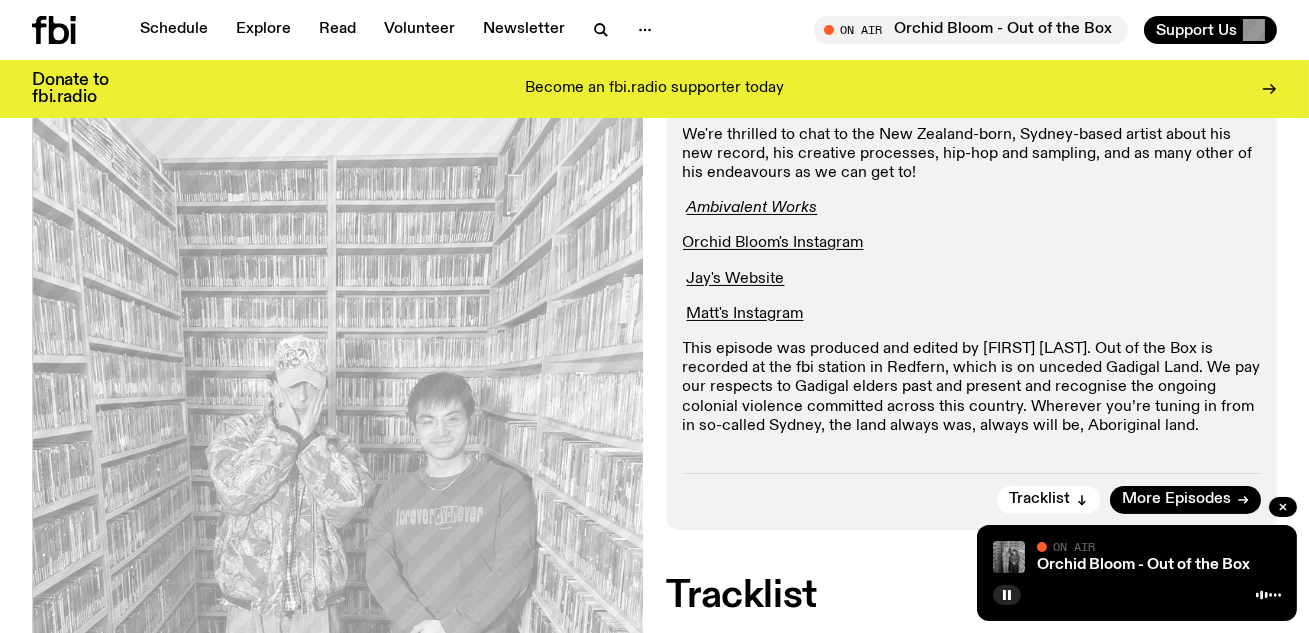 scroll, scrollTop: 622, scrollLeft: 0, axis: vertical 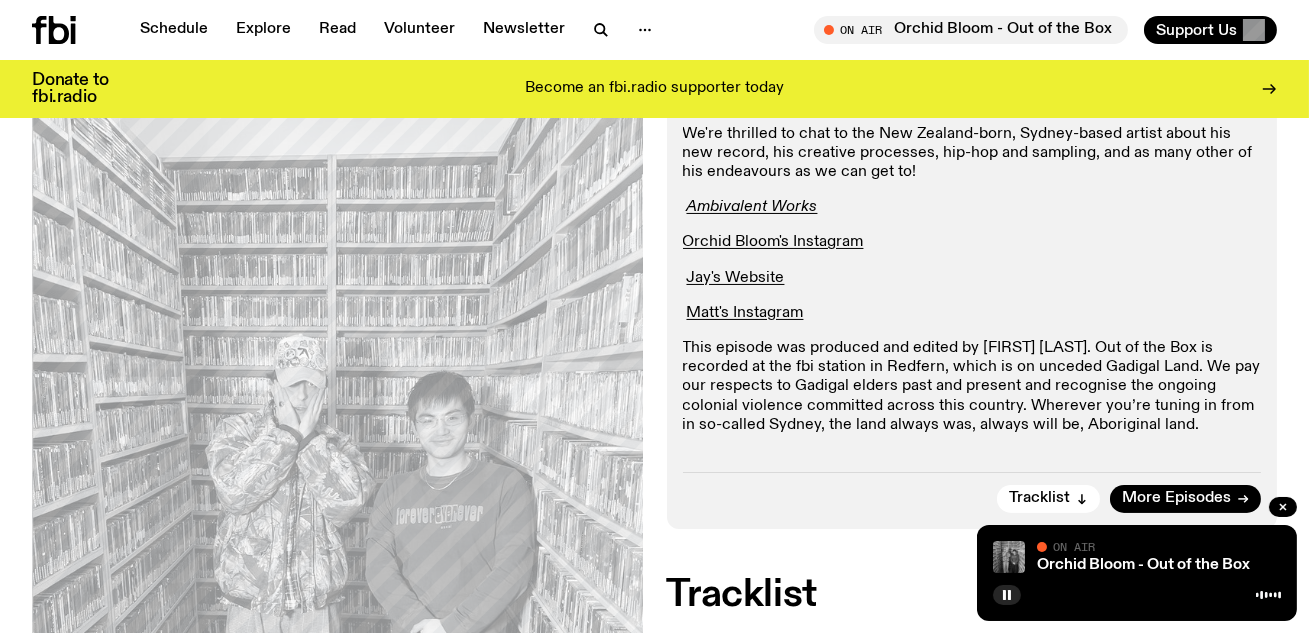 click on "This episode was produced and edited by Nick Hibbs. Out of the Box is recorded at the fbi station in Redfern, which is on unceded Gadigal Land. We pay our respects to Gadigal elders past and present and recognise the ongoing colonial violence committed across this country. Wherever you’re tuning in from in so-called Sydney, the land always was, always will be, Aboriginal land." 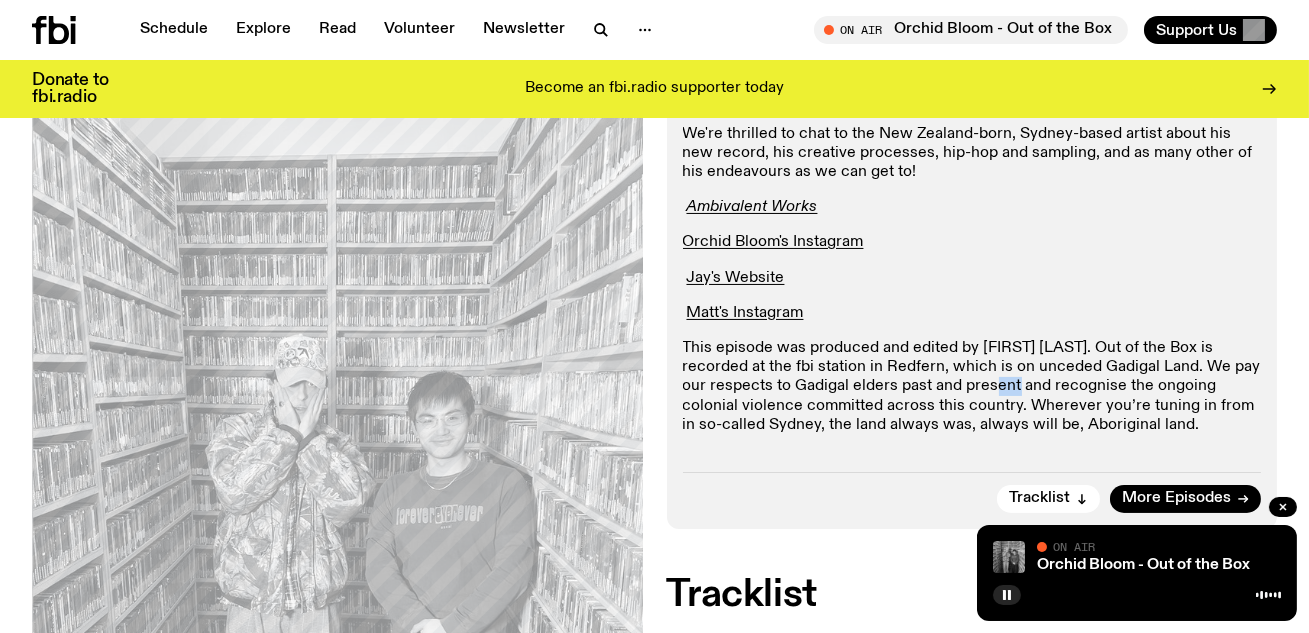 click on "This episode was produced and edited by Nick Hibbs. Out of the Box is recorded at the fbi station in Redfern, which is on unceded Gadigal Land. We pay our respects to Gadigal elders past and present and recognise the ongoing colonial violence committed across this country. Wherever you’re tuning in from in so-called Sydney, the land always was, always will be, Aboriginal land." 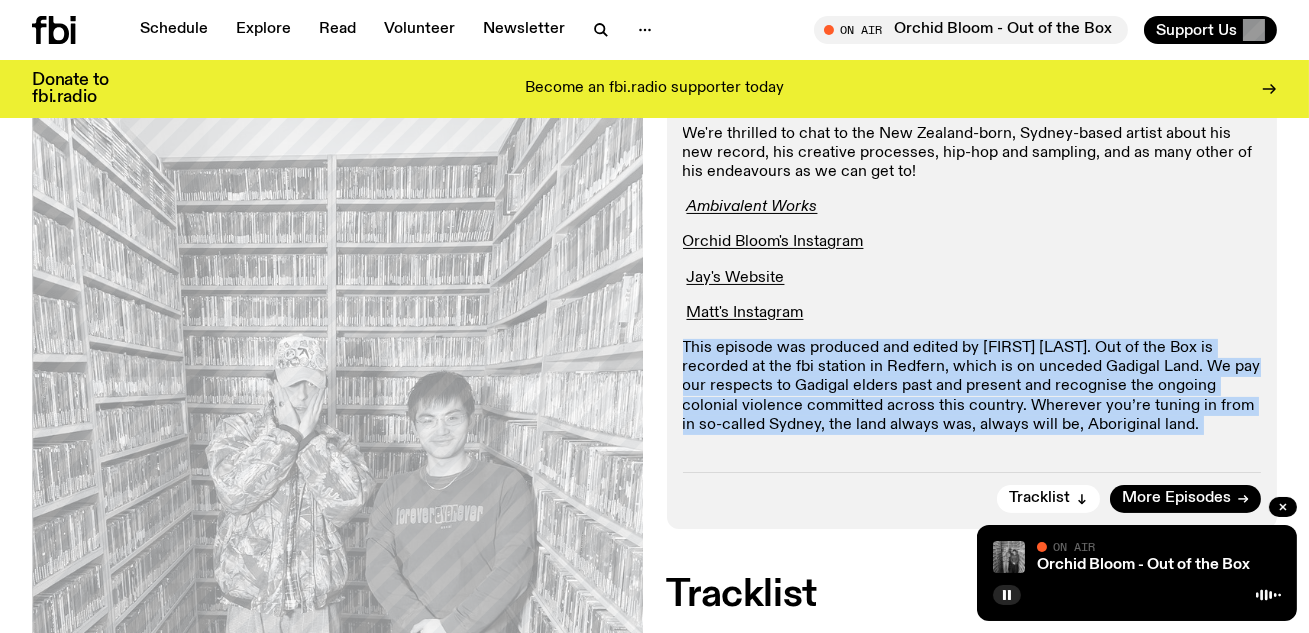 click on "This episode was produced and edited by Nick Hibbs. Out of the Box is recorded at the fbi station in Redfern, which is on unceded Gadigal Land. We pay our respects to Gadigal elders past and present and recognise the ongoing colonial violence committed across this country. Wherever you’re tuning in from in so-called Sydney, the land always was, always will be, Aboriginal land." 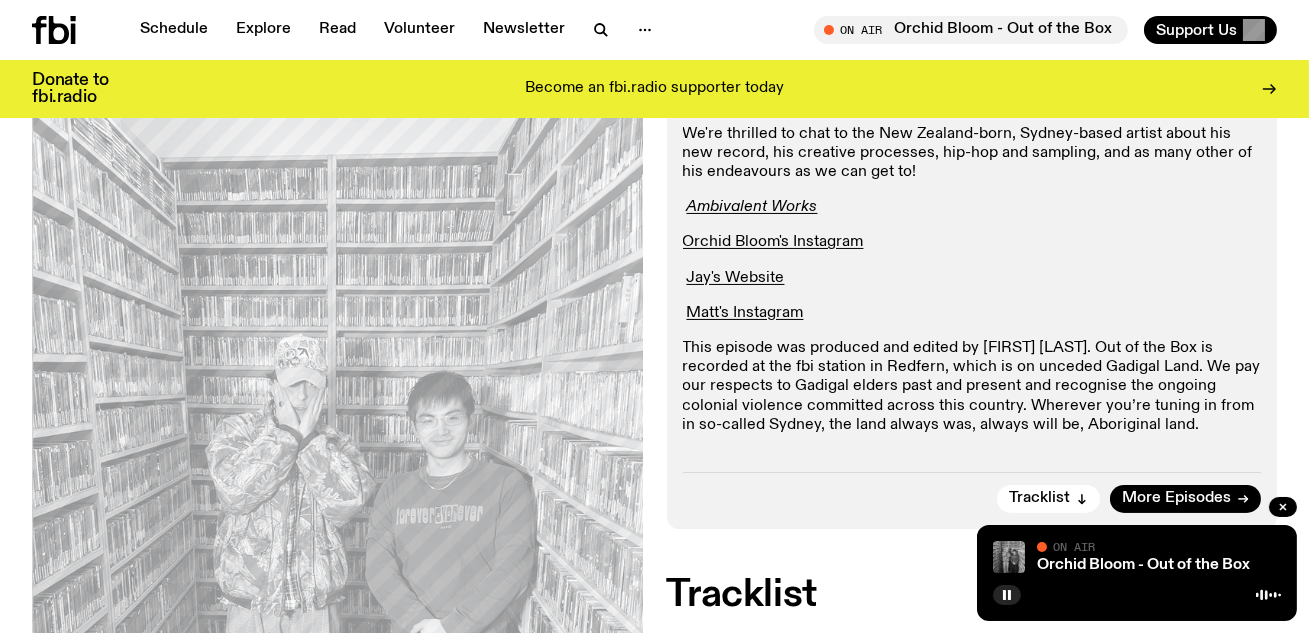 click on "This episode was produced and edited by Nick Hibbs. Out of the Box is recorded at the fbi station in Redfern, which is on unceded Gadigal Land. We pay our respects to Gadigal elders past and present and recognise the ongoing colonial violence committed across this country. Wherever you’re tuning in from in so-called Sydney, the land always was, always will be, Aboriginal land." 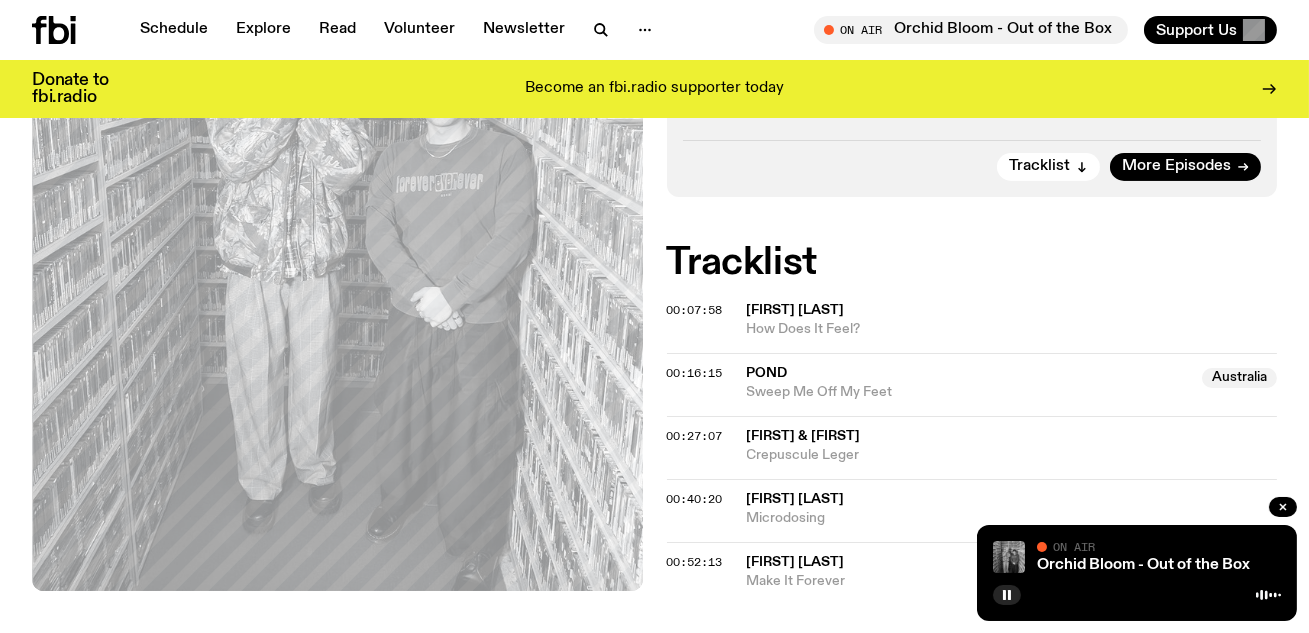 scroll, scrollTop: 955, scrollLeft: 0, axis: vertical 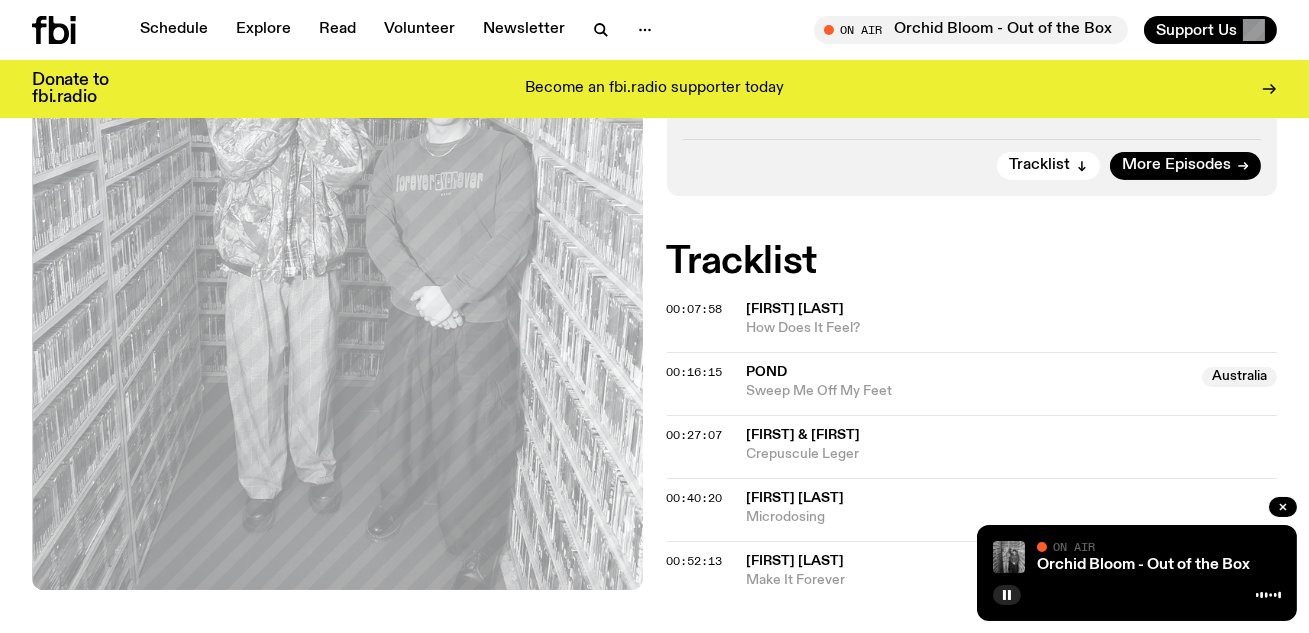 click on "Tracklist" at bounding box center [972, 262] 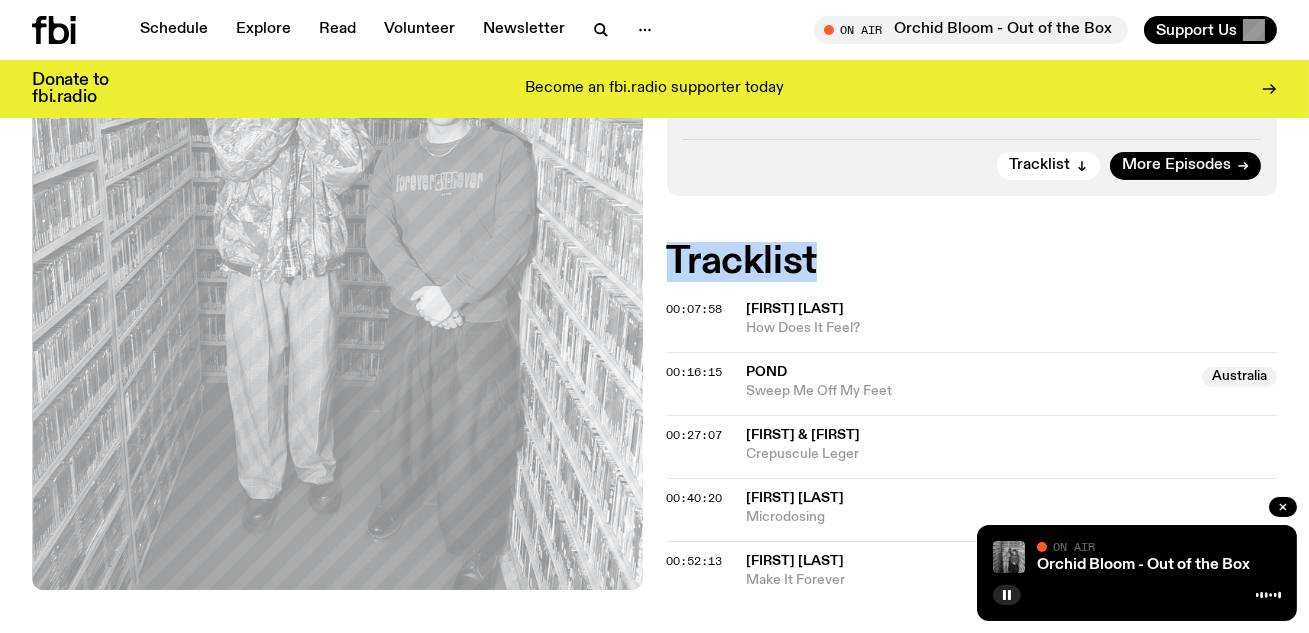 click on "Tracklist" at bounding box center [972, 262] 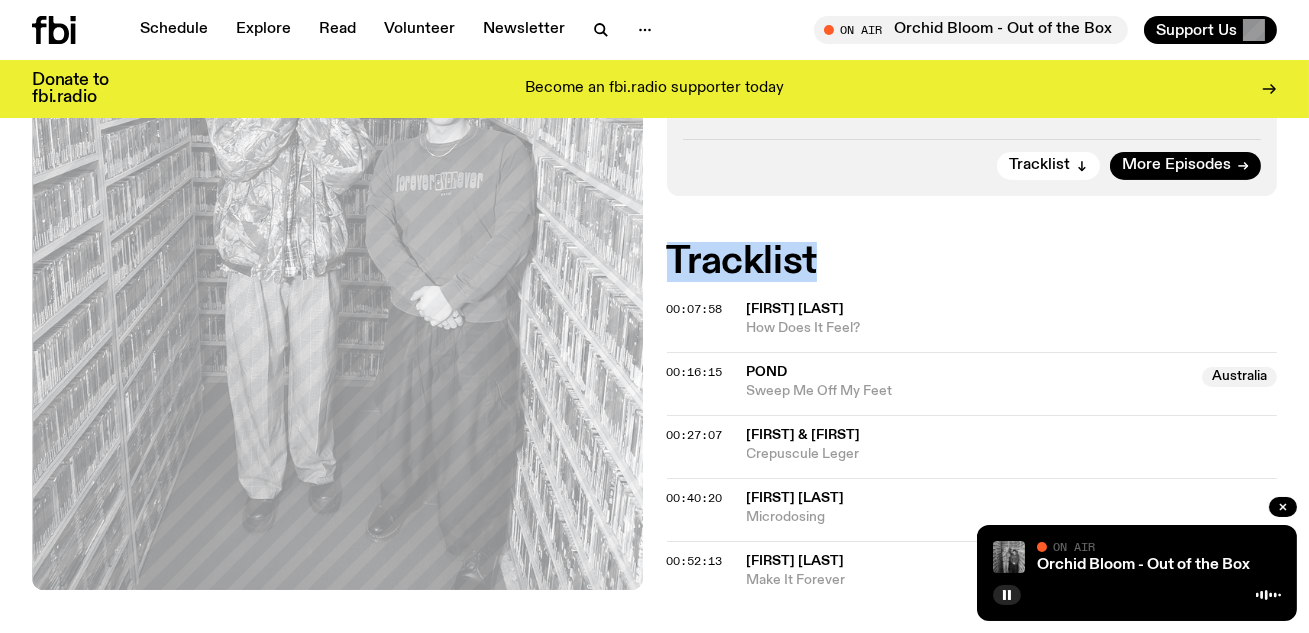 click on "Tracklist" at bounding box center (972, 262) 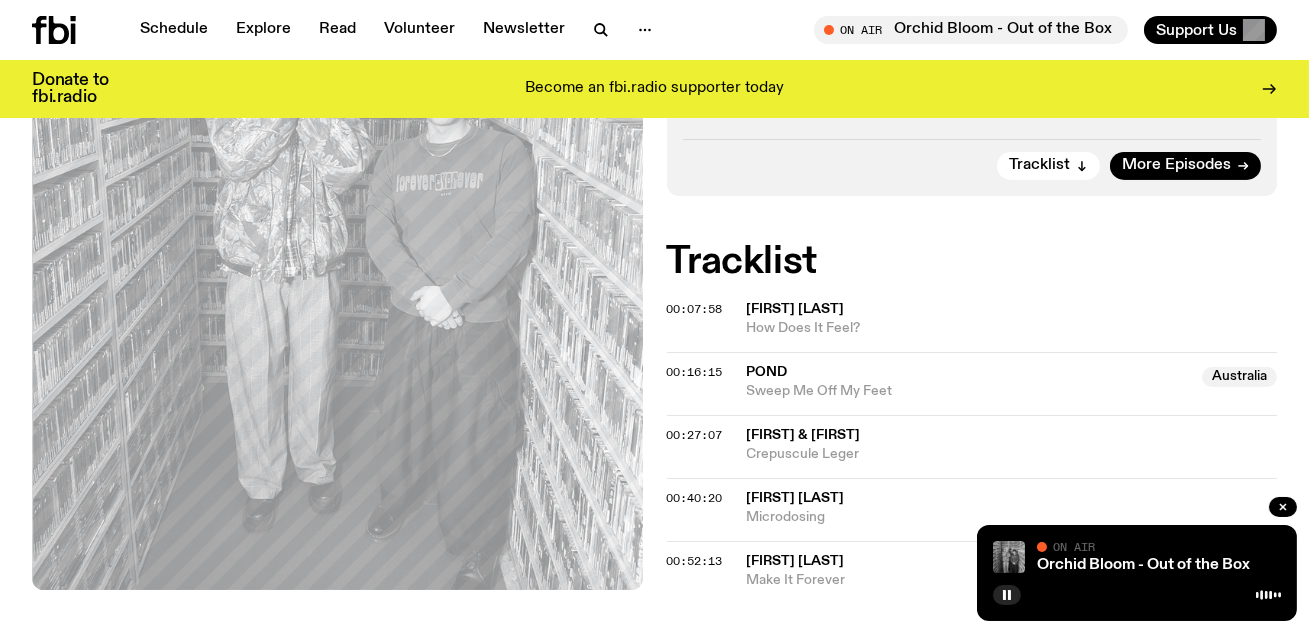 click on "Tracklist" at bounding box center (972, 262) 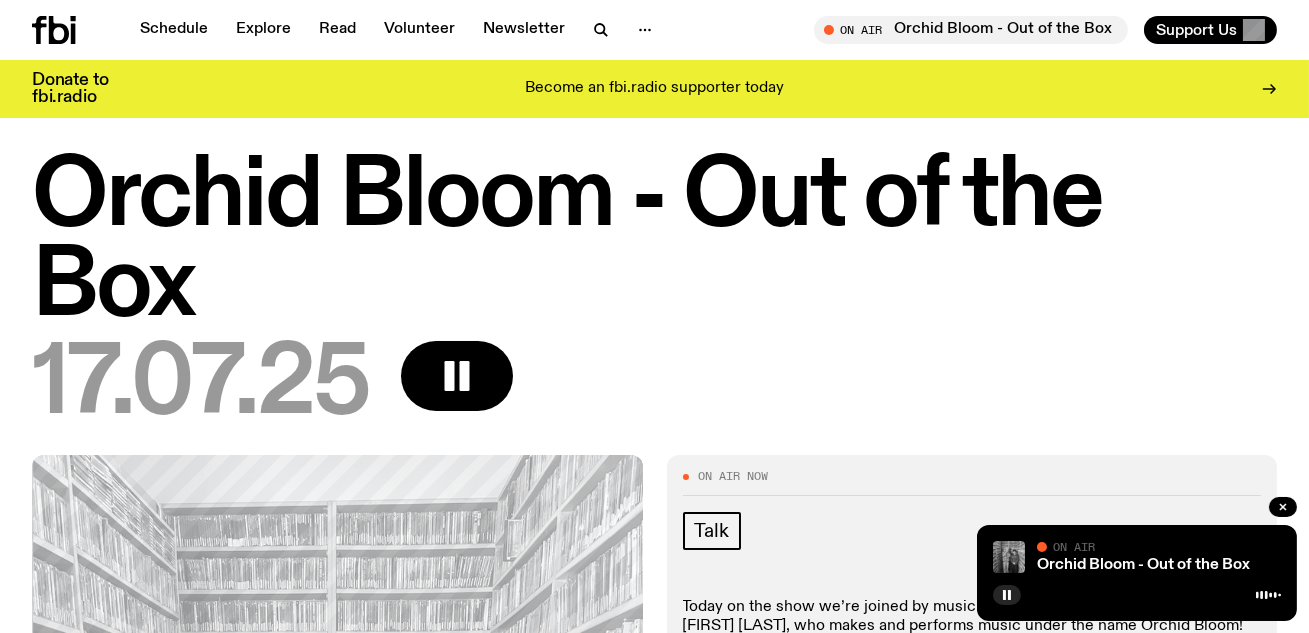 scroll, scrollTop: 0, scrollLeft: 0, axis: both 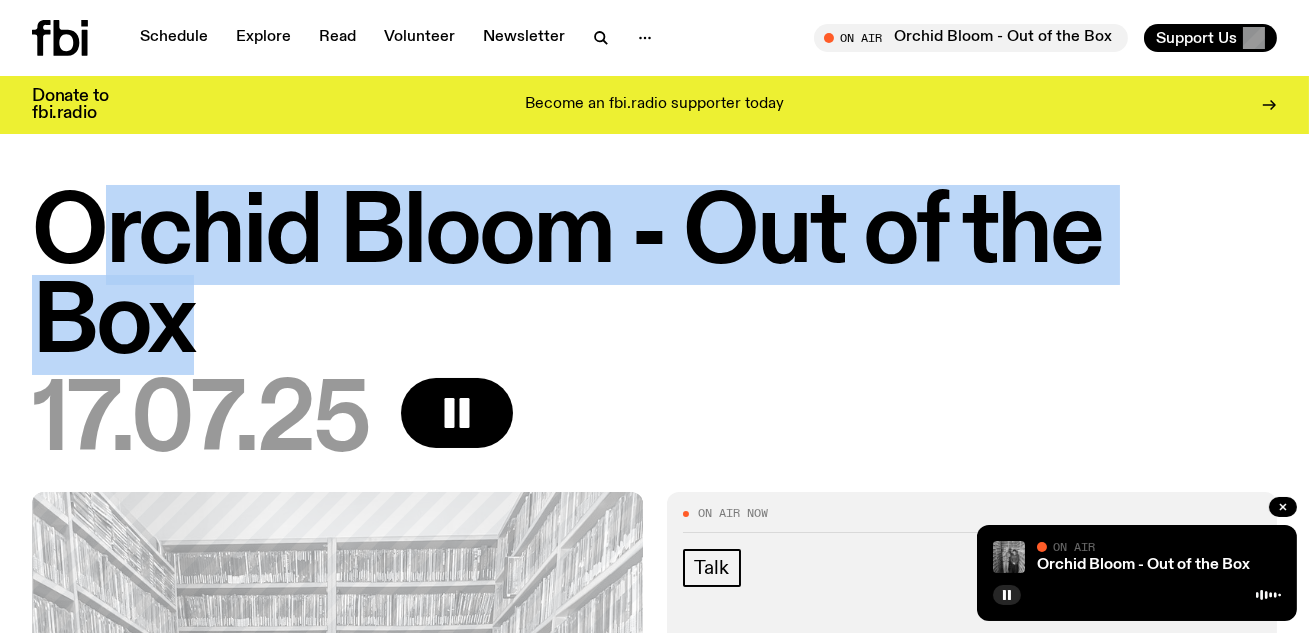 drag, startPoint x: 220, startPoint y: 330, endPoint x: 89, endPoint y: 237, distance: 160.6549 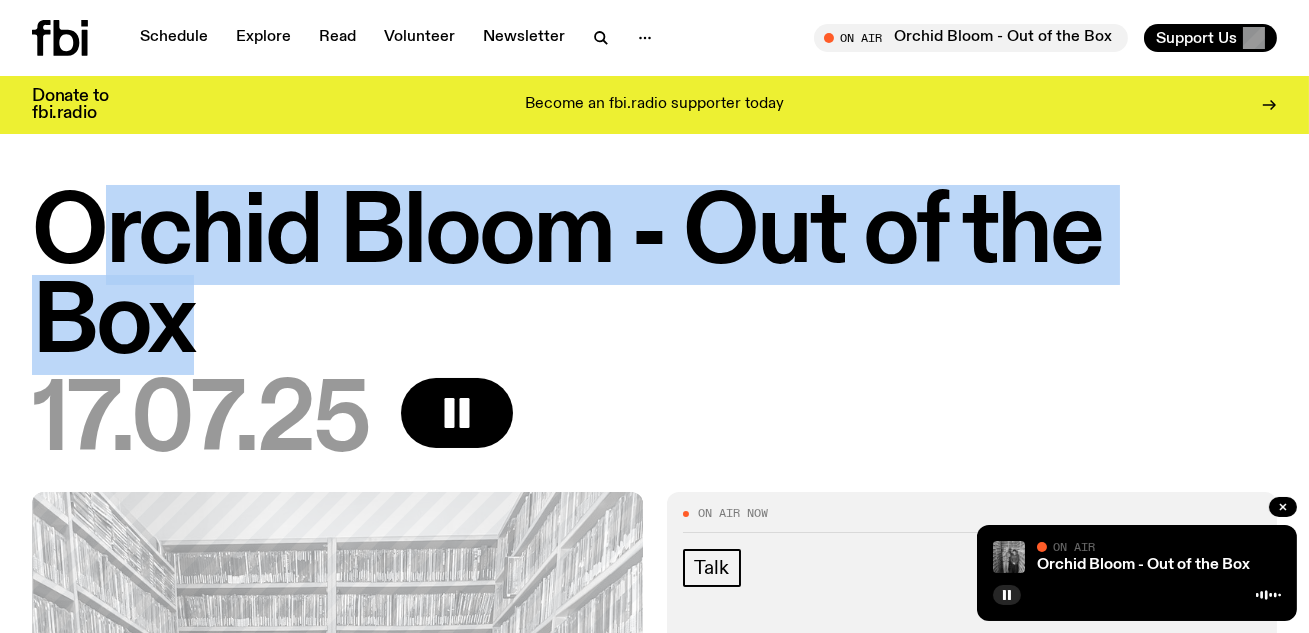 click on "Orchid Bloom - Out of the Box" at bounding box center [654, 280] 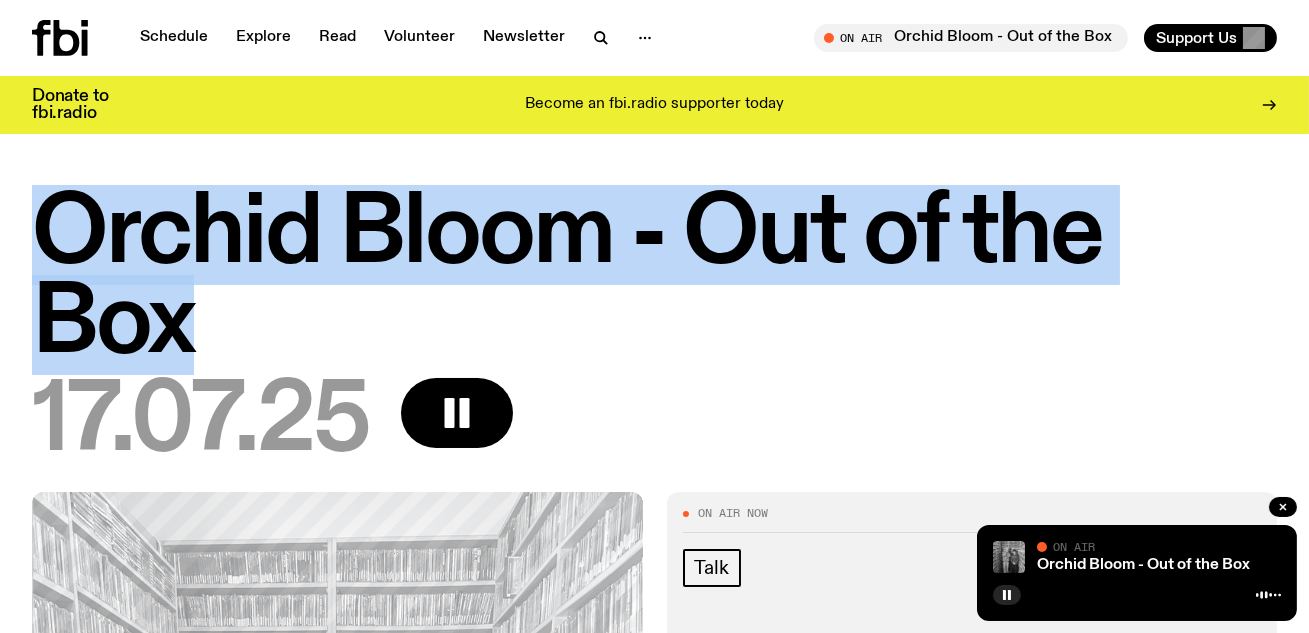 drag, startPoint x: 60, startPoint y: 222, endPoint x: 201, endPoint y: 313, distance: 167.81537 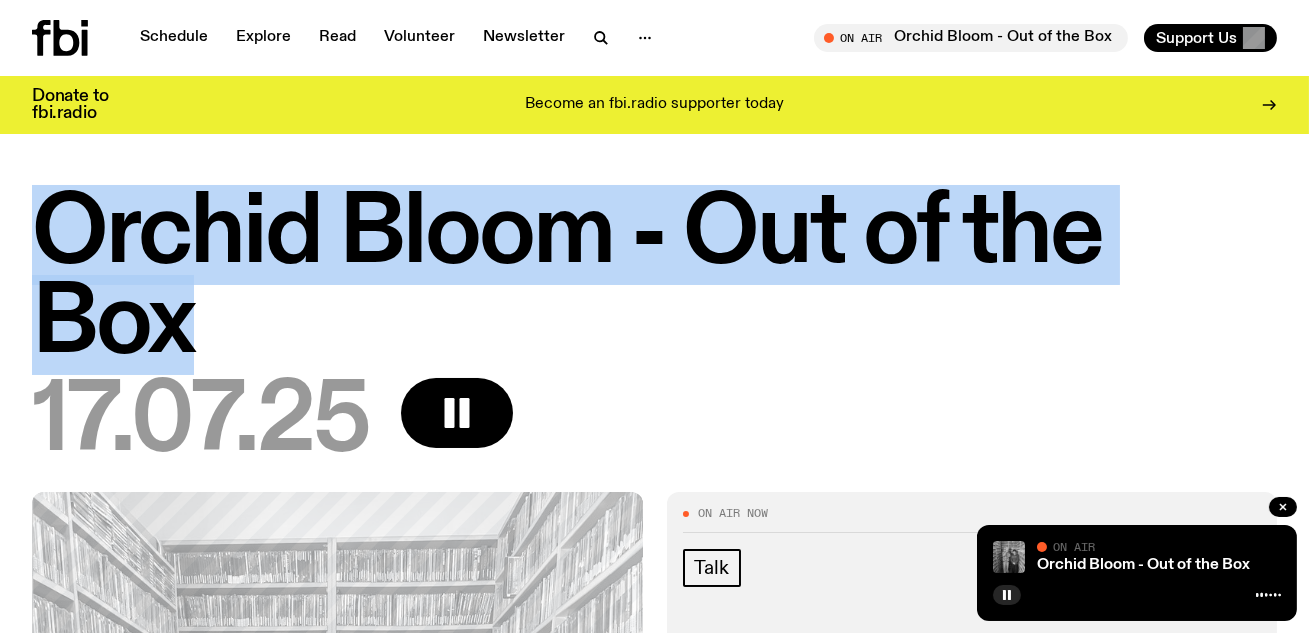 click on "Orchid Bloom - Out of the Box" at bounding box center [654, 280] 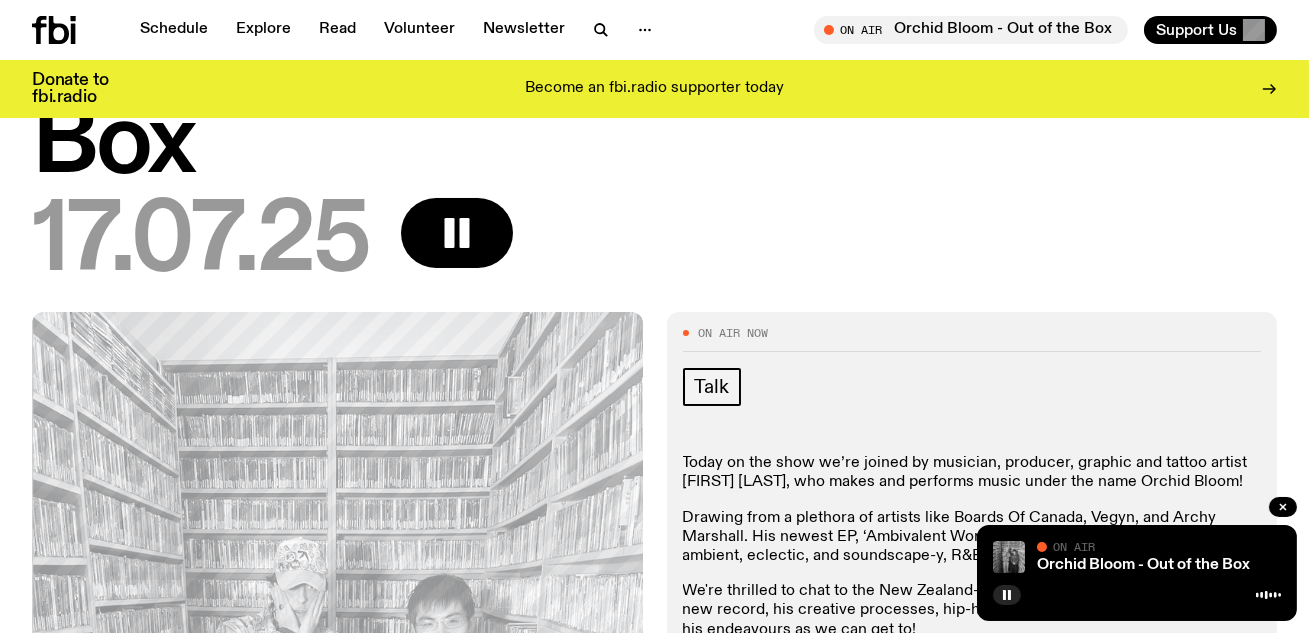 scroll, scrollTop: 187, scrollLeft: 0, axis: vertical 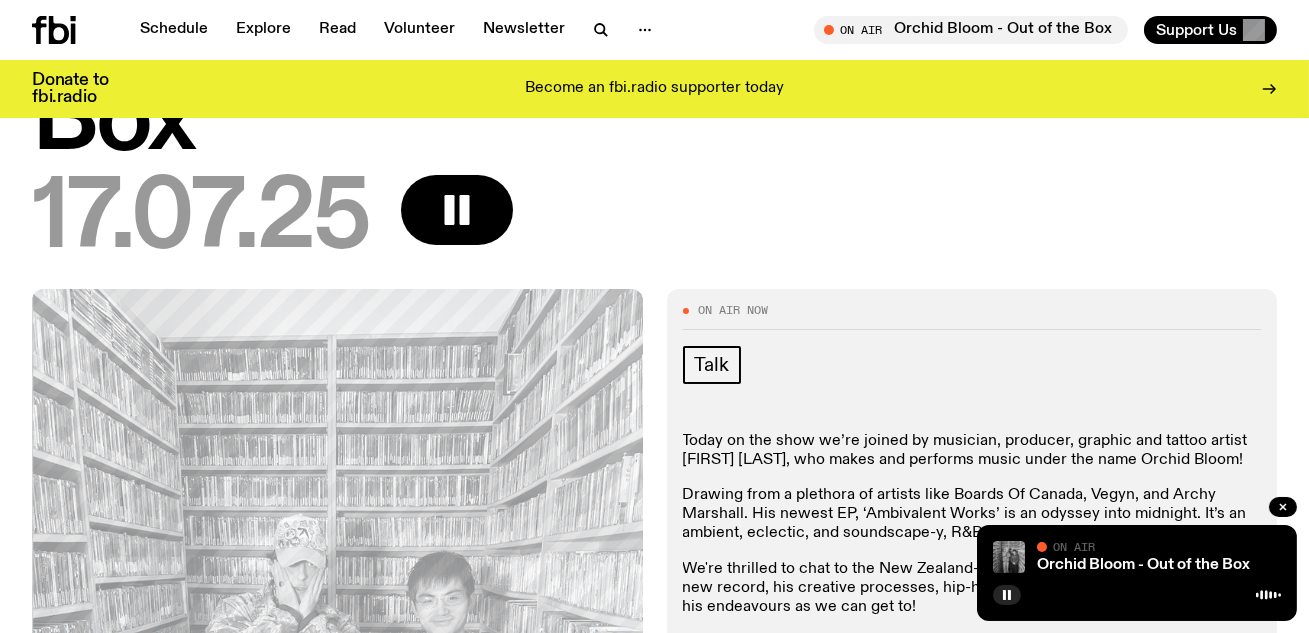 click on "17.07.25" at bounding box center [200, 220] 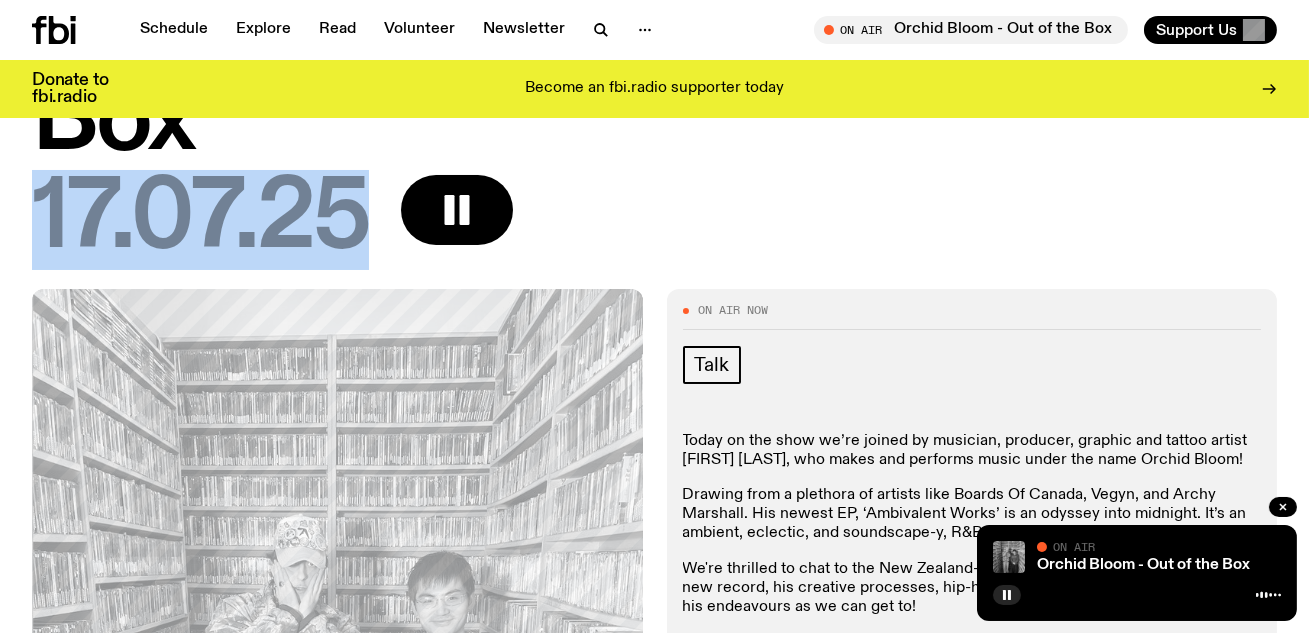 click on "17.07.25" at bounding box center [200, 220] 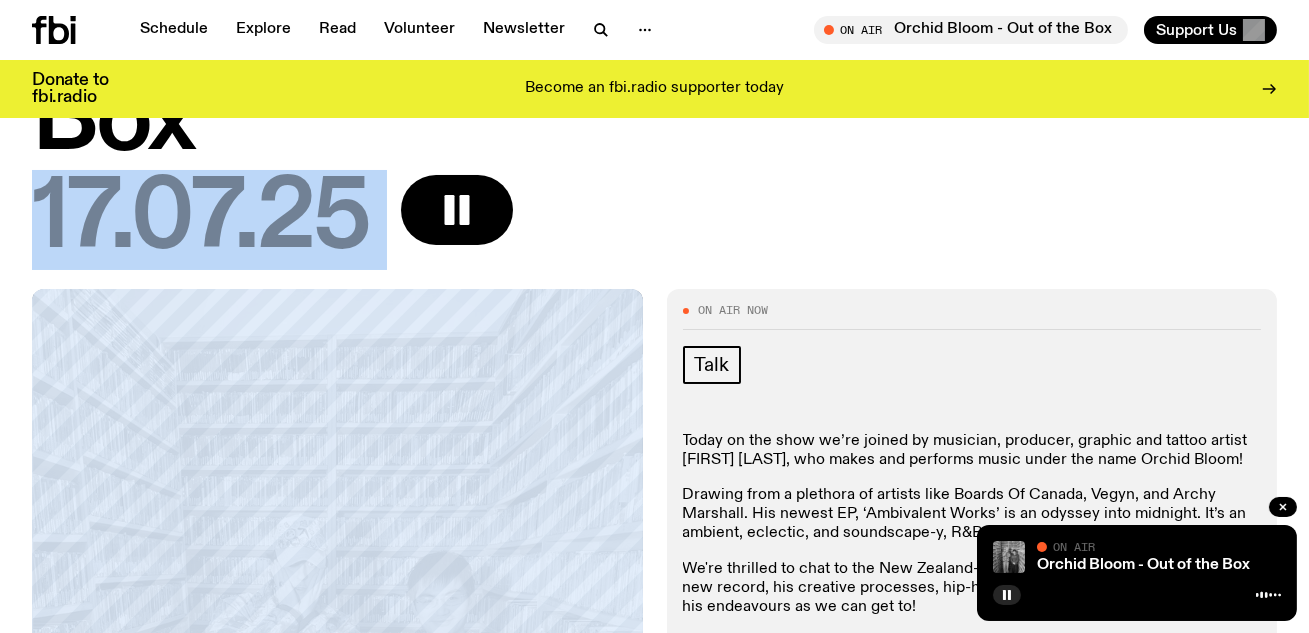 click on "17.07.25" at bounding box center (200, 220) 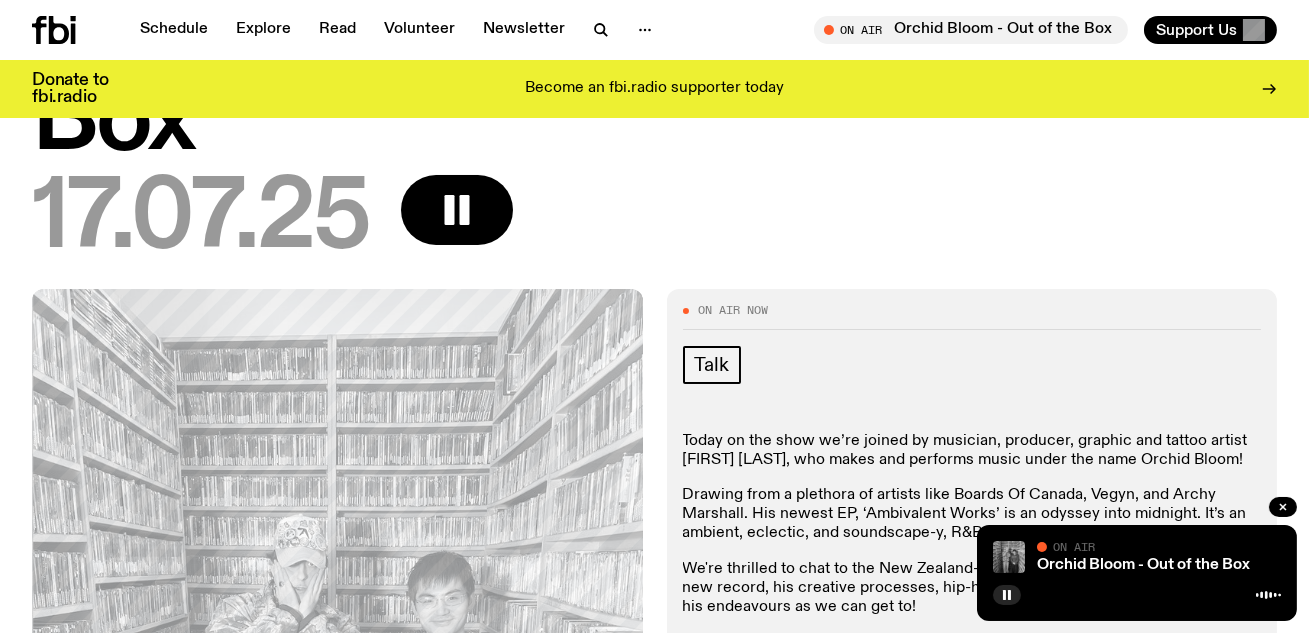 click on "17.07.25" at bounding box center (200, 220) 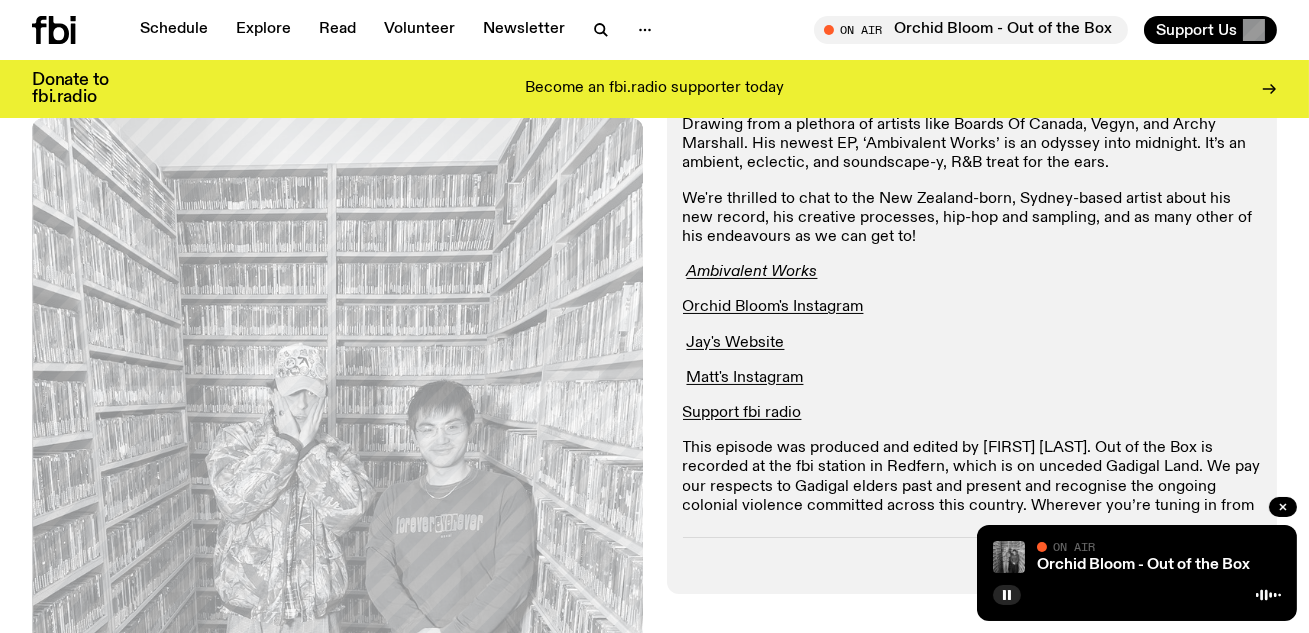 scroll, scrollTop: 540, scrollLeft: 0, axis: vertical 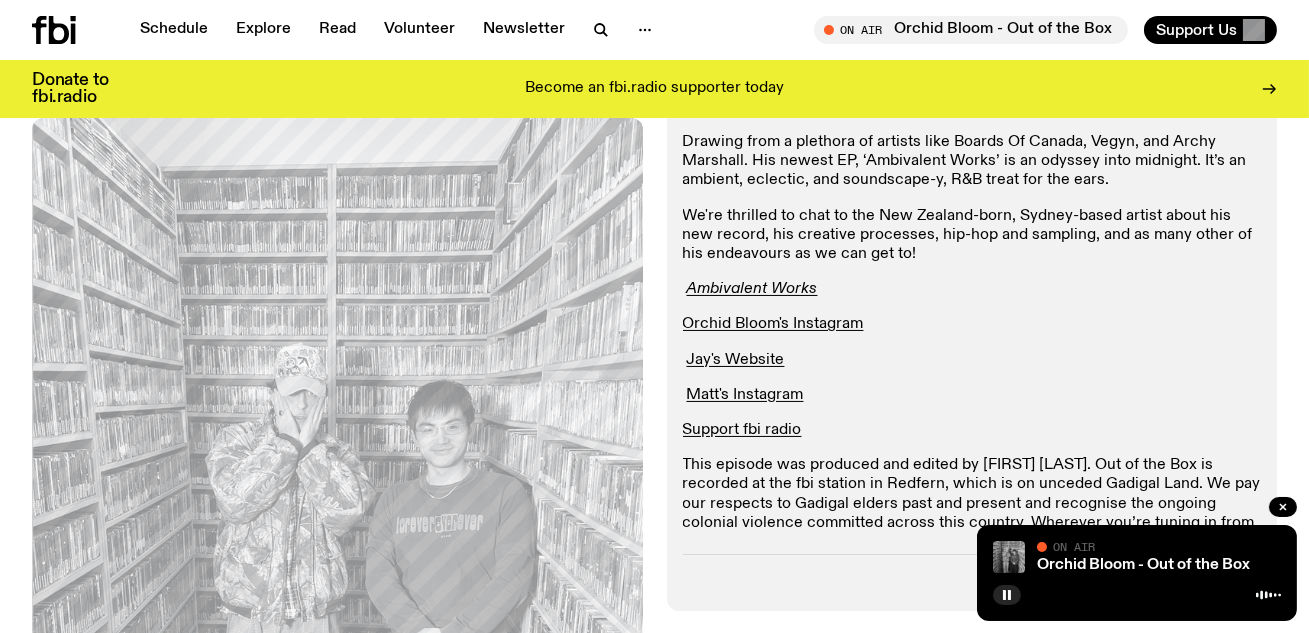 click on "This episode was produced and edited by Nick Hibbs. Out of the Box is recorded at the fbi station in Redfern, which is on unceded Gadigal Land. We pay our respects to Gadigal elders past and present and recognise the ongoing colonial violence committed across this country. Wherever you’re tuning in from in so-called Sydney, the land always was, always will be, Aboriginal land." 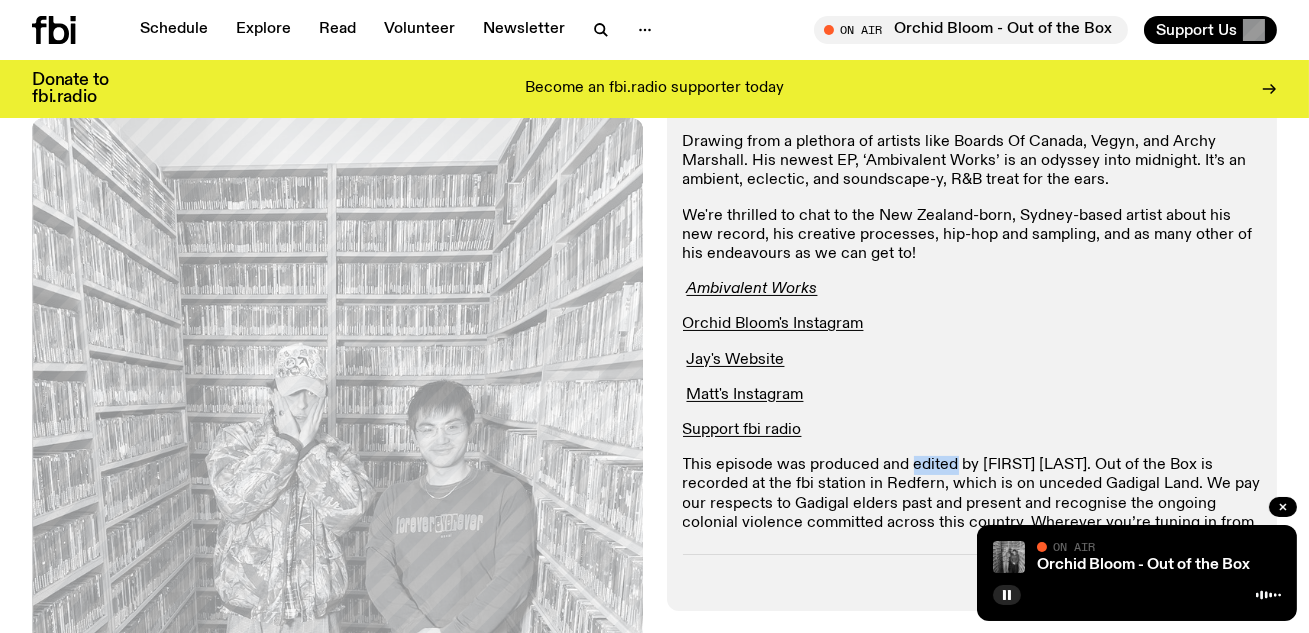 click on "This episode was produced and edited by Nick Hibbs. Out of the Box is recorded at the fbi station in Redfern, which is on unceded Gadigal Land. We pay our respects to Gadigal elders past and present and recognise the ongoing colonial violence committed across this country. Wherever you’re tuning in from in so-called Sydney, the land always was, always will be, Aboriginal land." 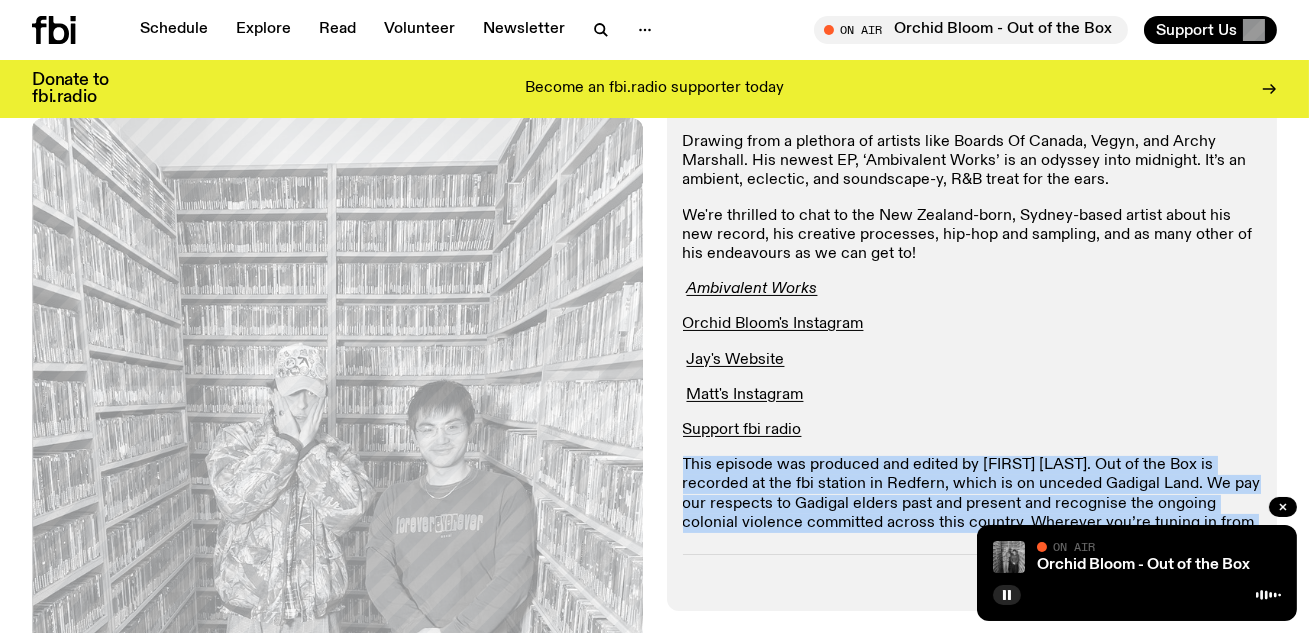 click on "This episode was produced and edited by [FIRST] [LAST]. Out of the Box is recorded at the fbi station in Redfern, which is on unceded Gadigal Land. We pay our respects to Gadigal elders past and present and recognise the ongoing colonial violence committed across this country. Wherever you’re tuning in from in so-called Sydney, the land always was, always will be, Aboriginal land." 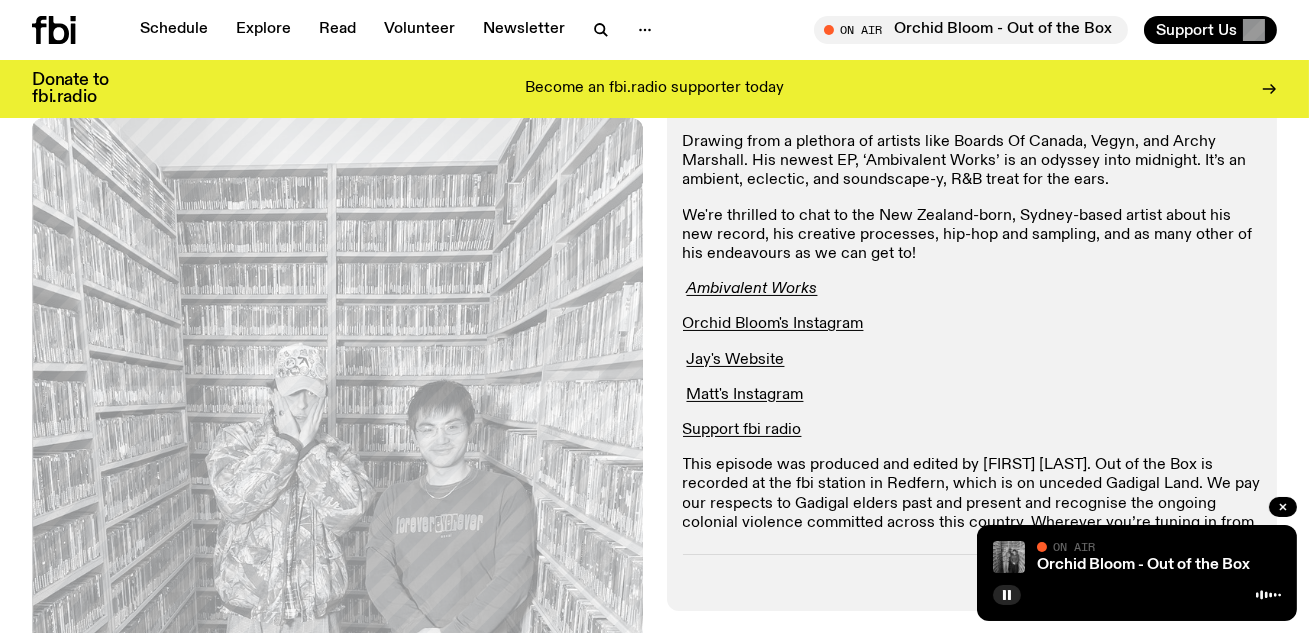 click on "Today on the show we’re joined by musician, producer, graphic and tattoo artist Jay Campbell, who makes and performs music under the name Orchid Bloom!  Drawing from a plethora of artists like Boards Of Canada, Vegyn, and Archy Marshall. His newest EP, ‘Ambivalent Works’ is an odyssey into midnight. It’s an ambient, eclectic, and soundscape-y, R&B treat for the ears. We're thrilled to chat to the New Zealand-born, Sydney-based artist about his new record, his creative processes, hip-hop and sampling, and as many other of his endeavours as we can get to!   Ambivalent Works Orchid Bloom's Instagram   Jay's Website   Matt's Instagram Support fbi radio" 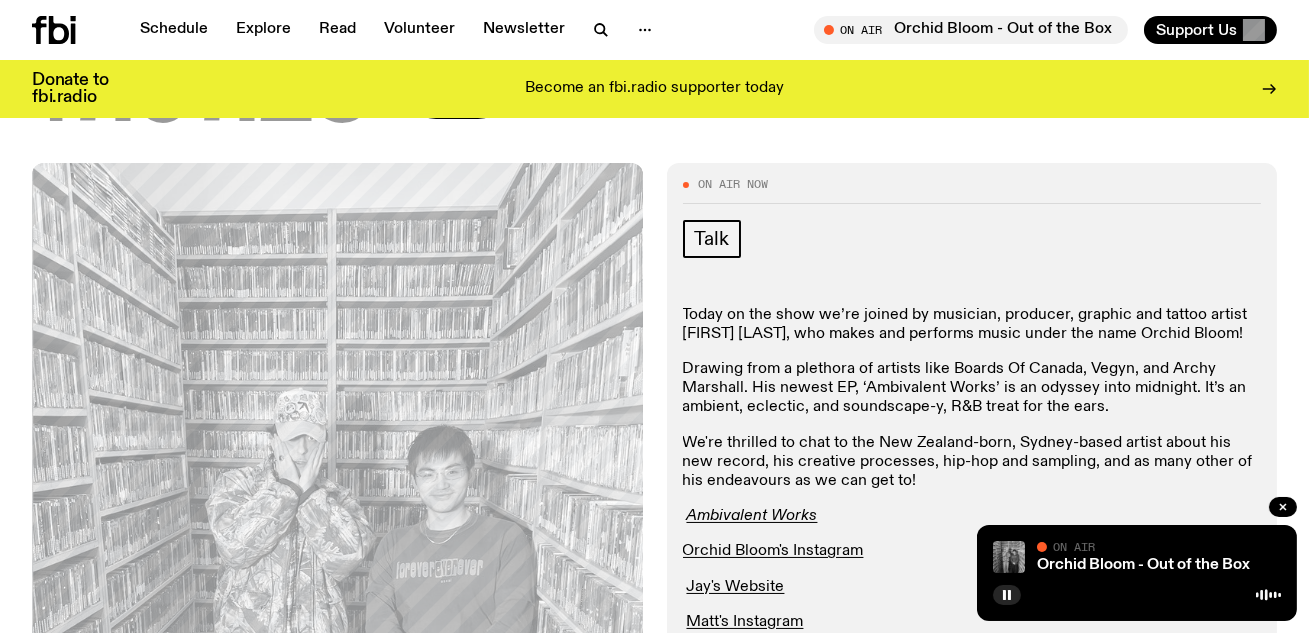 scroll, scrollTop: 181, scrollLeft: 0, axis: vertical 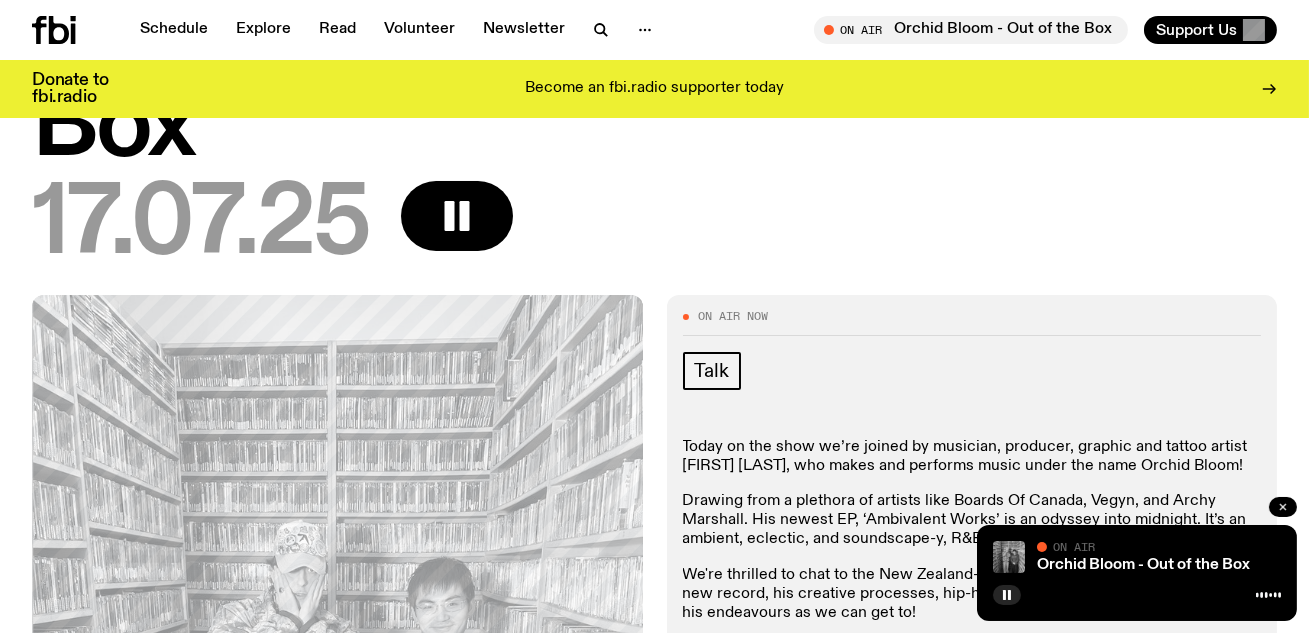 click at bounding box center [1283, 507] 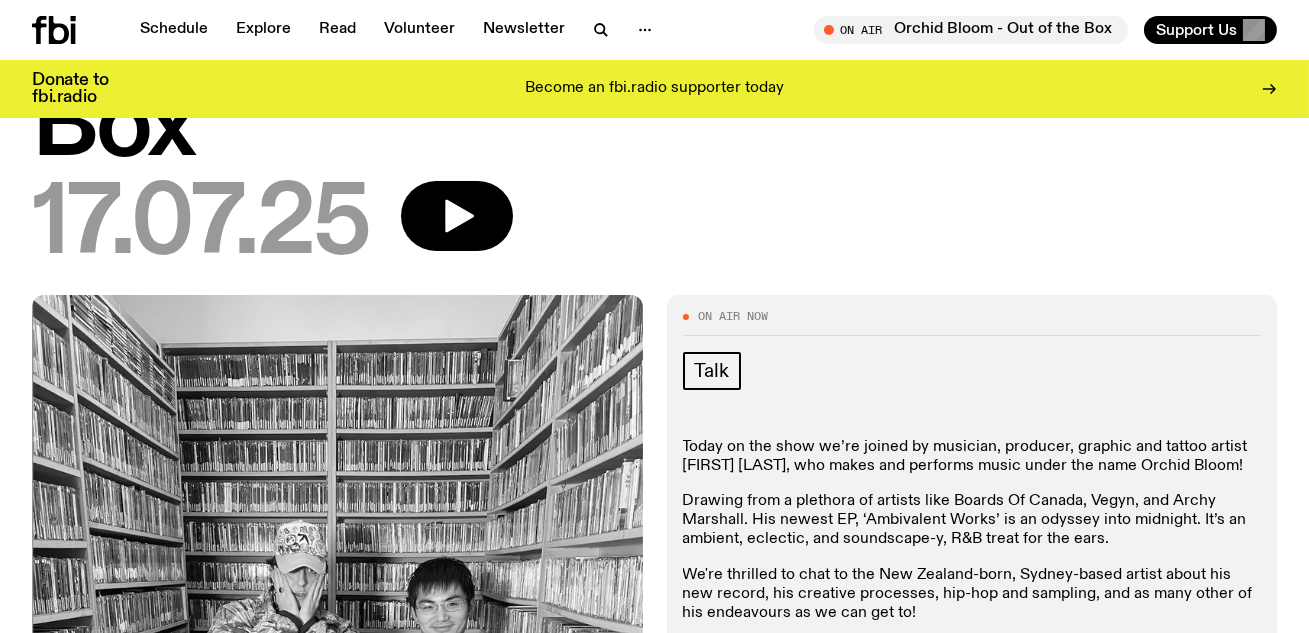 click 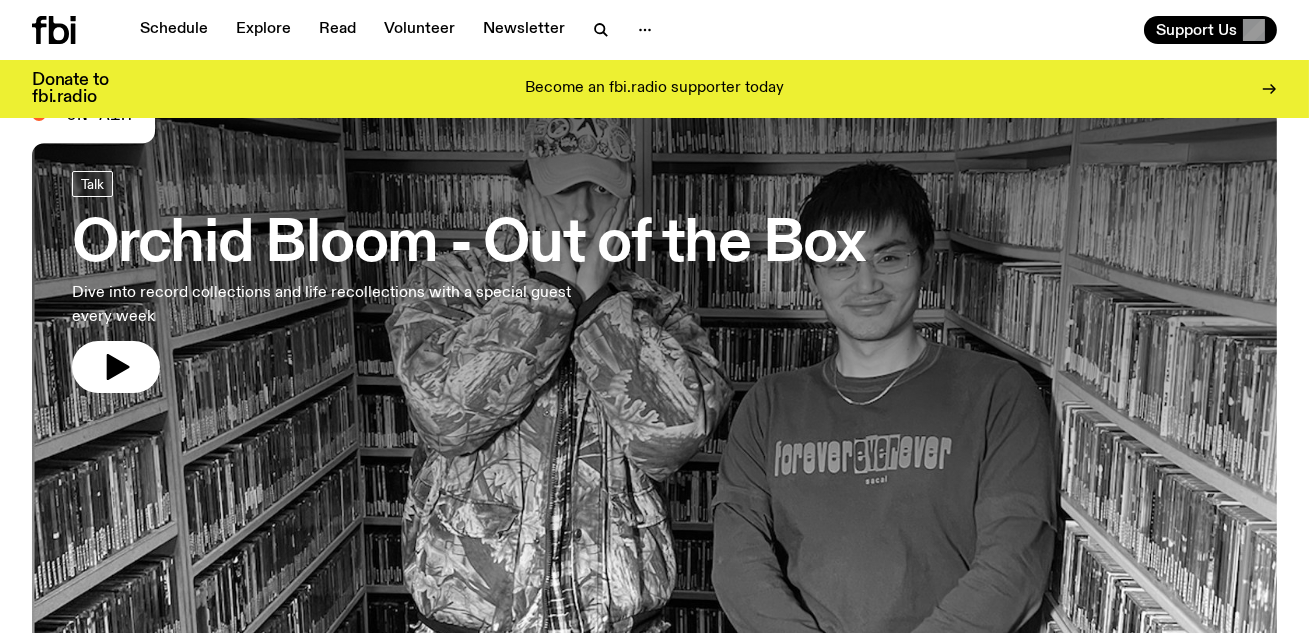 scroll, scrollTop: 0, scrollLeft: 0, axis: both 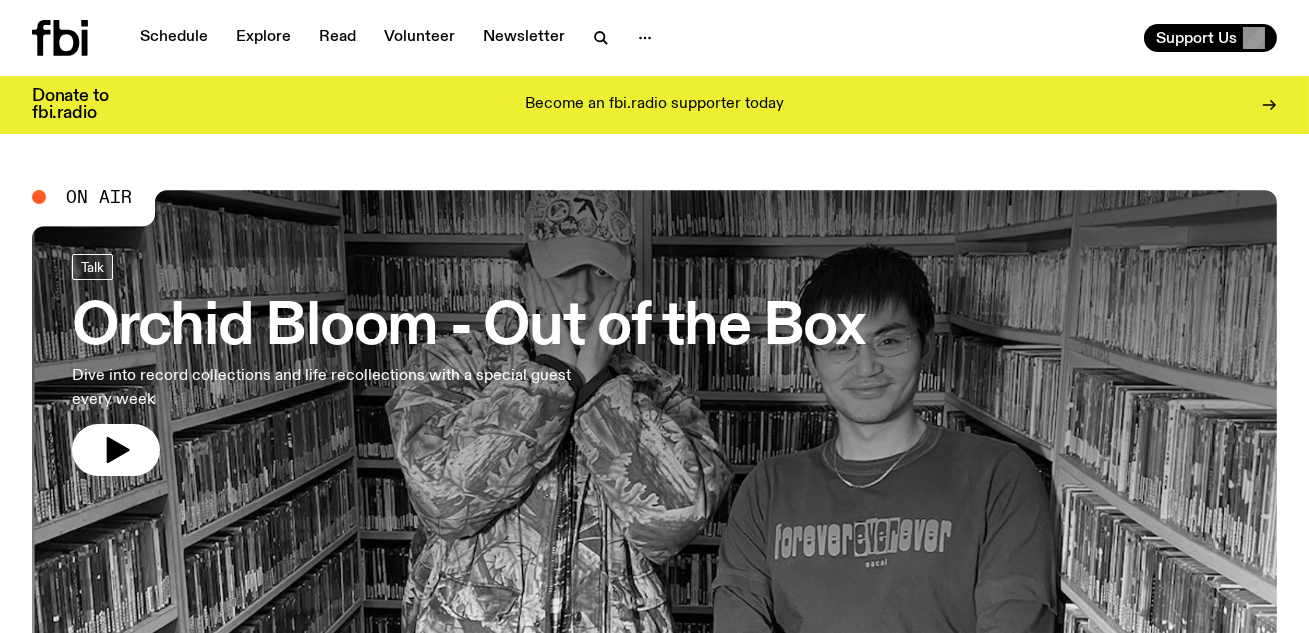 click on "Orchid Bloom - Out of the Box" at bounding box center (468, 328) 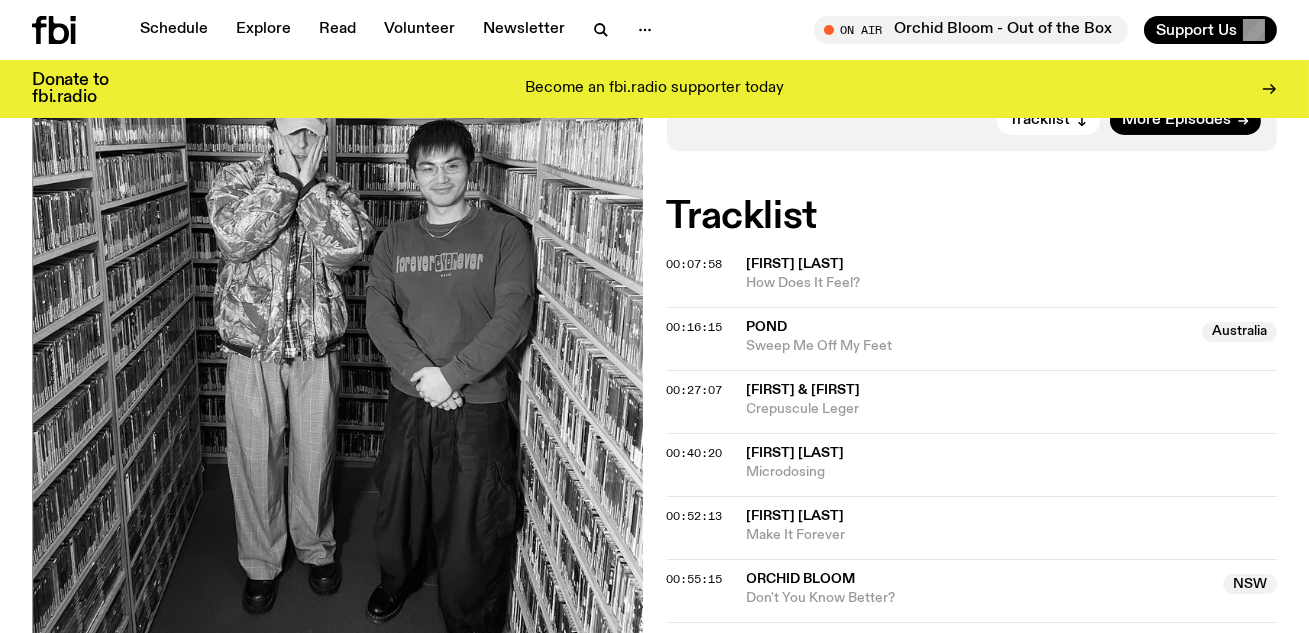 scroll, scrollTop: 241, scrollLeft: 0, axis: vertical 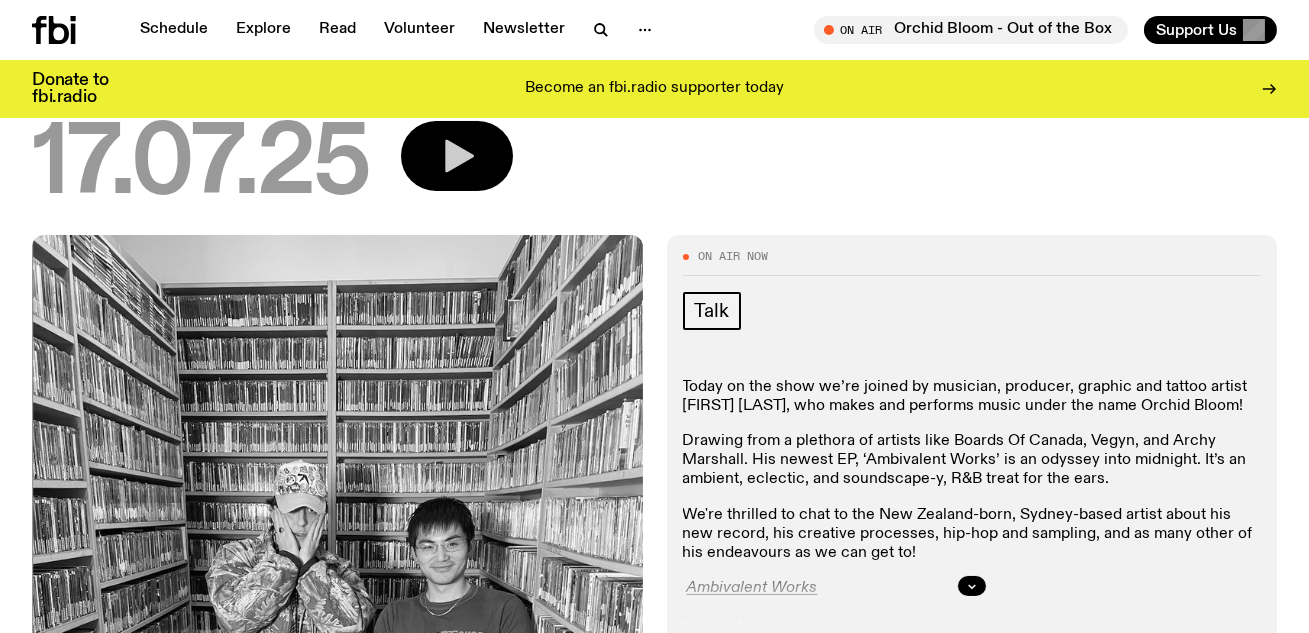 click 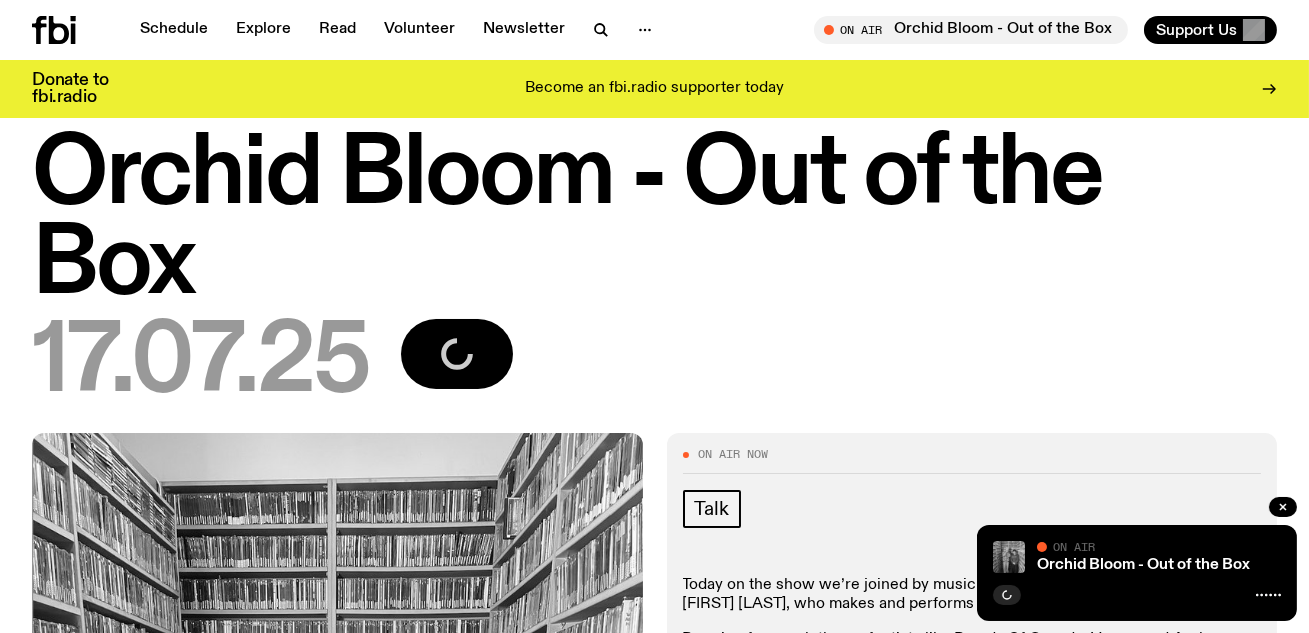 scroll, scrollTop: 18, scrollLeft: 0, axis: vertical 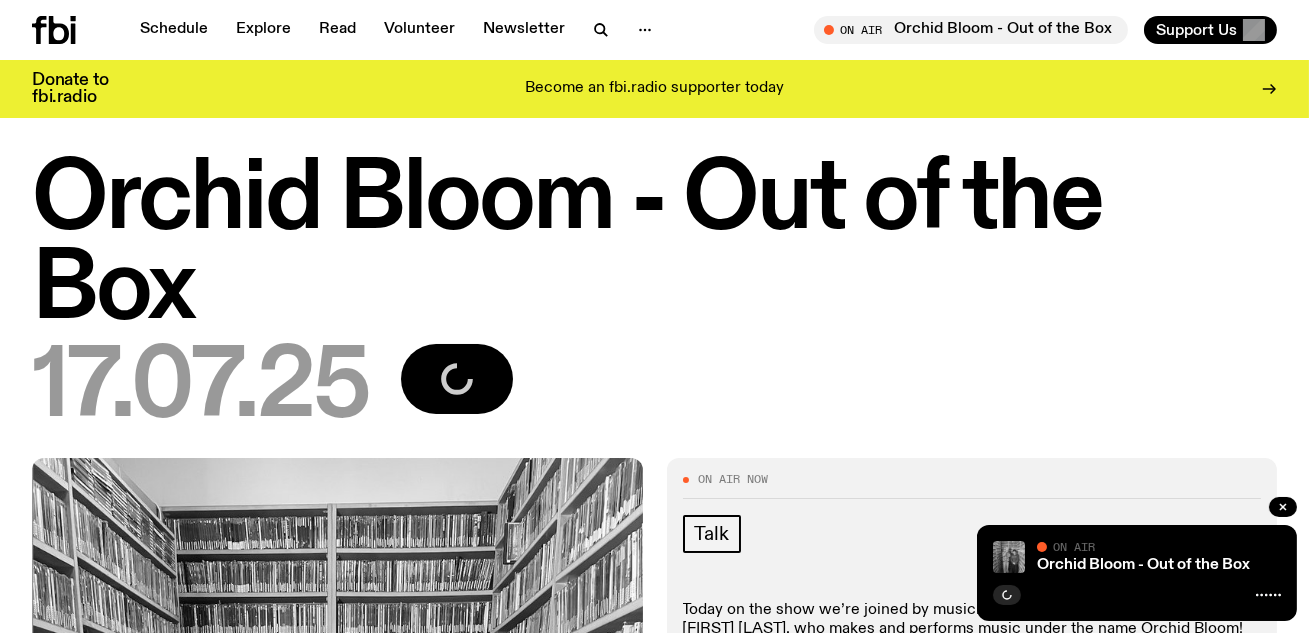 click 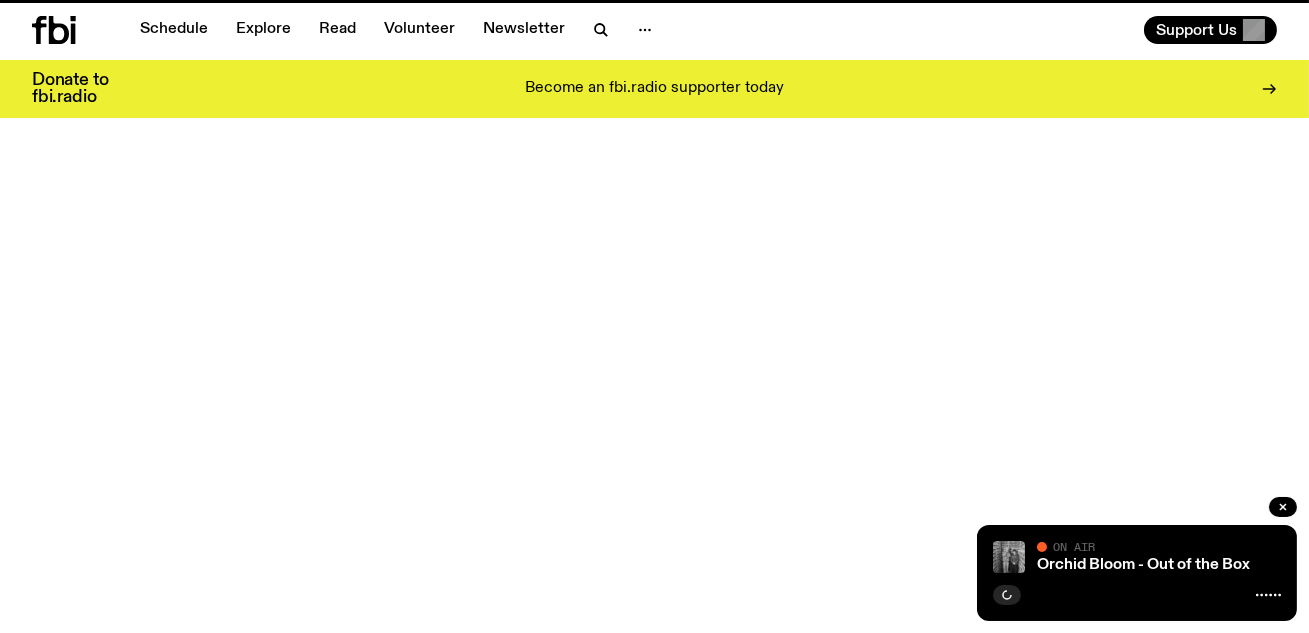 scroll, scrollTop: 0, scrollLeft: 0, axis: both 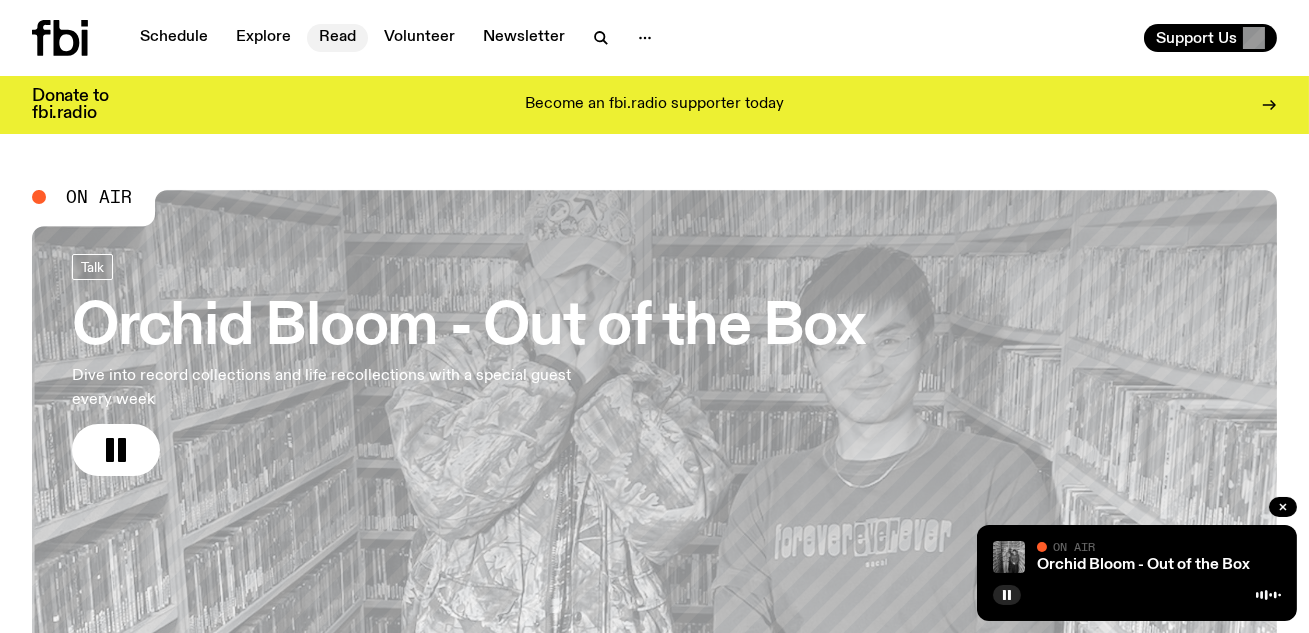 click on "Read" at bounding box center [337, 38] 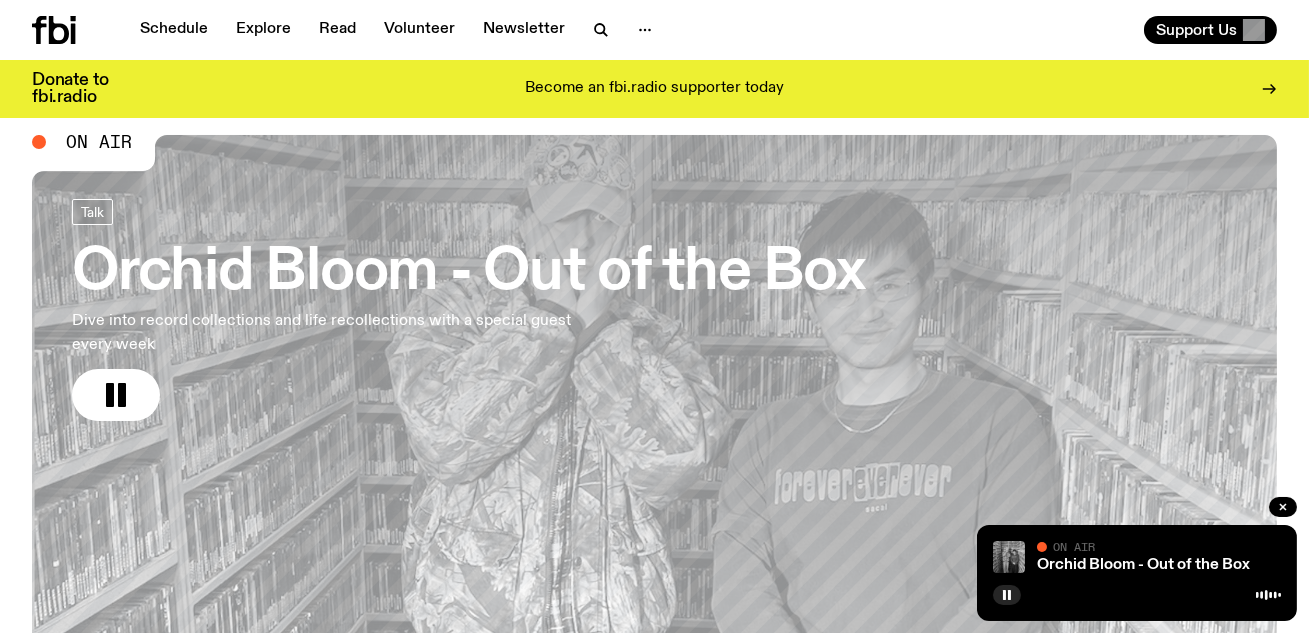 scroll, scrollTop: 0, scrollLeft: 0, axis: both 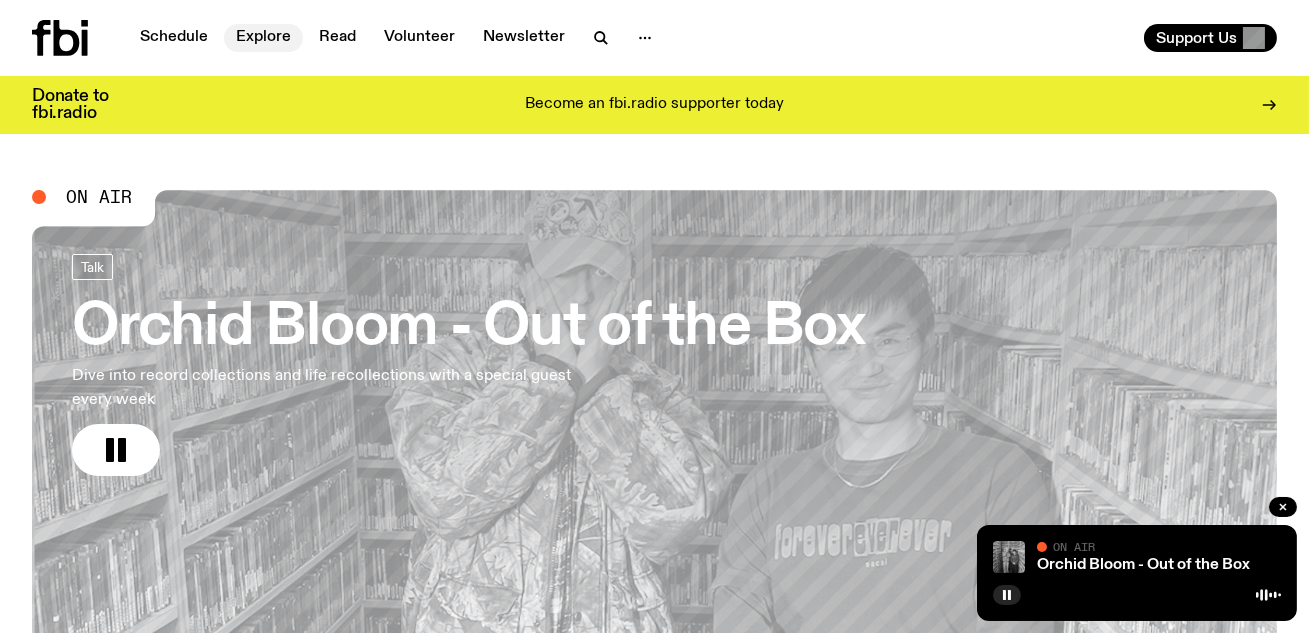 click on "Explore" at bounding box center (263, 38) 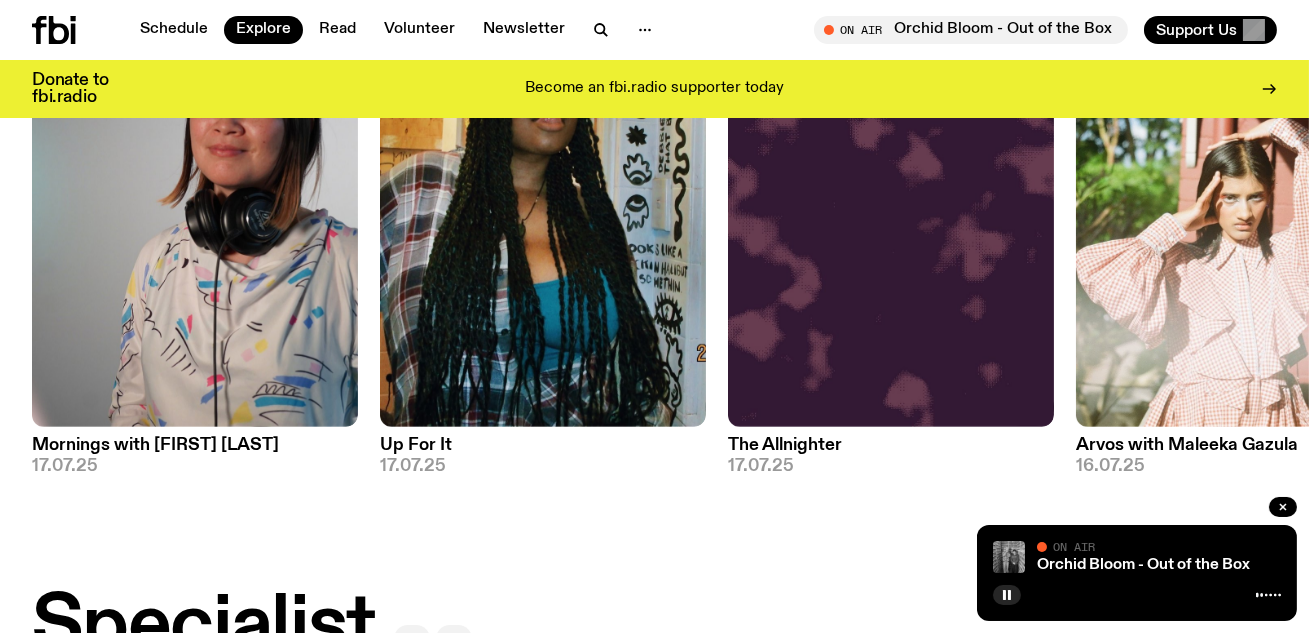 scroll, scrollTop: 994, scrollLeft: 0, axis: vertical 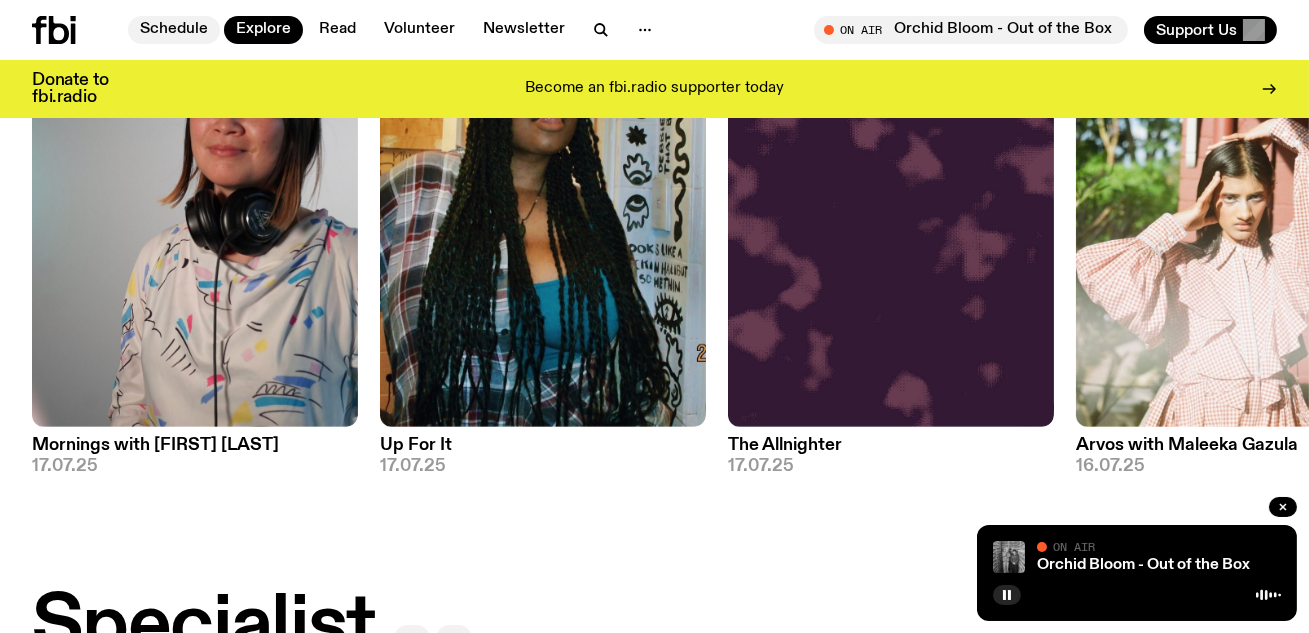 click on "Schedule" at bounding box center (174, 30) 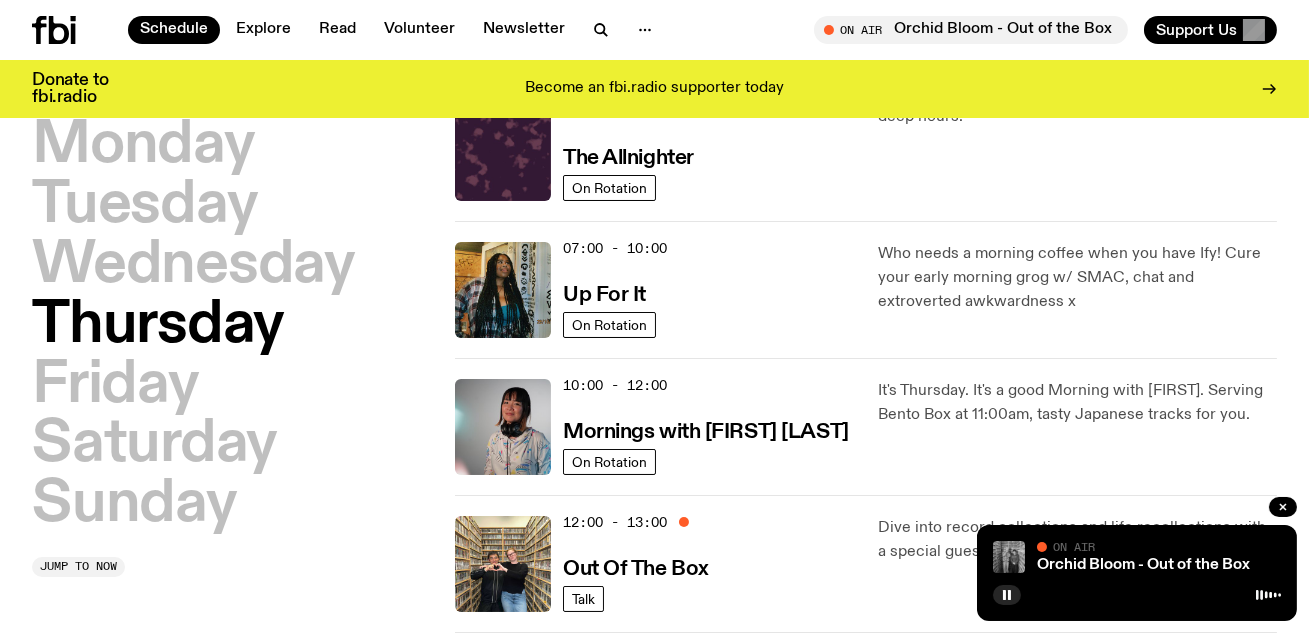 scroll, scrollTop: 331, scrollLeft: 0, axis: vertical 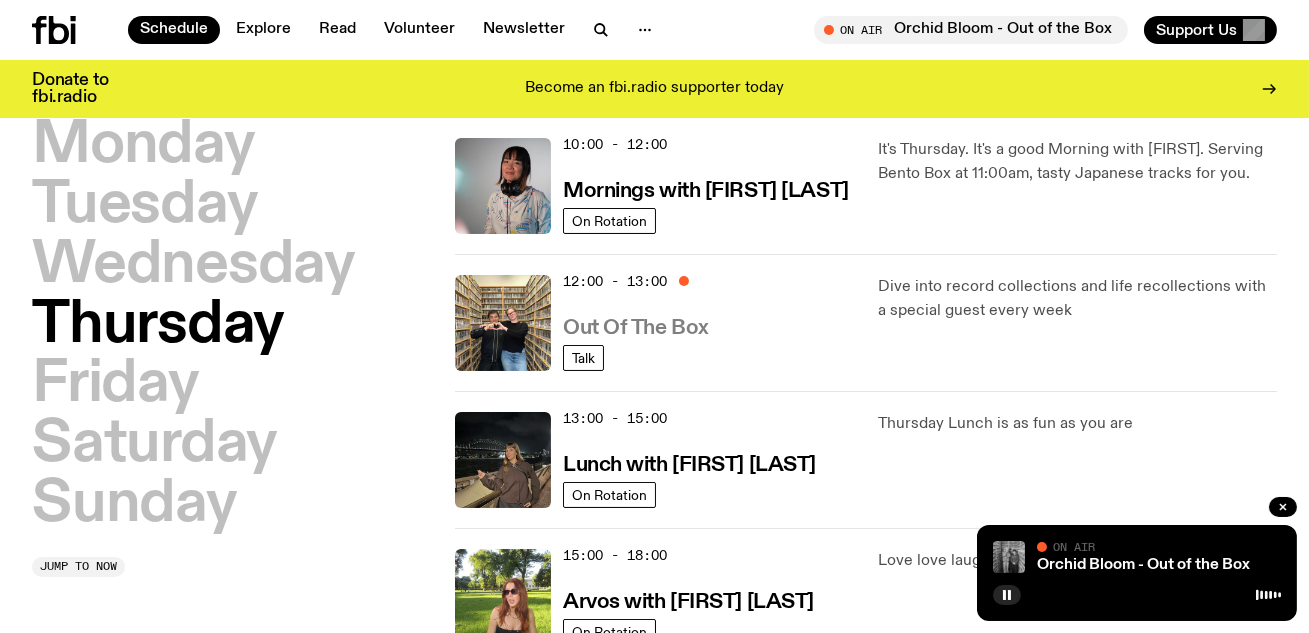 click on "Out Of The Box" at bounding box center [636, 328] 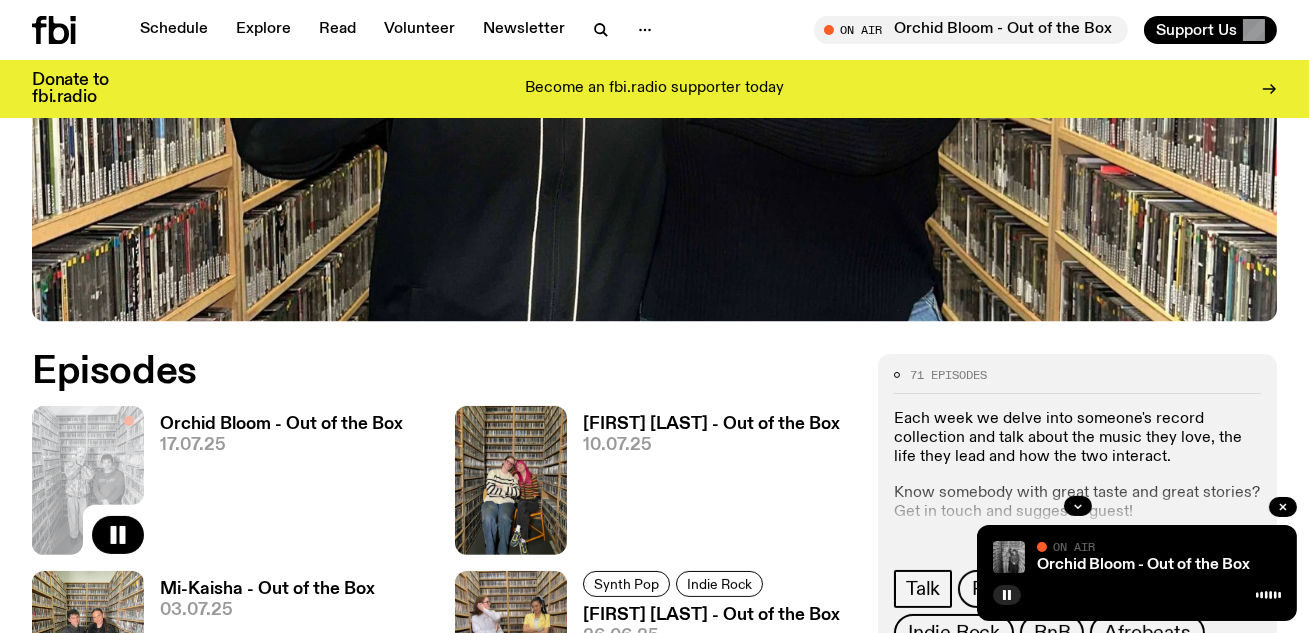 scroll, scrollTop: 893, scrollLeft: 0, axis: vertical 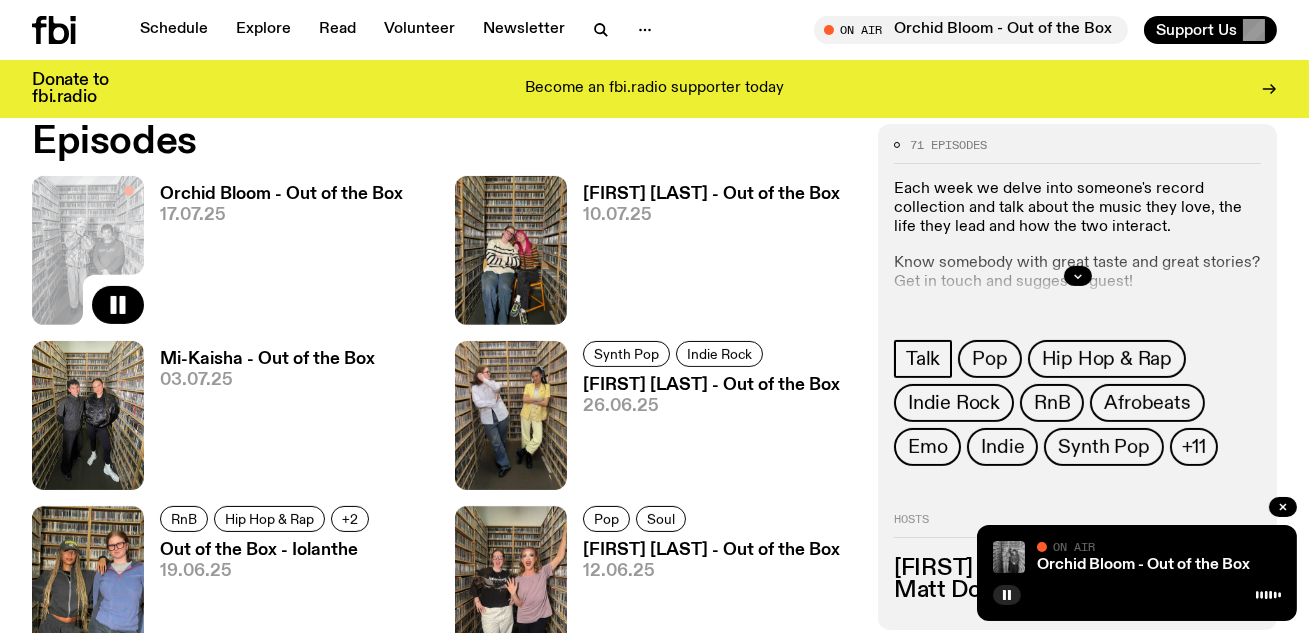 click on "Orchid Bloom - Out of the Box" at bounding box center (281, 194) 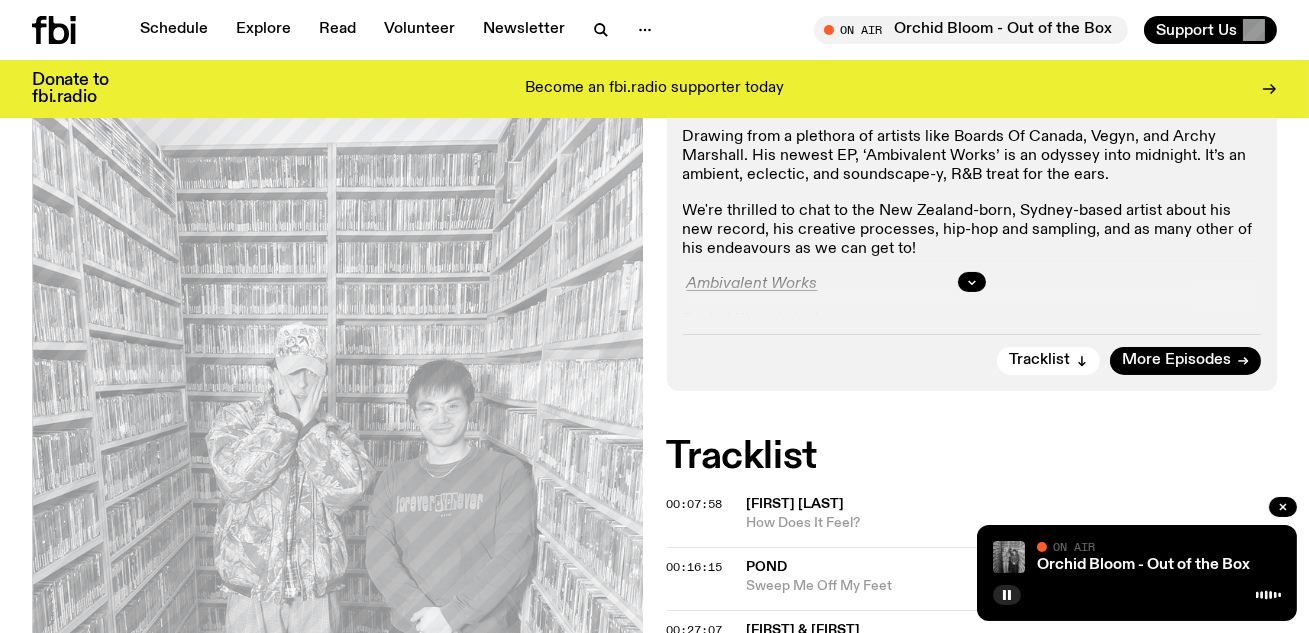 scroll, scrollTop: 545, scrollLeft: 0, axis: vertical 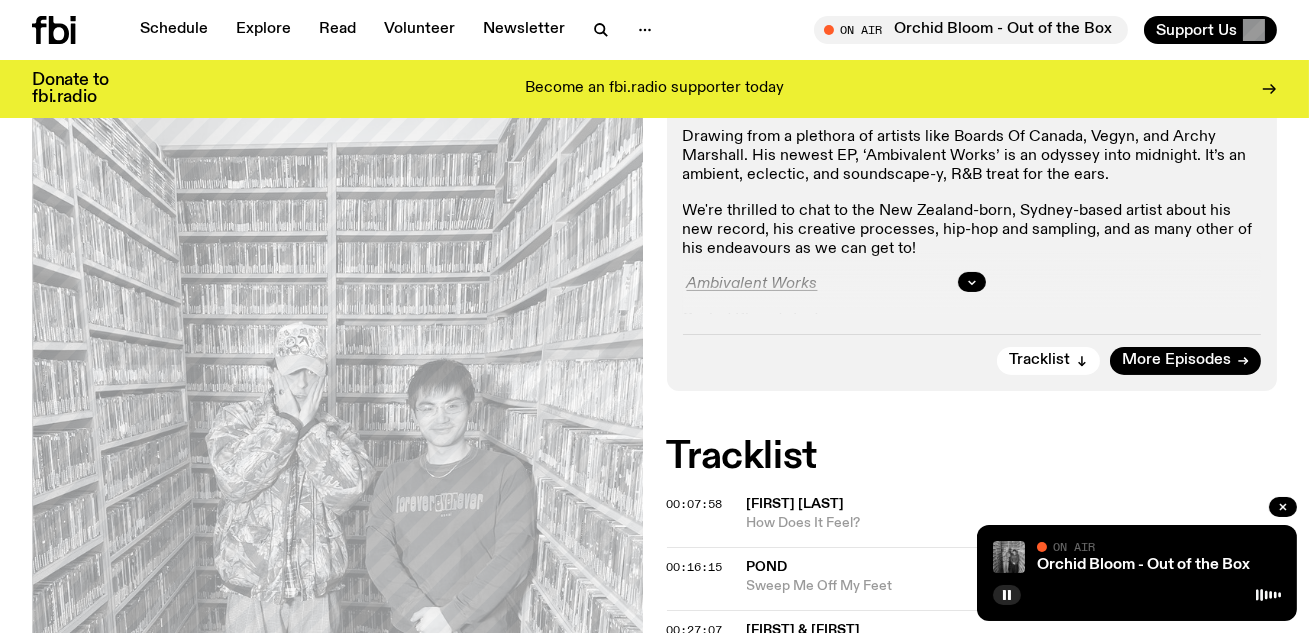 click at bounding box center [972, 282] 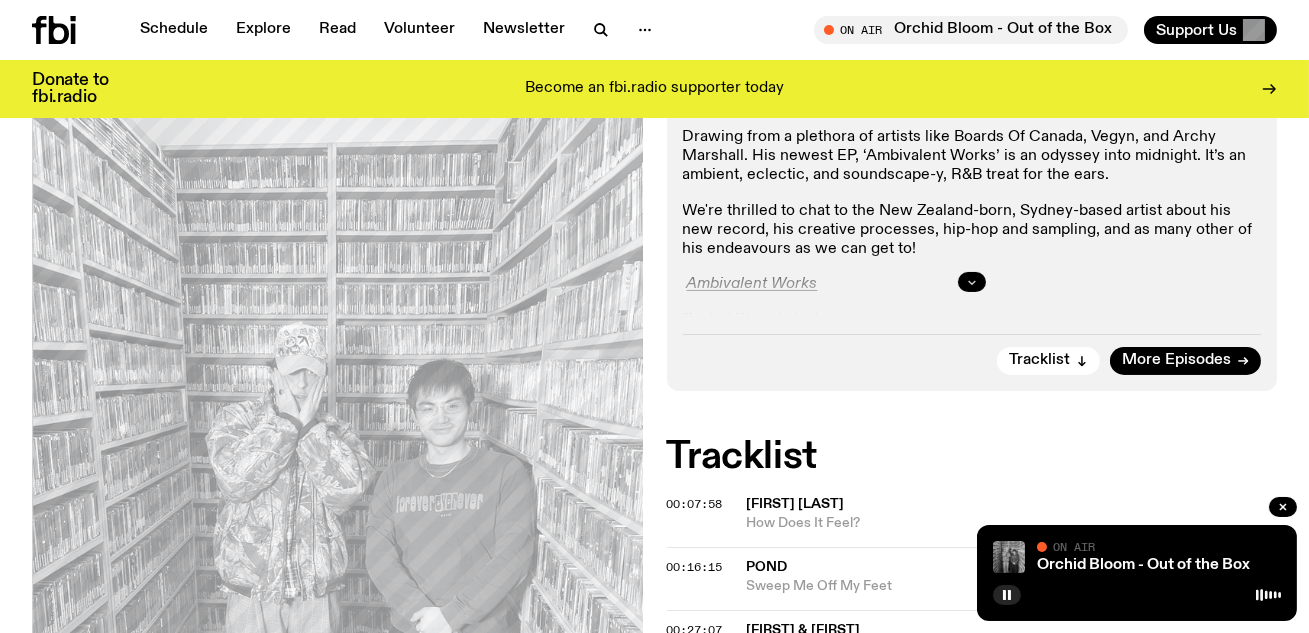 click at bounding box center [972, 282] 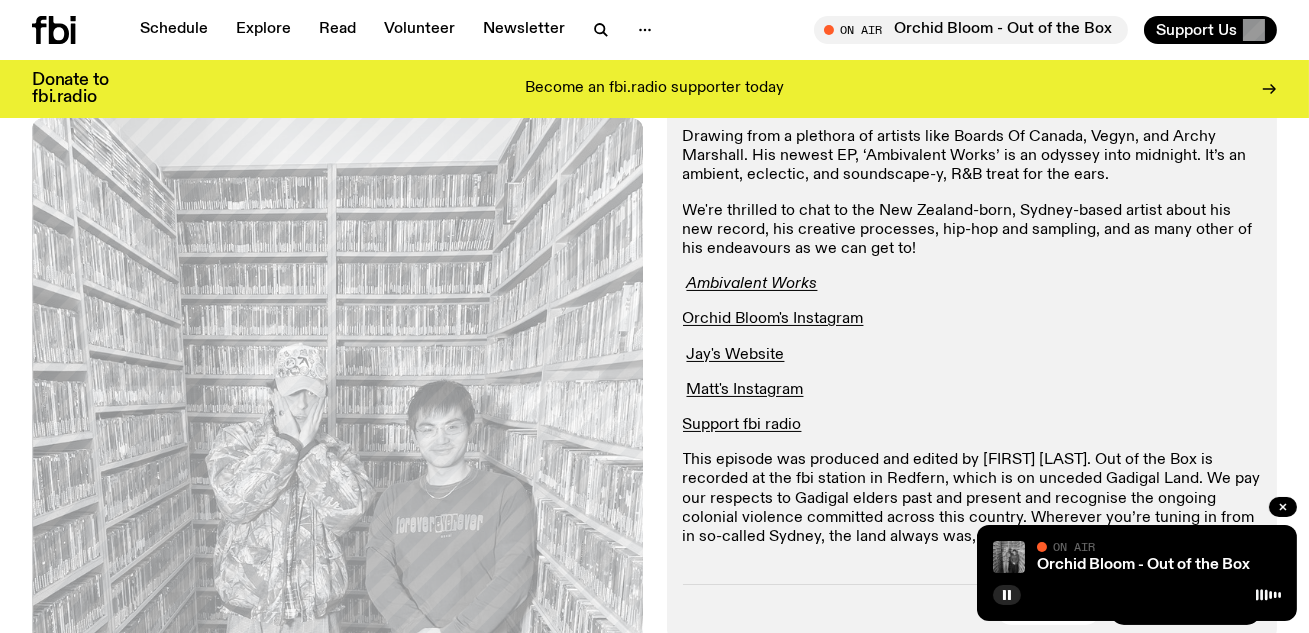 scroll, scrollTop: 0, scrollLeft: 0, axis: both 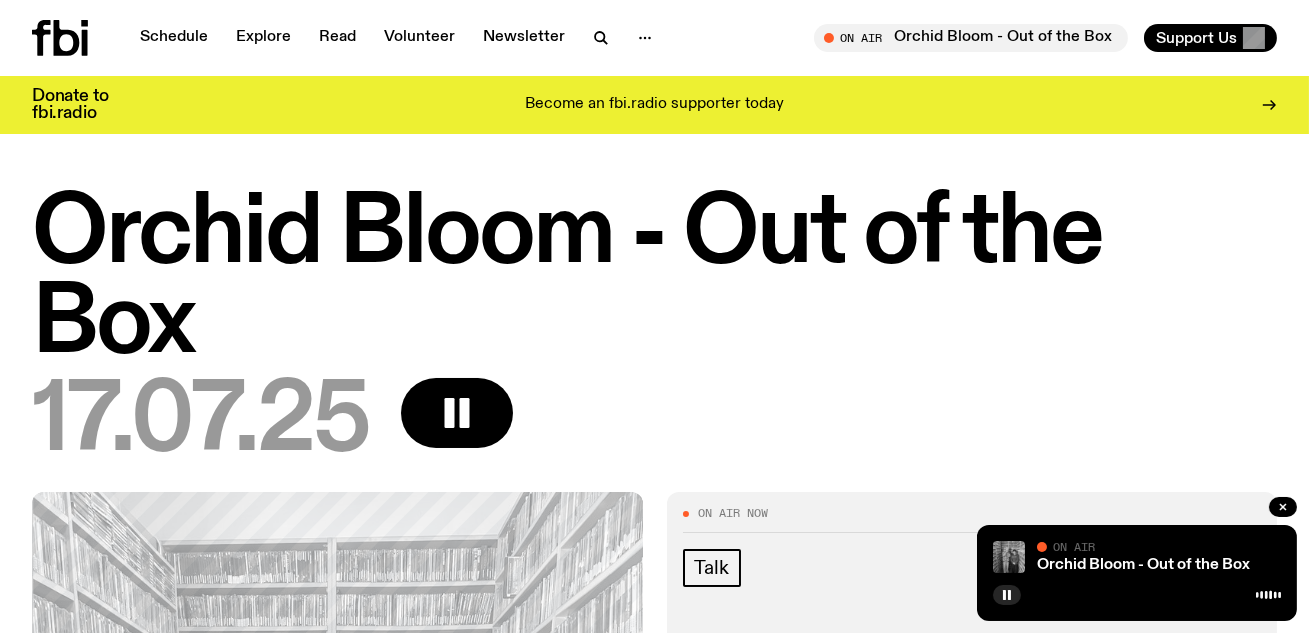 click 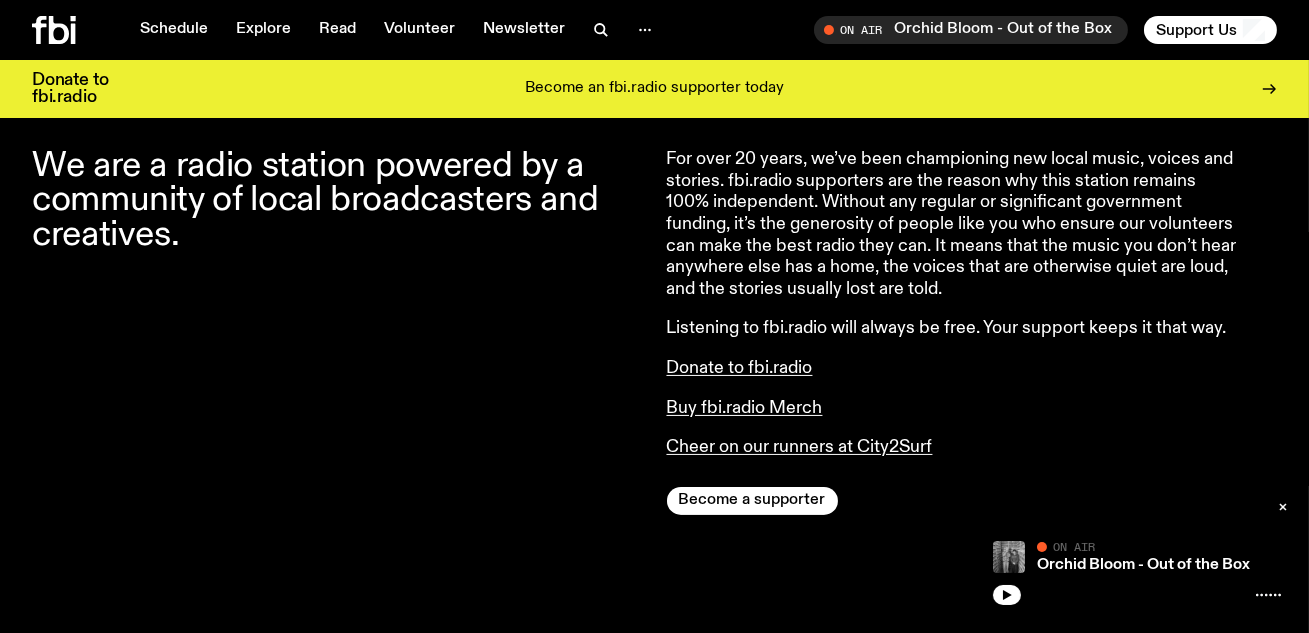 scroll, scrollTop: 980, scrollLeft: 0, axis: vertical 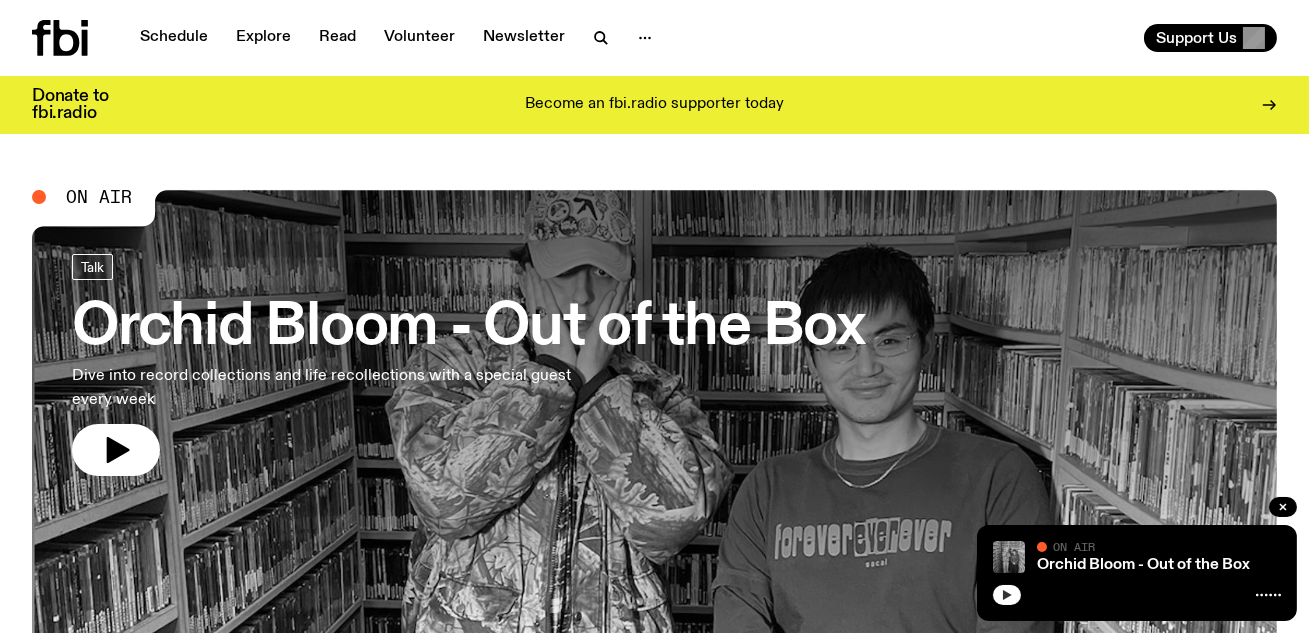 click 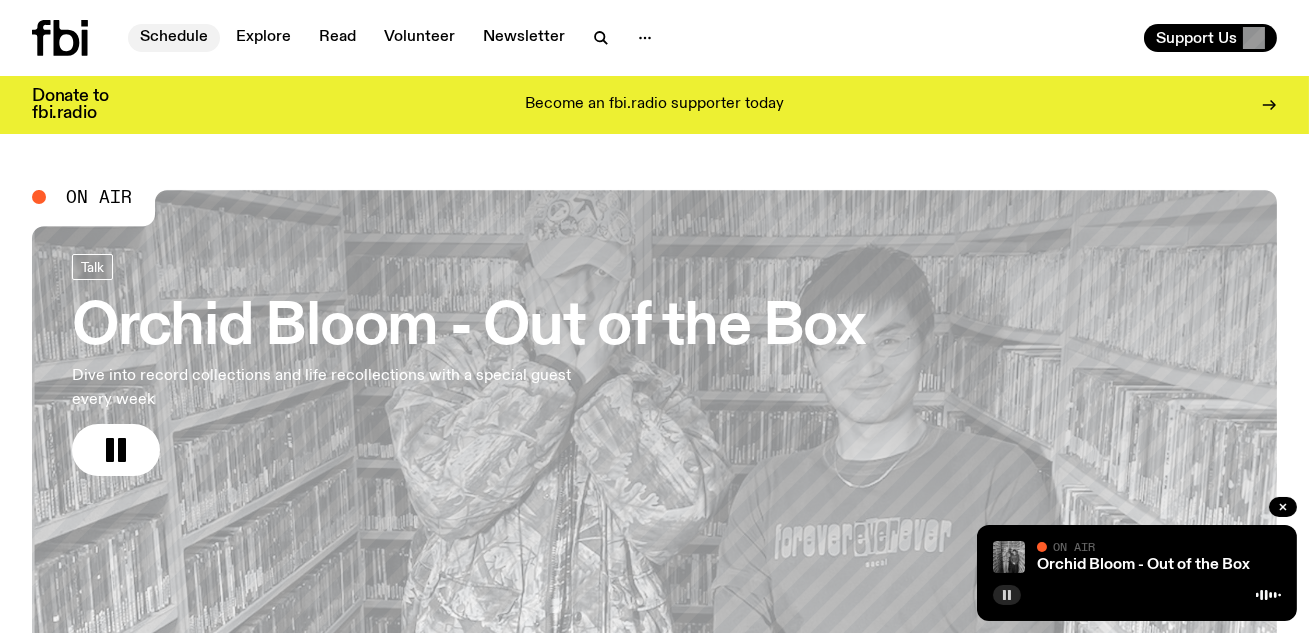 click on "Schedule" at bounding box center (174, 38) 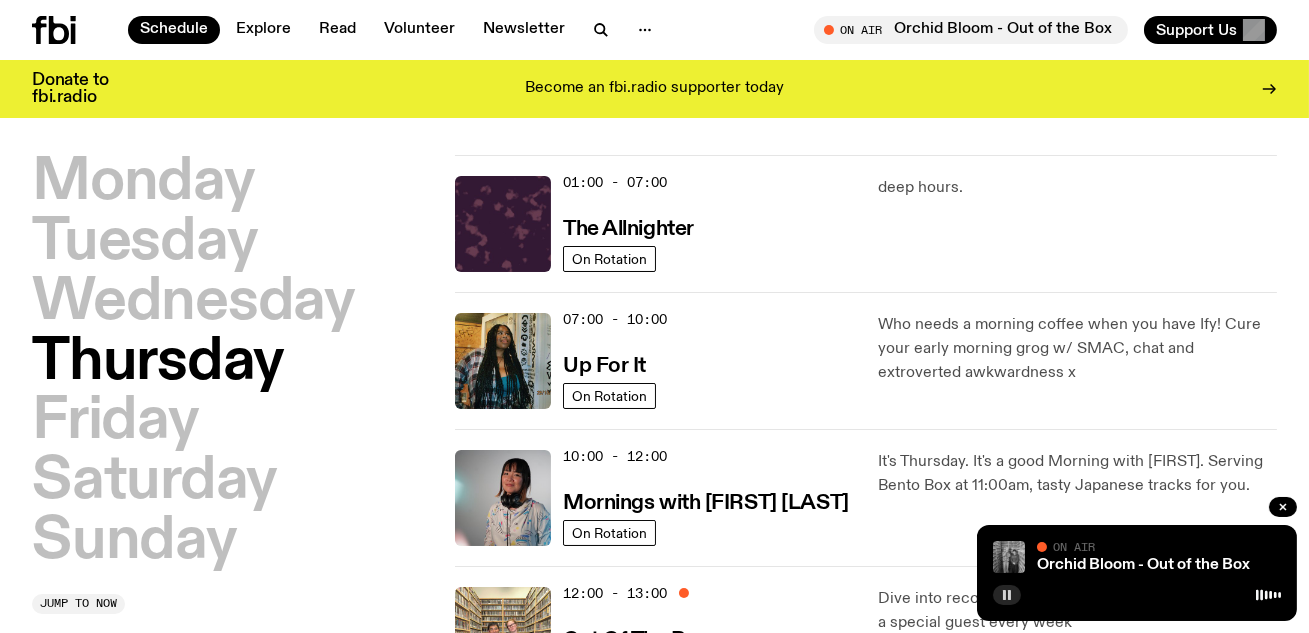 scroll, scrollTop: 0, scrollLeft: 0, axis: both 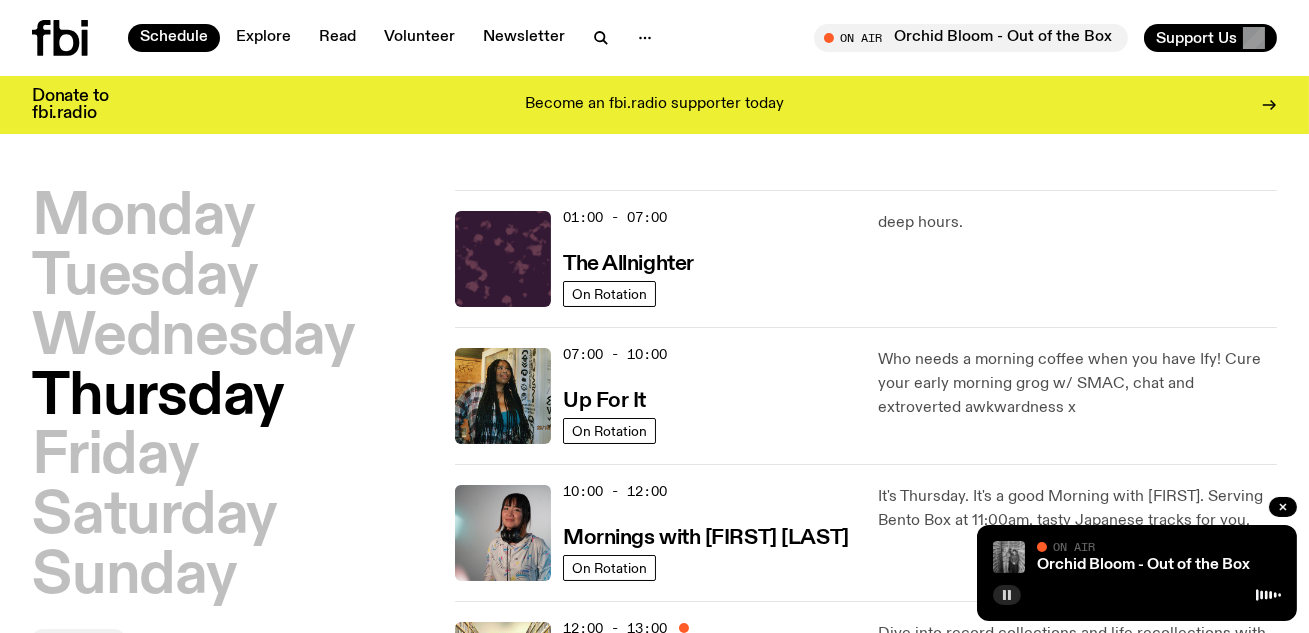 click 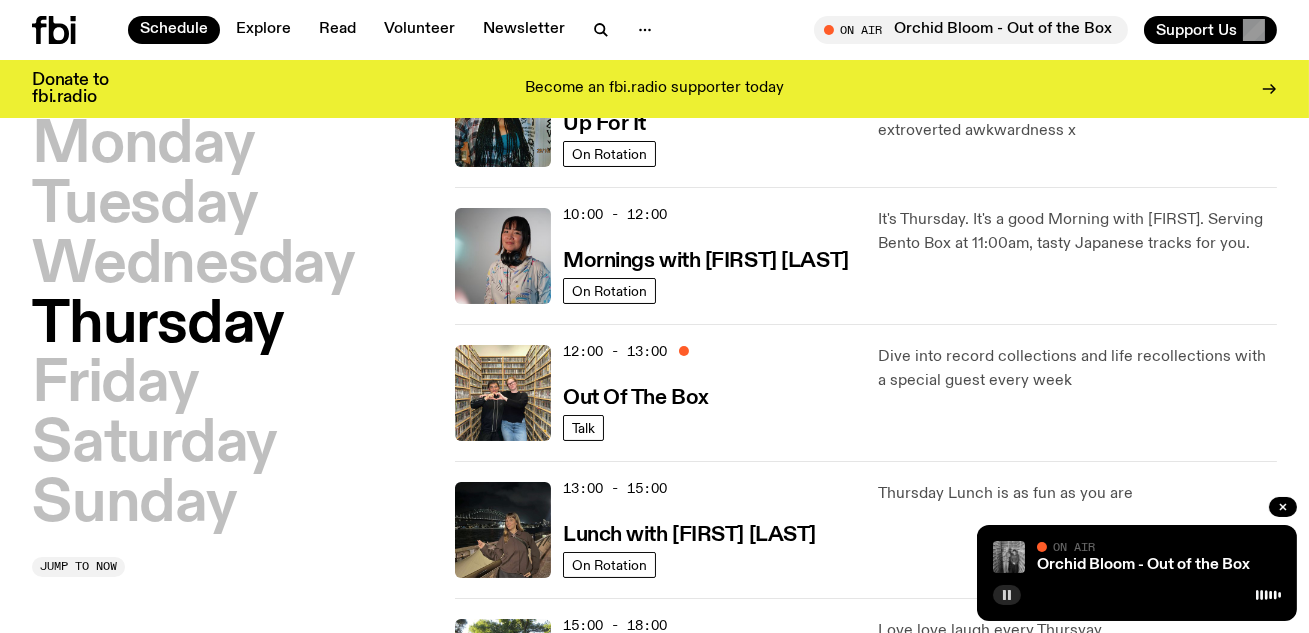 scroll, scrollTop: 261, scrollLeft: 0, axis: vertical 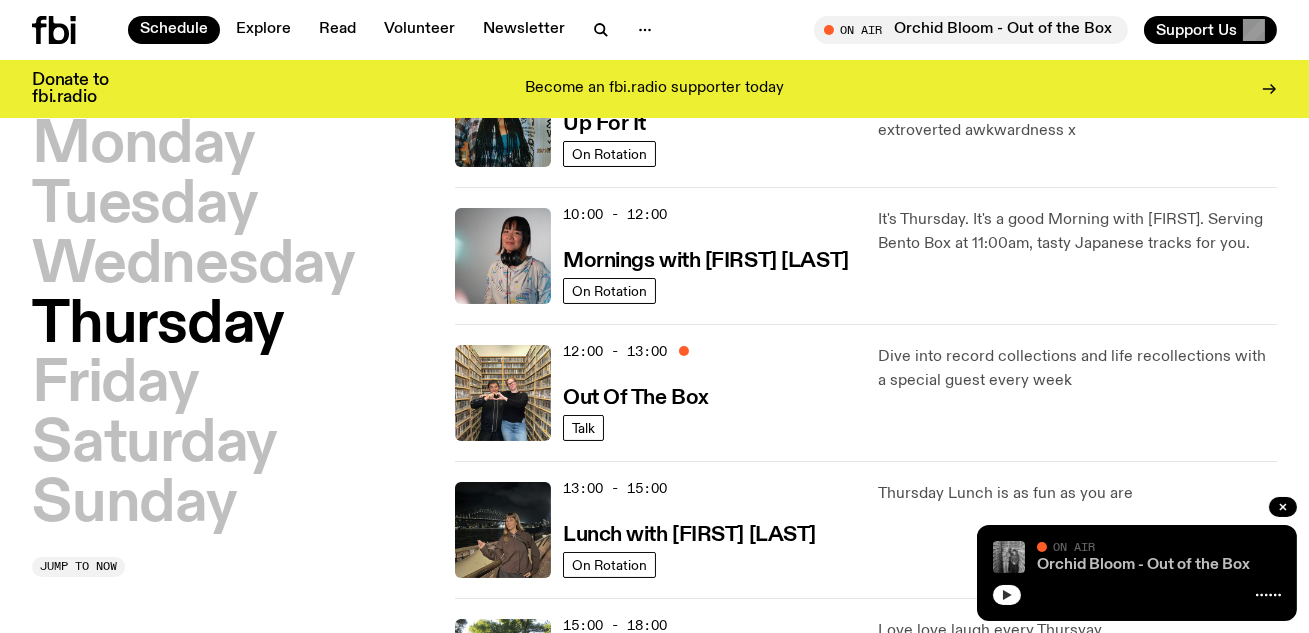 click on "Orchid Bloom - Out of the Box" 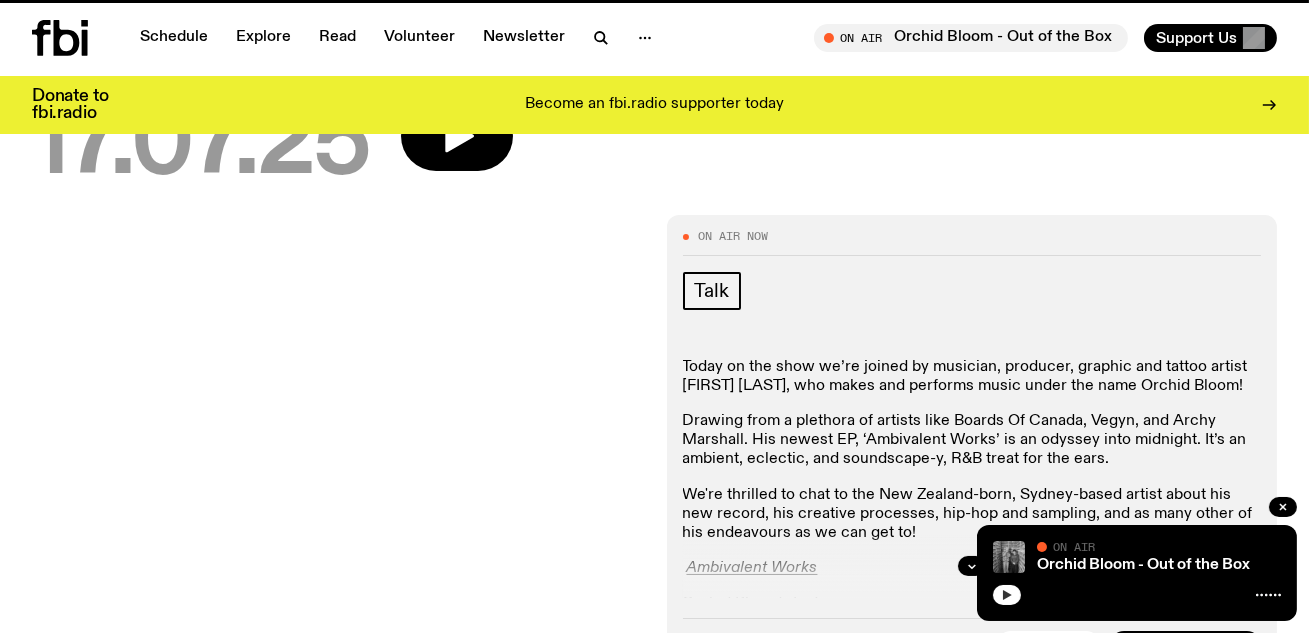 scroll, scrollTop: 0, scrollLeft: 0, axis: both 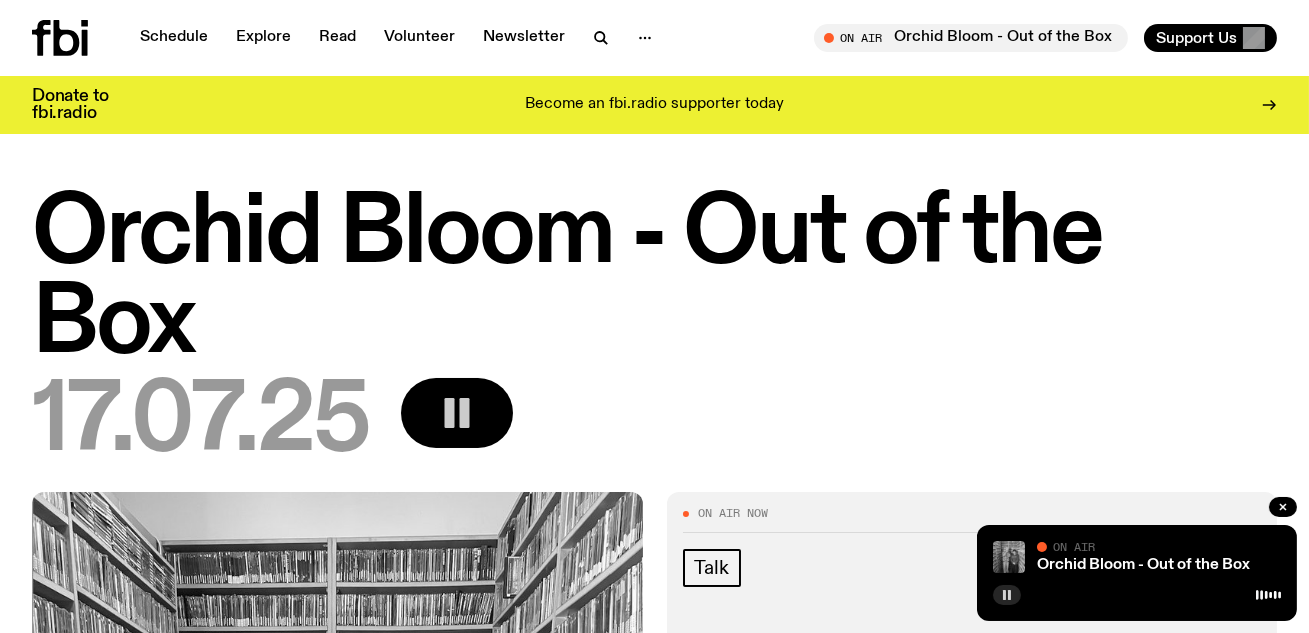 click 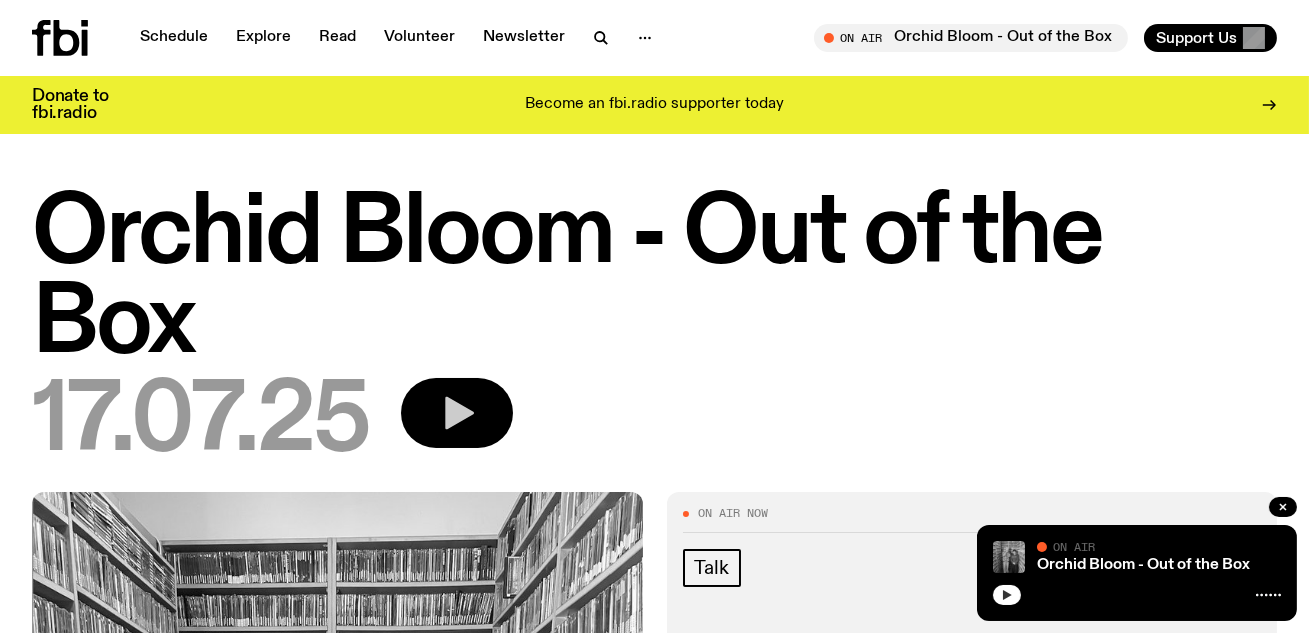 click 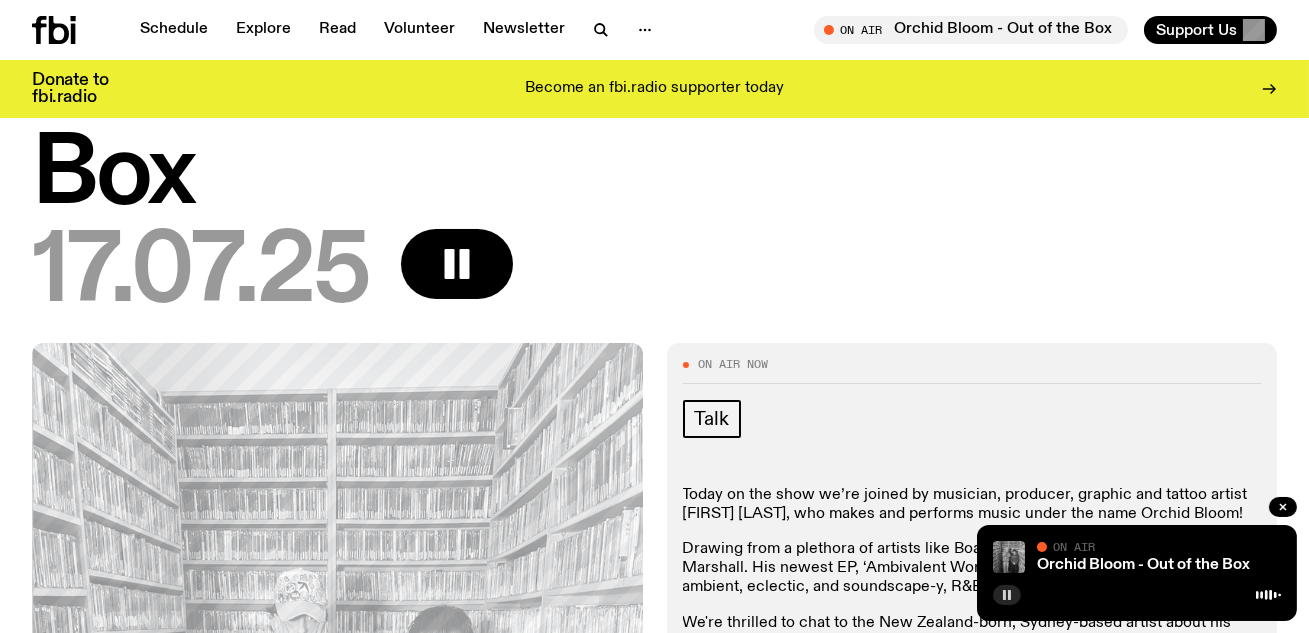 scroll, scrollTop: 0, scrollLeft: 0, axis: both 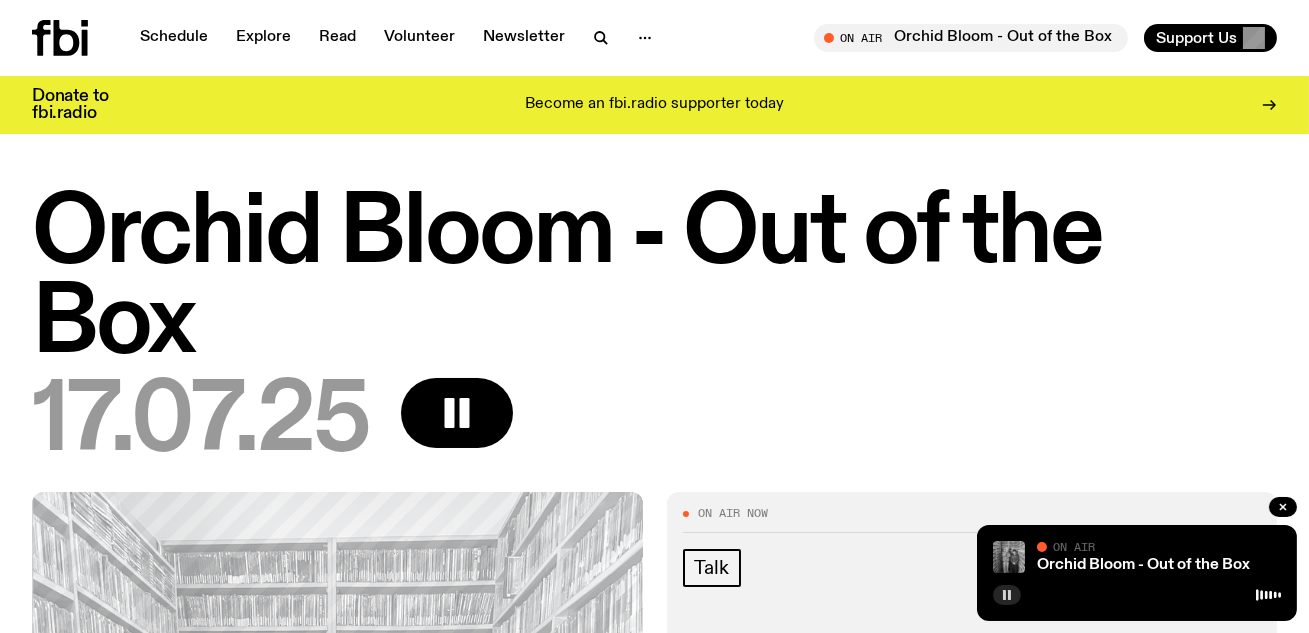 click 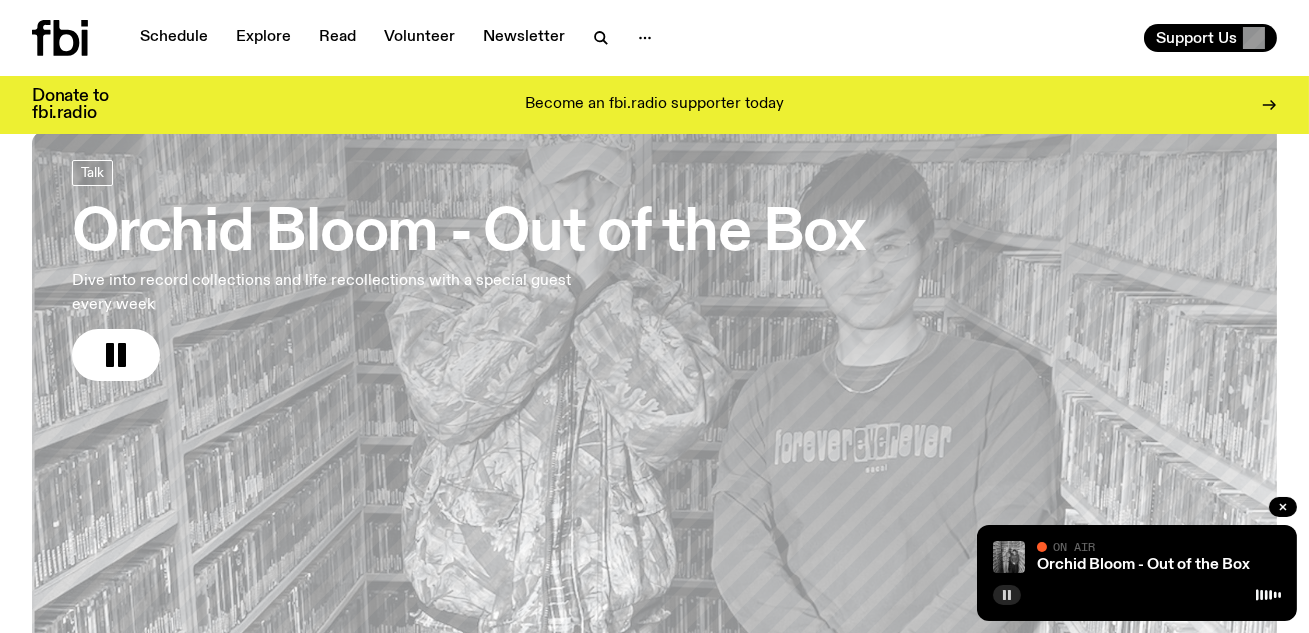 scroll, scrollTop: 0, scrollLeft: 0, axis: both 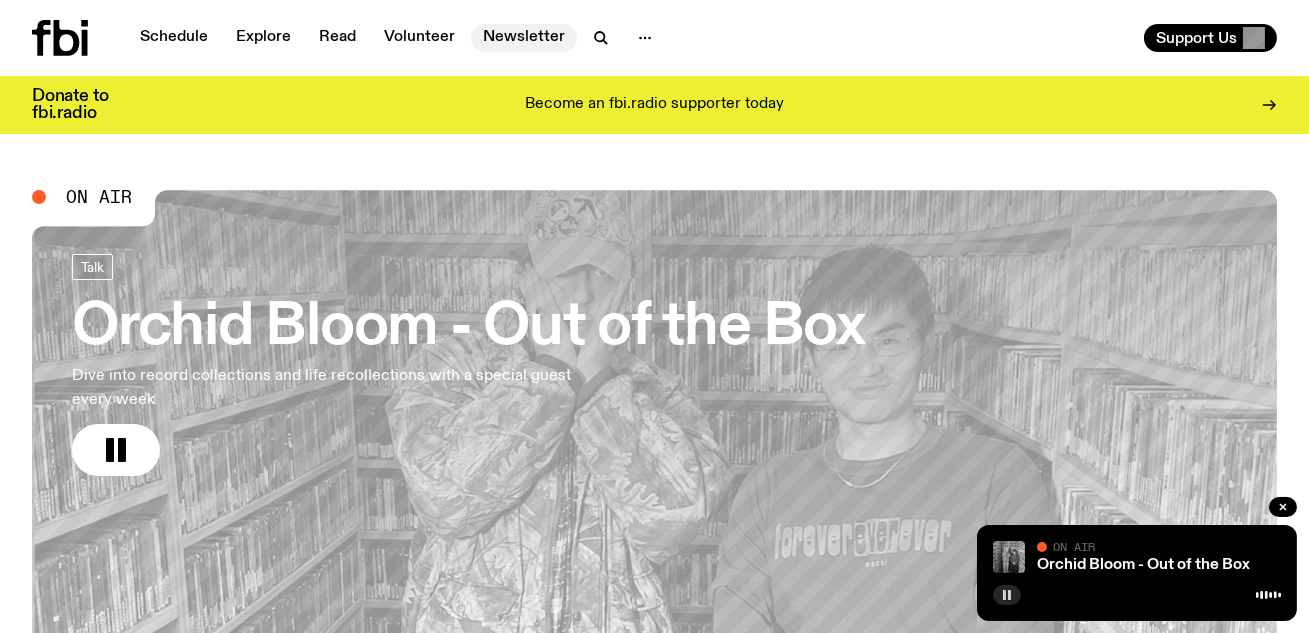 click on "Newsletter" at bounding box center [524, 38] 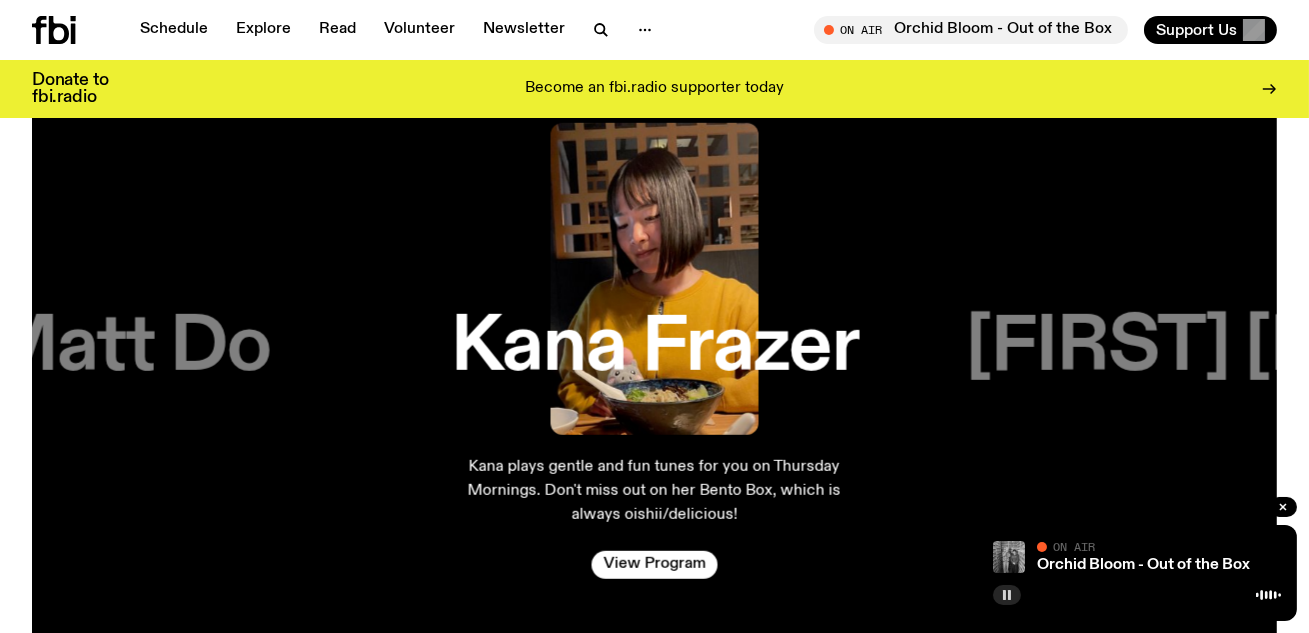 scroll, scrollTop: 3672, scrollLeft: 0, axis: vertical 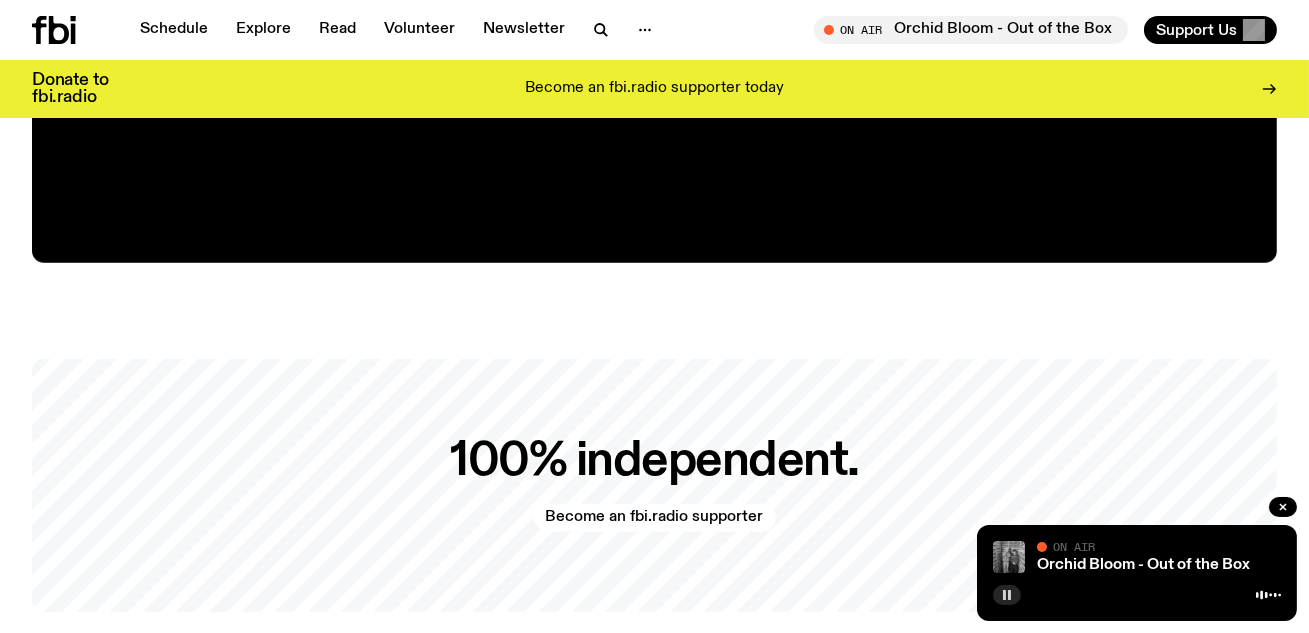 click on "On Air Talk Orchid Bloom - Out of the Box Dive into record collections and life recollections with a special guest every week  Up Next Lunch with Izzy Page 1:00pm - 3:00pm  Up Next Lunch with Izzy Page 1:00pm - 3:00pm  Featured episodes Specialist Hip Hop & Rap Sunset with nazty gurl ft Sttrukii, Cherryrype, Grimslaw, Timbo, DRIZZZ, Mercury and GODWIN (sunset cypher) 16.07.25 Talk No Going Home / Race Matters & All the Best  13.07.25 On Rotation The Playlist with Jim, Benny, and Raf 11.07.25 On Rotation Post-Rock Jazz +1 Arvos with Bri Kennedy ✩ Interview: Moin 07.07.25 Specialist The Bridge with Diana Kalkoul (◦U ᴗ U◦) Interview w/Djanaba 09.07.25 Talk Mi-Kaisha - Out of the Box  03.07.25 Specialist 704 W HIGH ST with FearDorian 06.07.25 DJ Mix The Midday Mix - FUKHED 11.07.25 View More Funk Hyperpop Instrumental Shuffle See all genres Latest articles Album of the Week NAPALM-Muzik –  Mona Mule 11.07.25 Independent Artist of the Week Ashkan Shafiei 10.07.25 Album of the Week Wet Kiss 04.07.25" 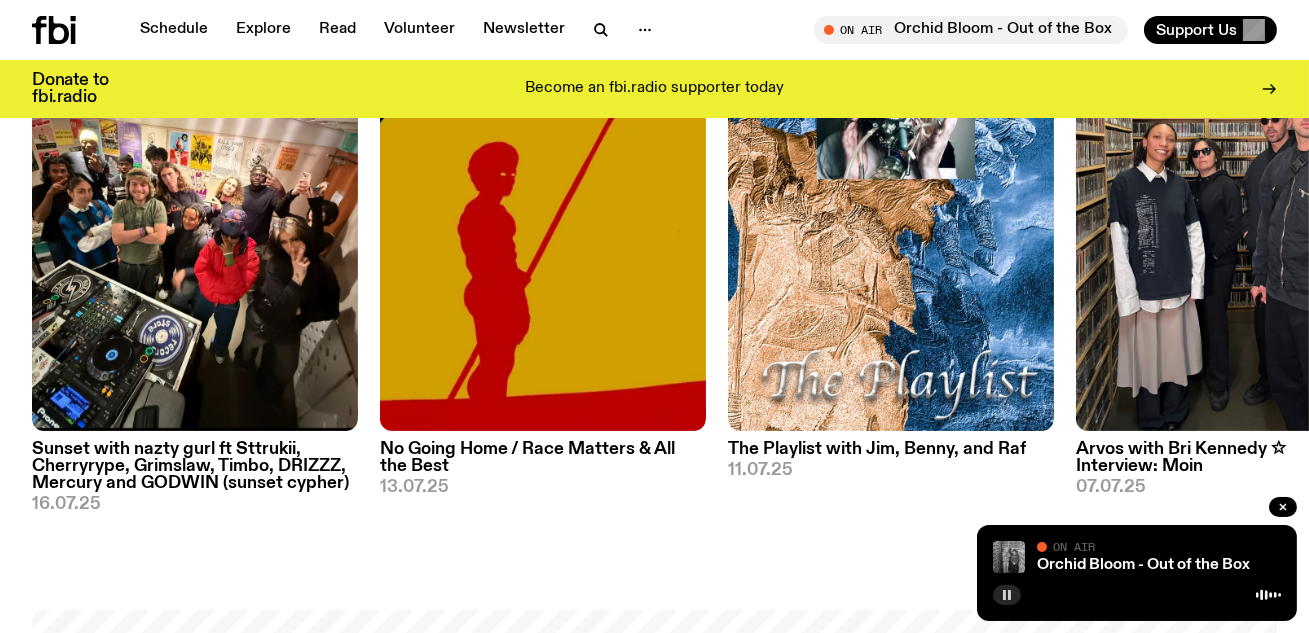 scroll, scrollTop: 0, scrollLeft: 0, axis: both 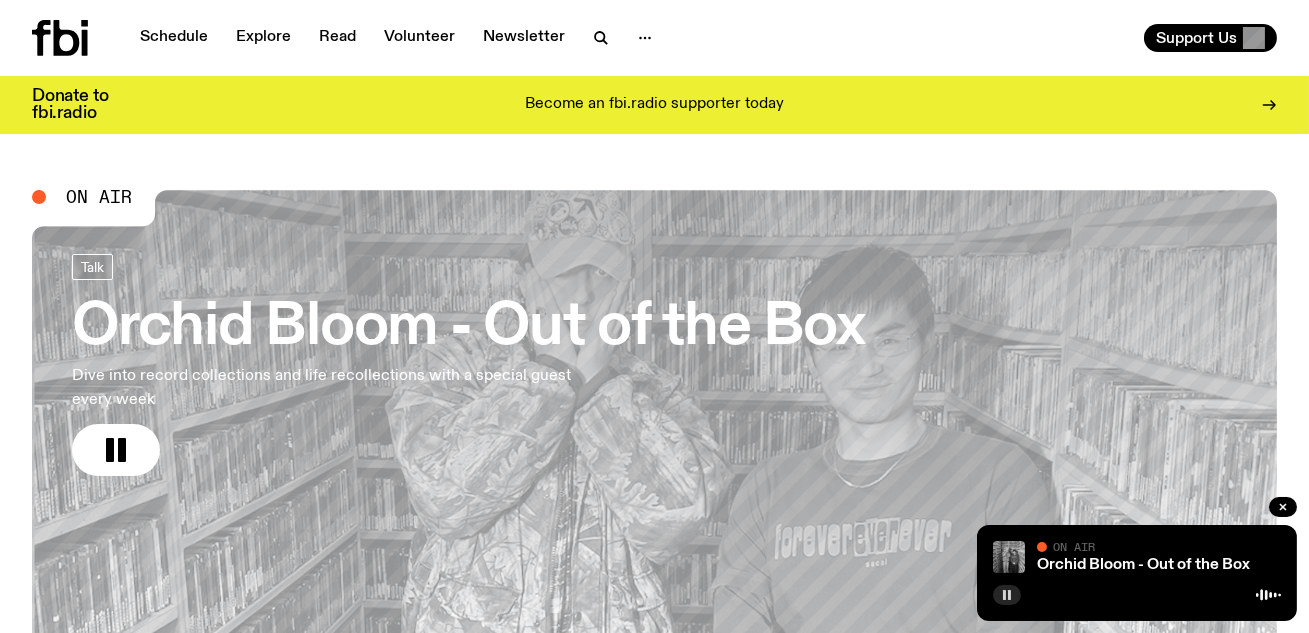 click on "On Air Talk Orchid Bloom - Out of the Box Dive into record collections and life recollections with a special guest every week  Up Next Lunch with Izzy Page 1:00pm - 3:00pm  Up Next Lunch with Izzy Page 1:00pm - 3:00pm  Featured episodes Specialist Hip Hop & Rap Sunset with nazty gurl ft Sttrukii, Cherryrype, Grimslaw, Timbo, DRIZZZ, Mercury and GODWIN (sunset cypher) 16.07.25 Talk No Going Home / Race Matters & All the Best  13.07.25 On Rotation The Playlist with Jim, Benny, and Raf 11.07.25 On Rotation Post-Rock Jazz +1 Arvos with Bri Kennedy ✩ Interview: Moin 07.07.25 Specialist The Bridge with Diana Kalkoul (◦U ᴗ U◦) Interview w/Djanaba 09.07.25 Talk Mi-Kaisha - Out of the Box  03.07.25 Specialist 704 W HIGH ST with FearDorian 06.07.25 DJ Mix The Midday Mix - FUKHED 11.07.25 View More Funk Hyperpop Instrumental Shuffle See all genres Latest articles Album of the Week NAPALM-Muzik –  Mona Mule 11.07.25 Independent Artist of the Week Ashkan Shafiei 10.07.25 Album of the Week Wet Kiss 04.07.25 Radio" at bounding box center (654, 2580) 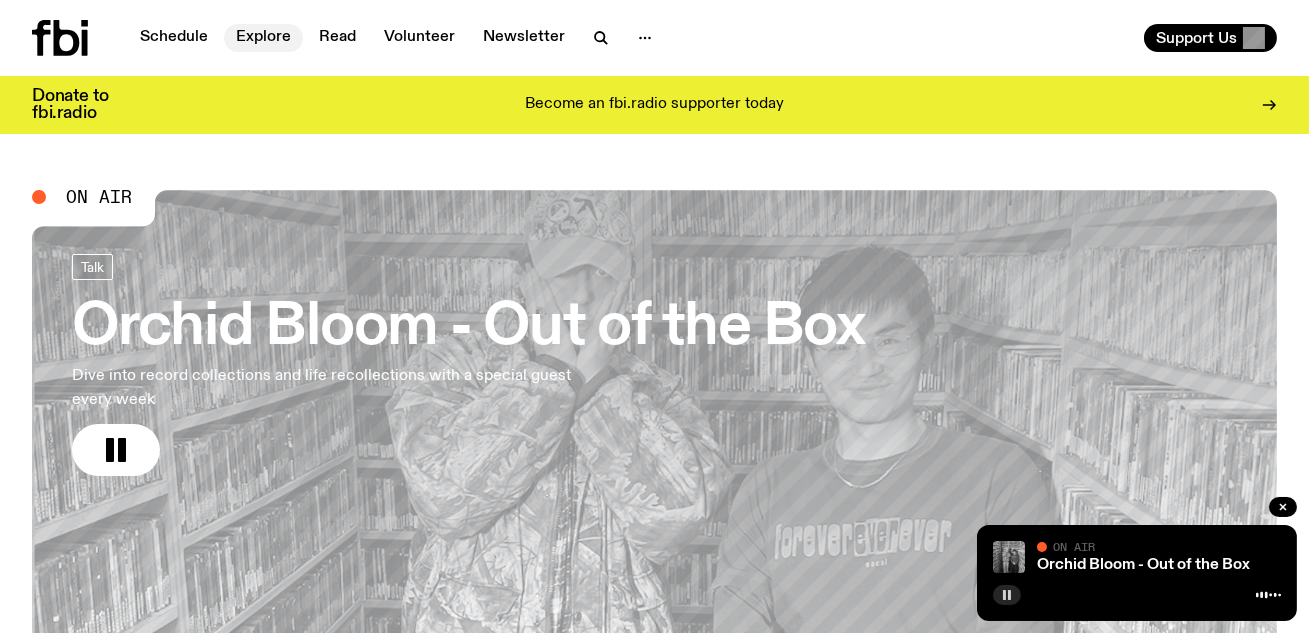 click on "Explore" at bounding box center (263, 38) 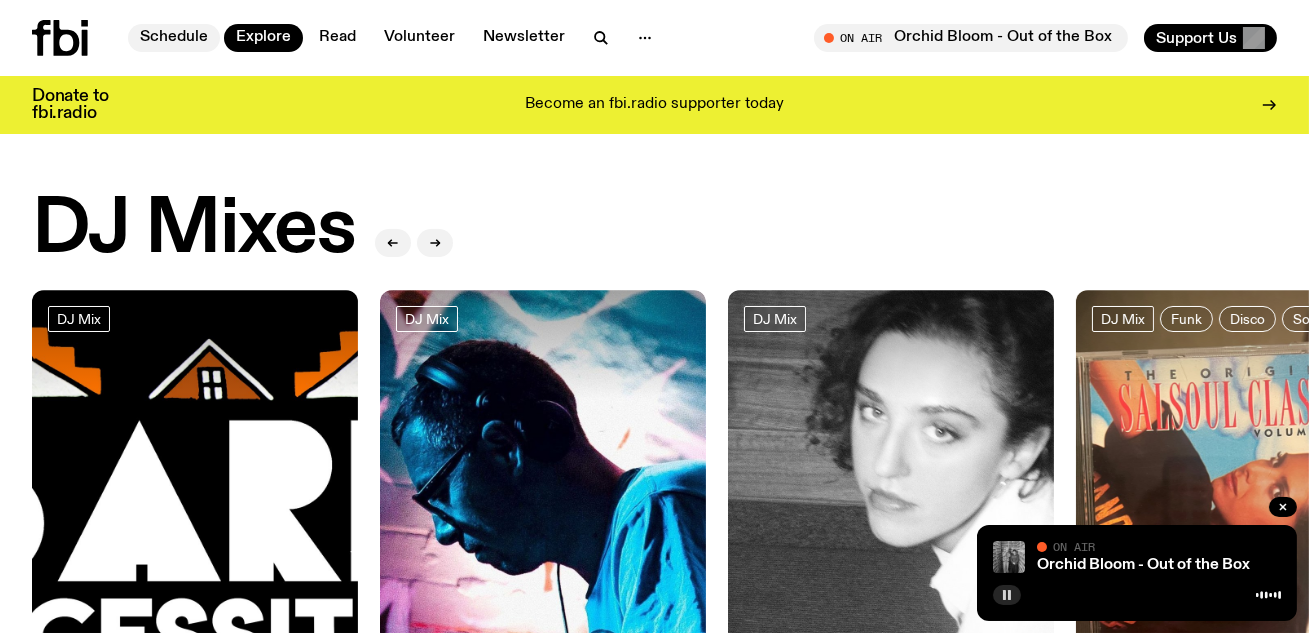 click on "Schedule" at bounding box center [174, 38] 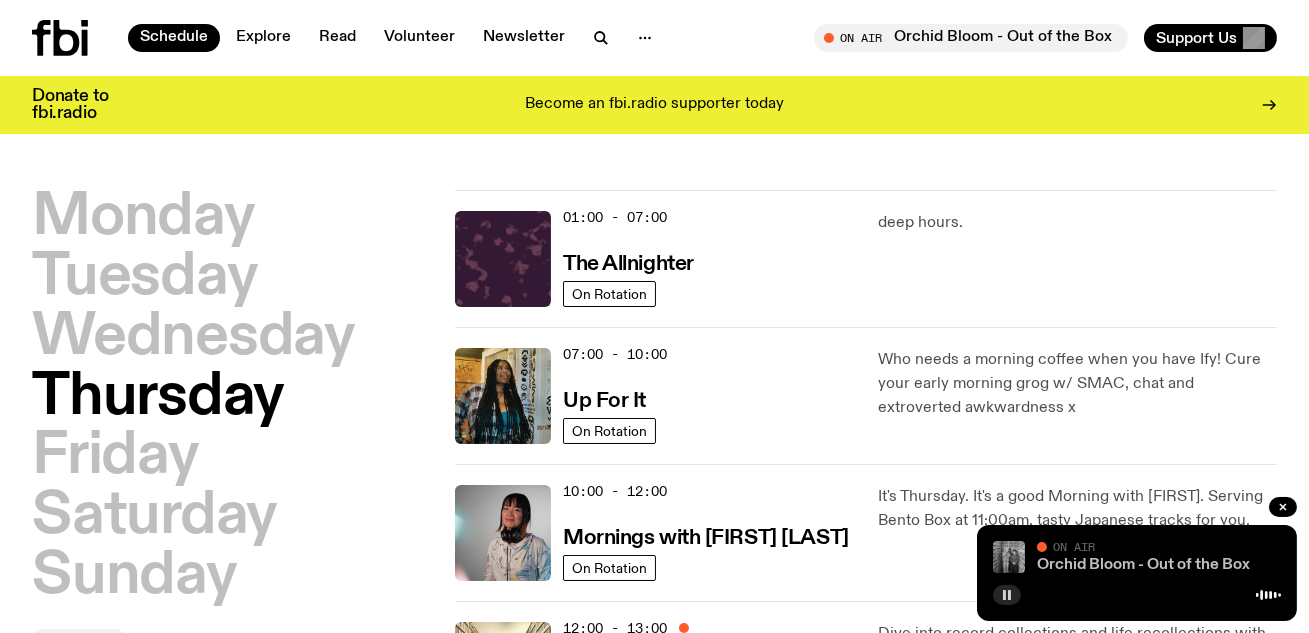 click on "Orchid Bloom - Out of the Box" 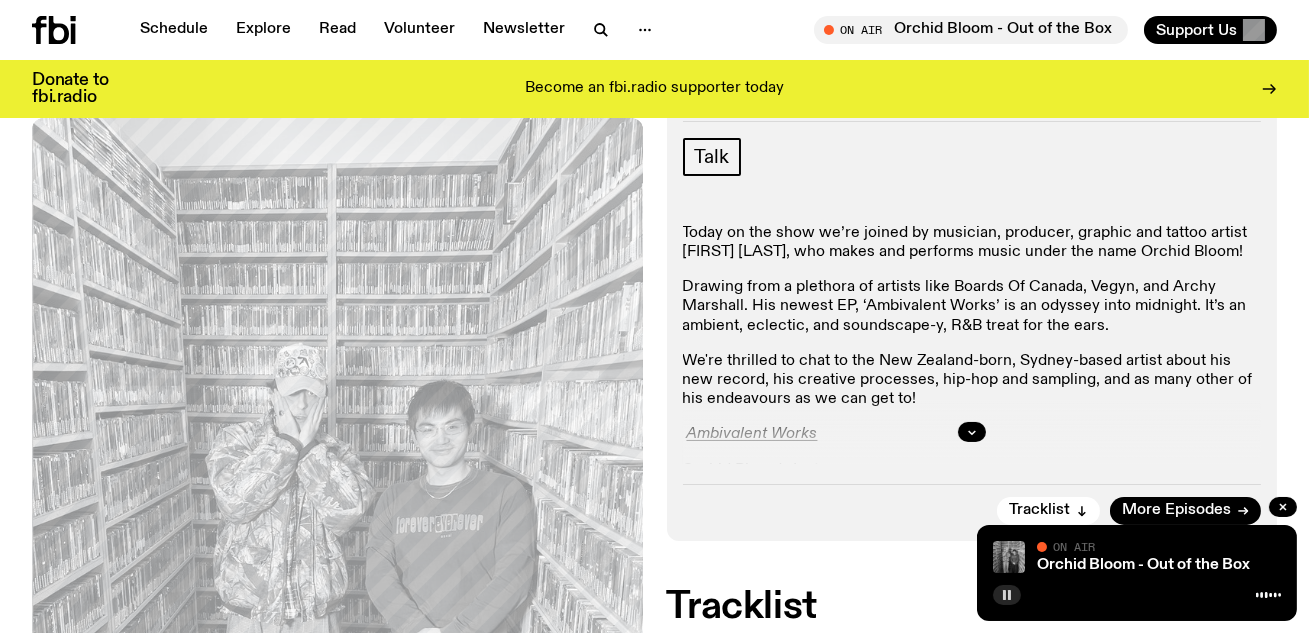 scroll, scrollTop: 485, scrollLeft: 0, axis: vertical 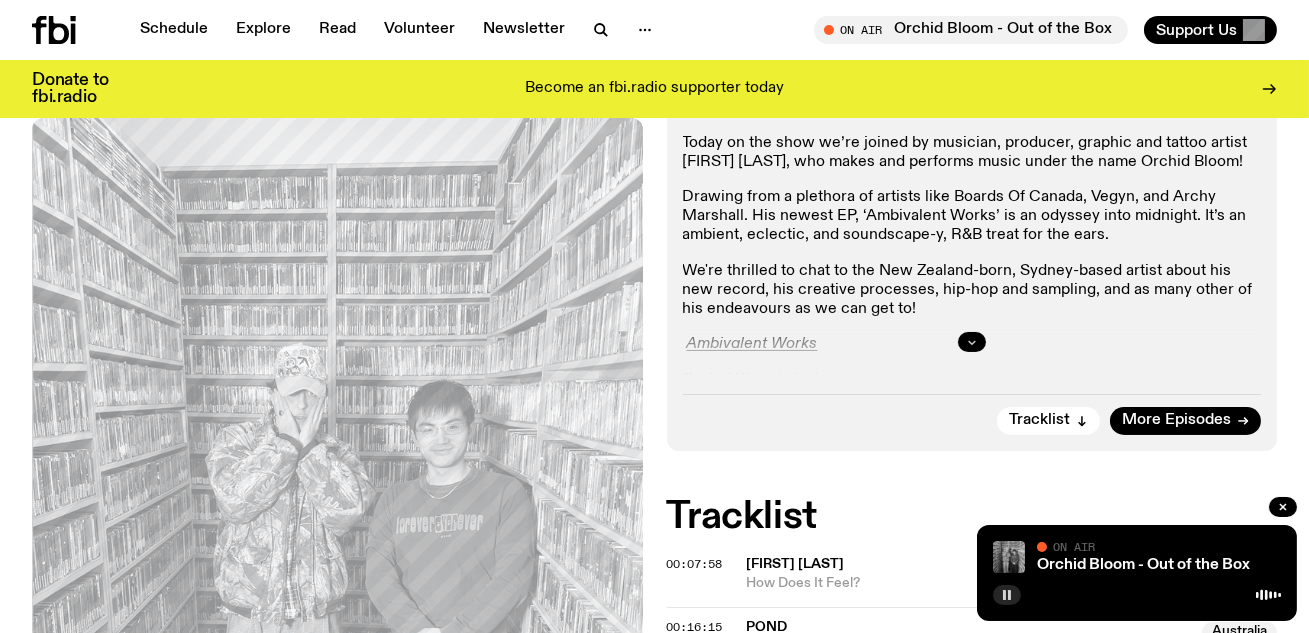 click at bounding box center [972, 342] 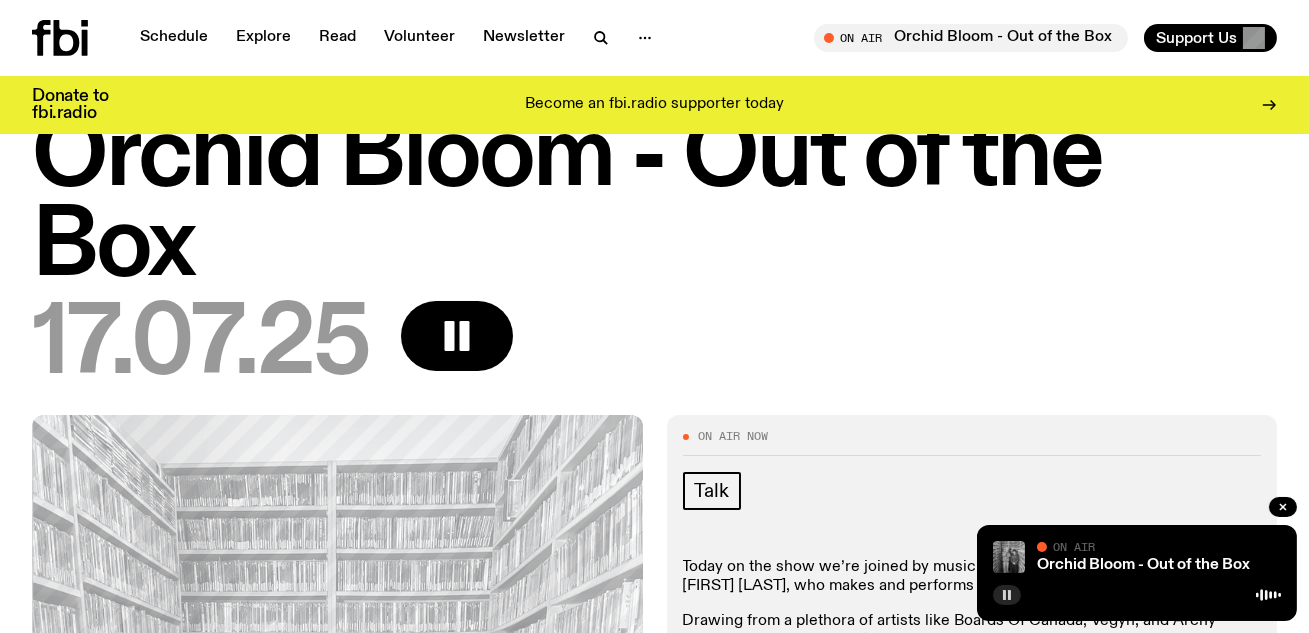 scroll, scrollTop: 0, scrollLeft: 0, axis: both 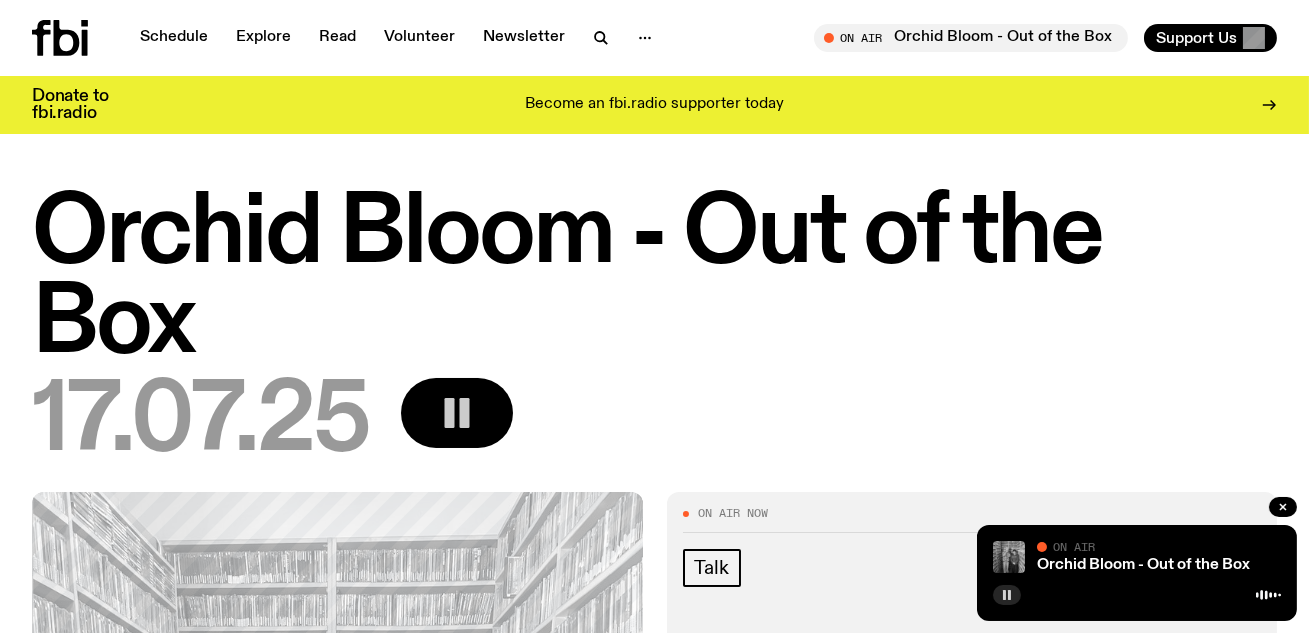 click 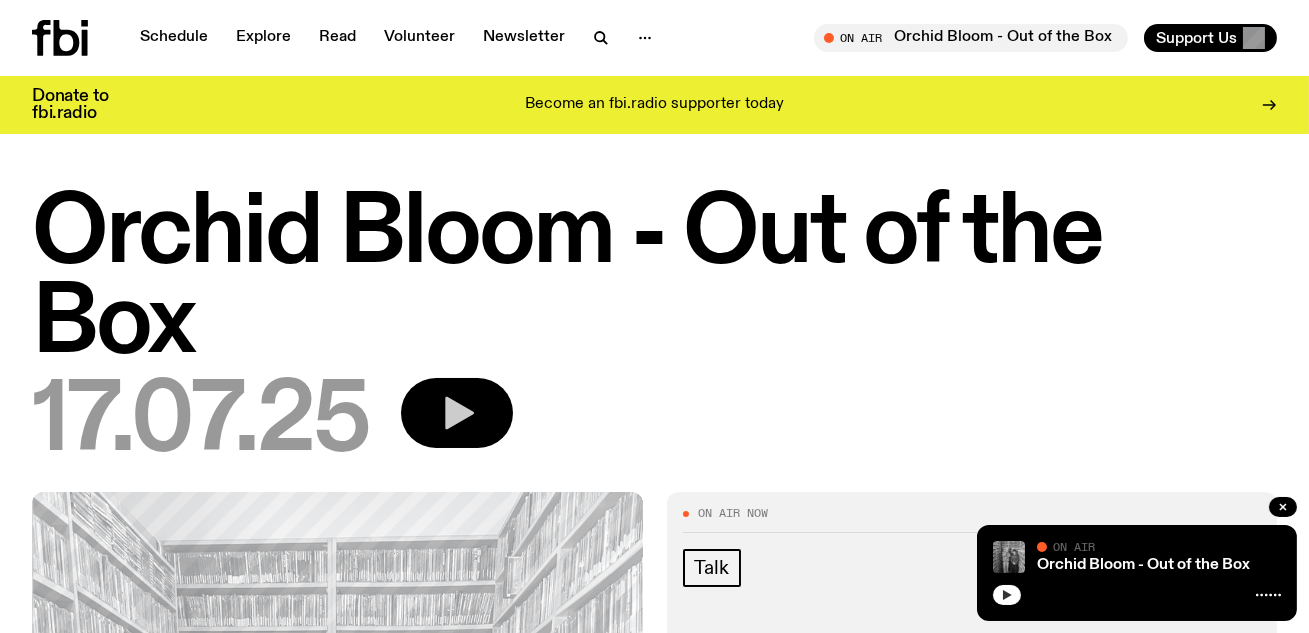 click on "Orchid Bloom - Out of the Box" at bounding box center (654, 280) 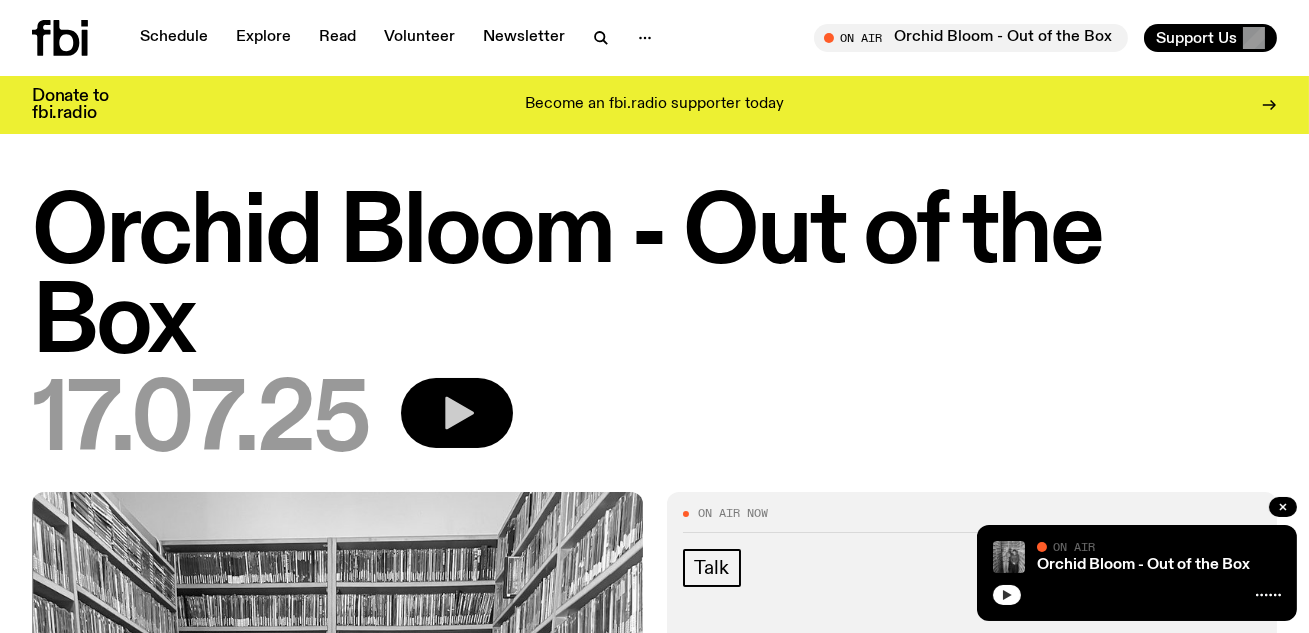 click 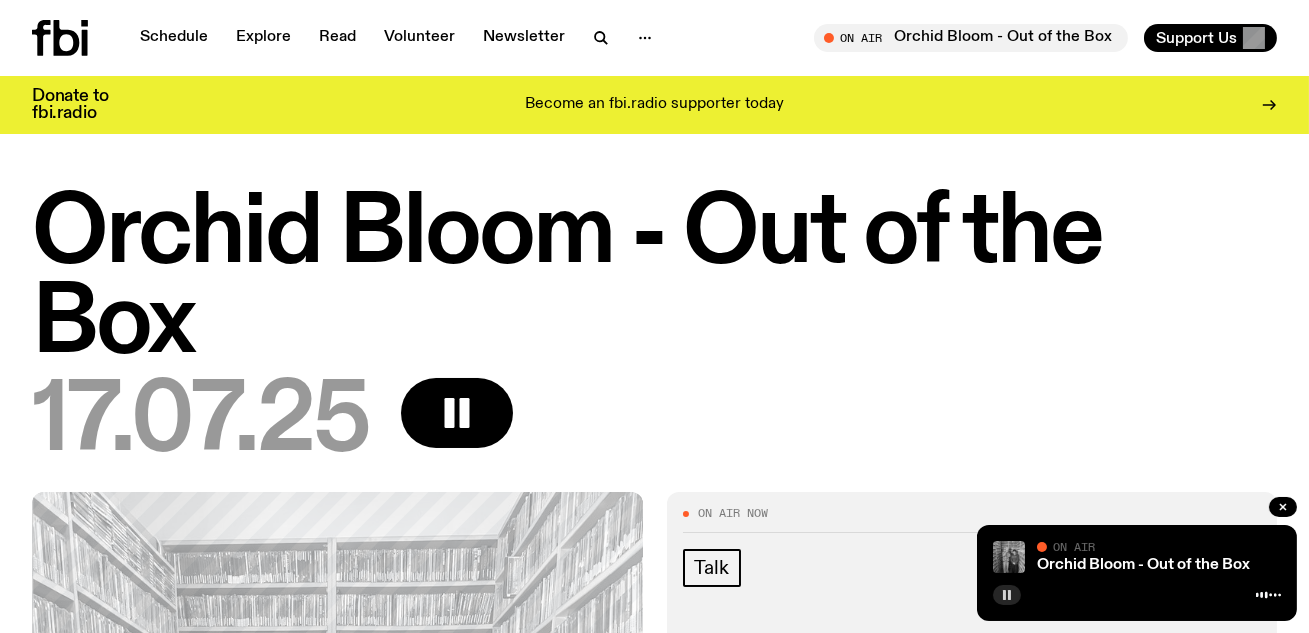 click on "Orchid Bloom - Out of the Box" at bounding box center [654, 280] 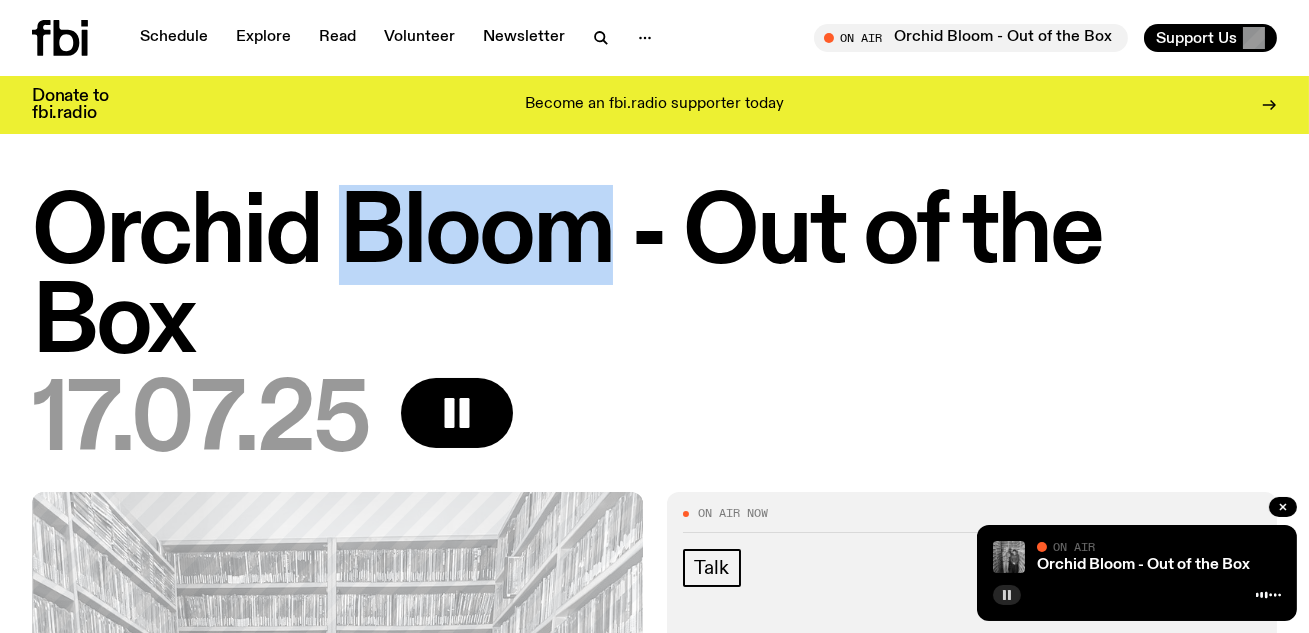 click on "Orchid Bloom - Out of the Box" at bounding box center (654, 280) 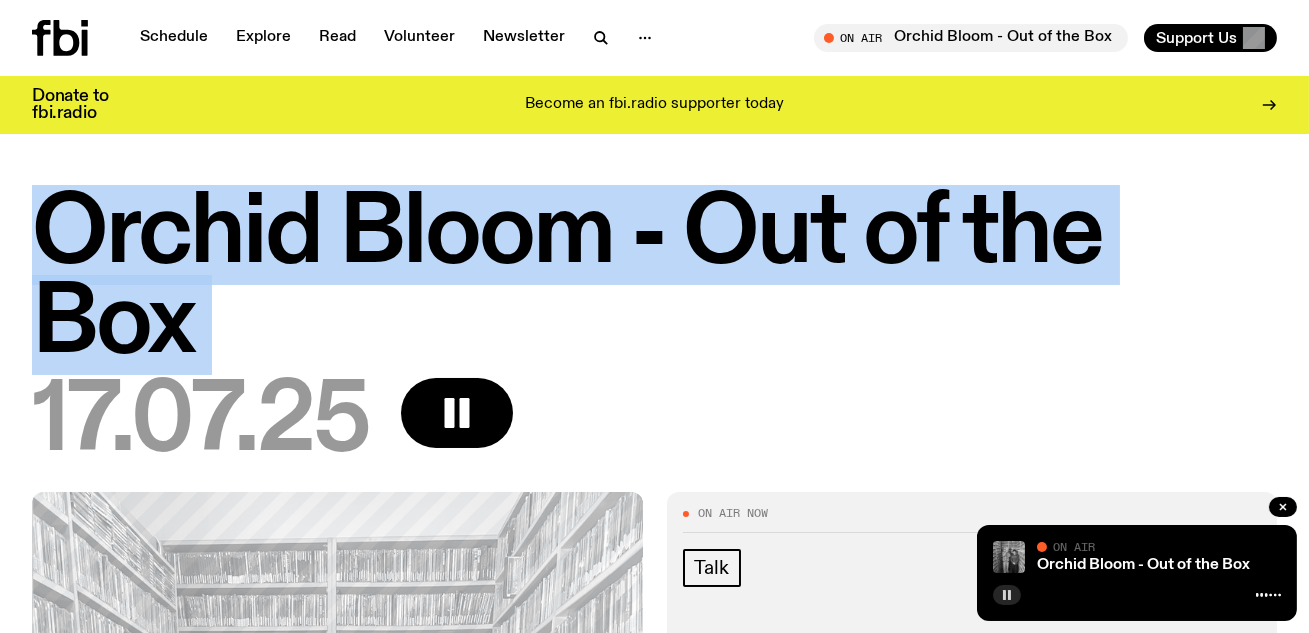 click on "Orchid Bloom - Out of the Box" at bounding box center [654, 280] 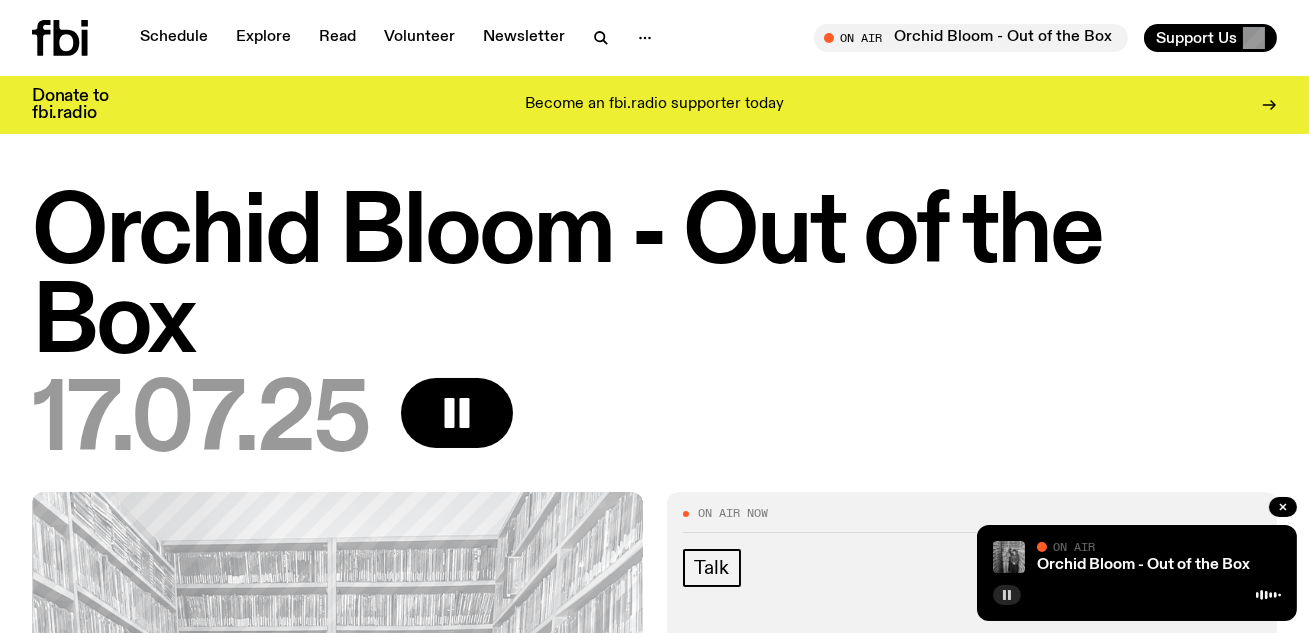 click on "Orchid Bloom - Out of the Box" at bounding box center [654, 280] 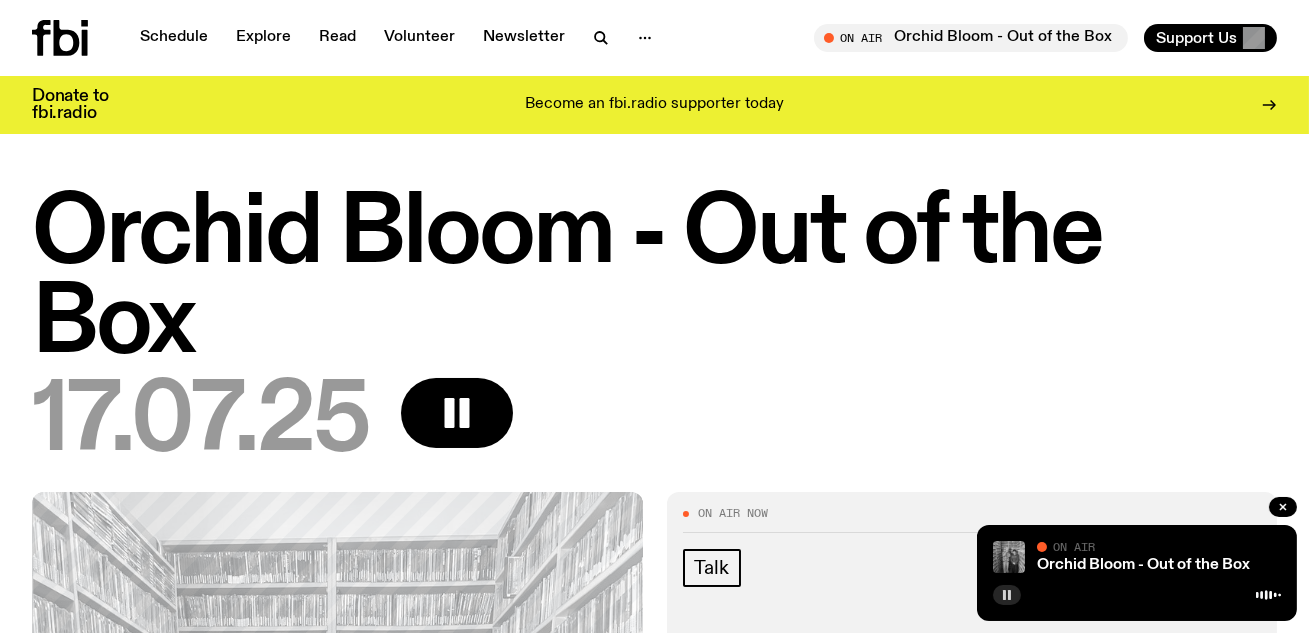 click on "Orchid Bloom - Out of the Box" at bounding box center [654, 280] 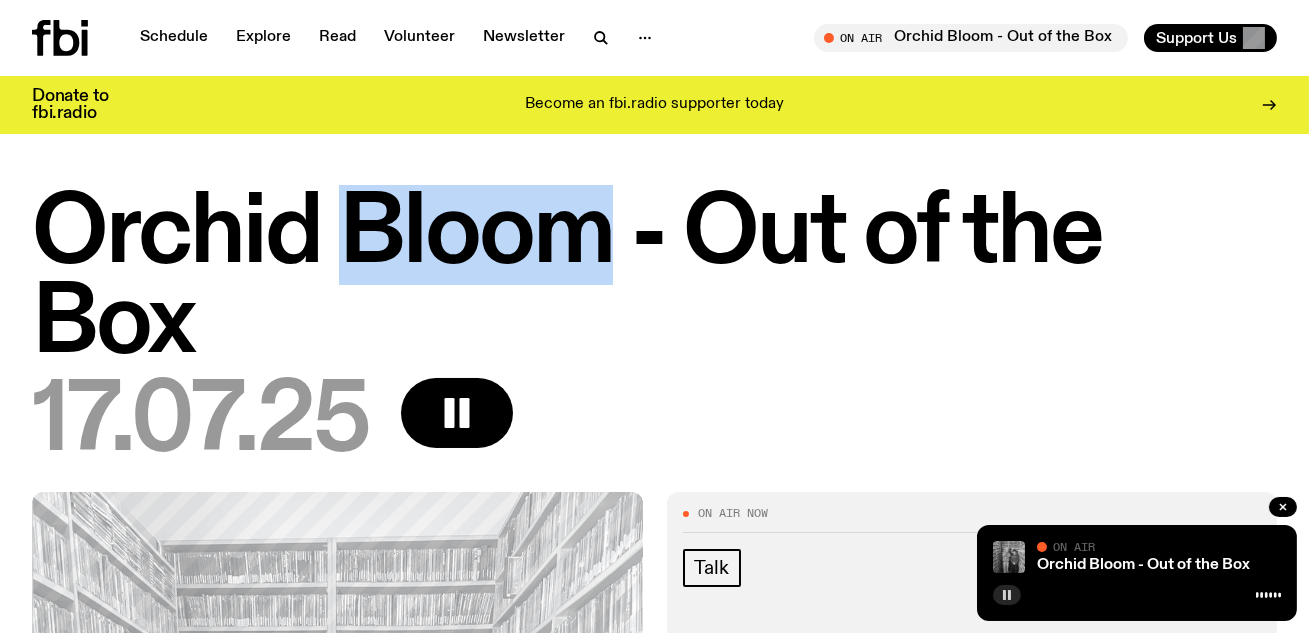 click on "Orchid Bloom - Out of the Box" at bounding box center (654, 280) 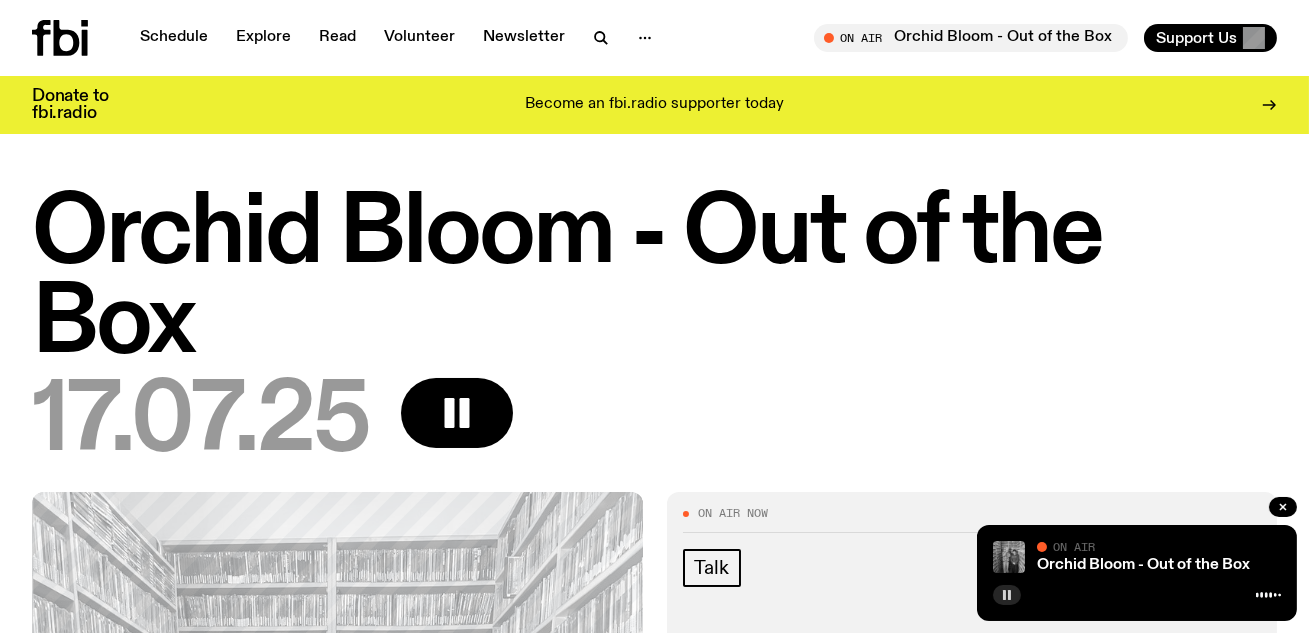 click on "Orchid Bloom - Out of the Box" at bounding box center [654, 280] 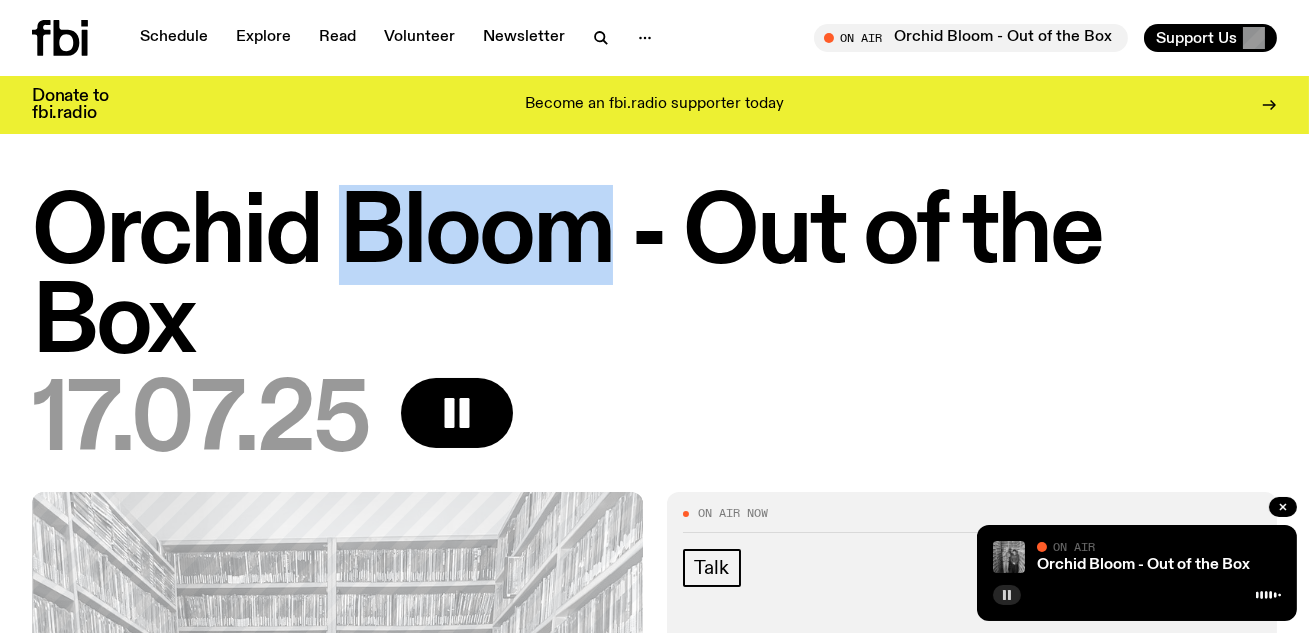 click on "Orchid Bloom - Out of the Box" at bounding box center (654, 280) 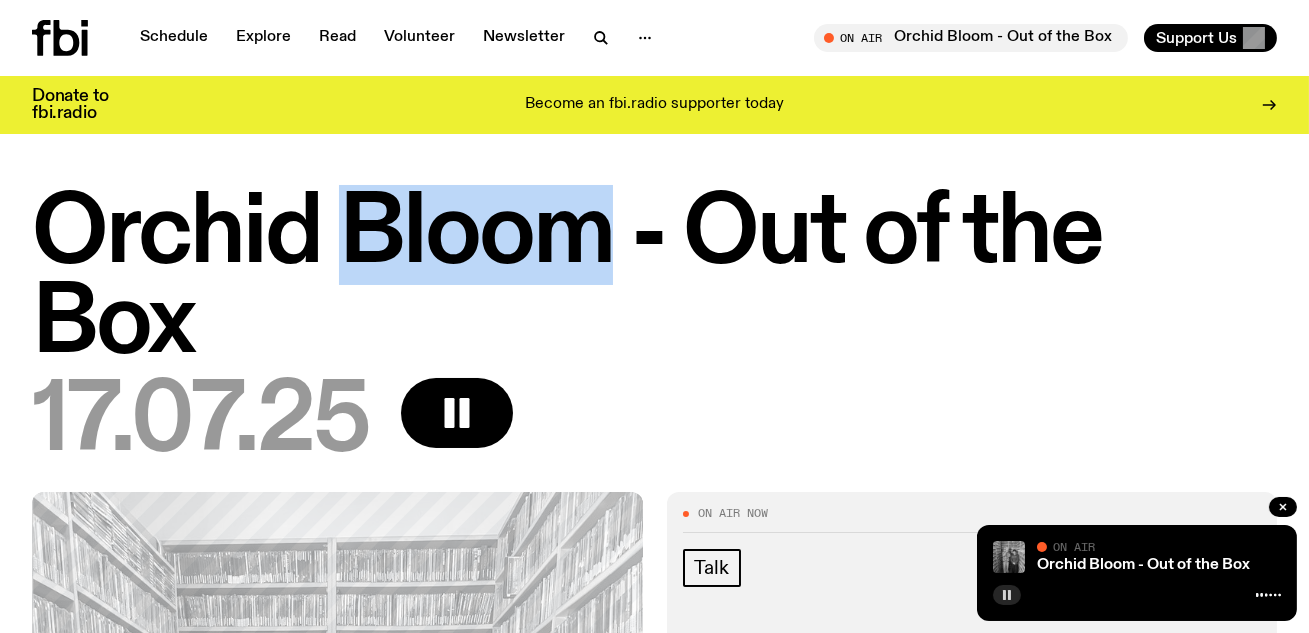click on "Orchid Bloom - Out of the Box" at bounding box center [654, 280] 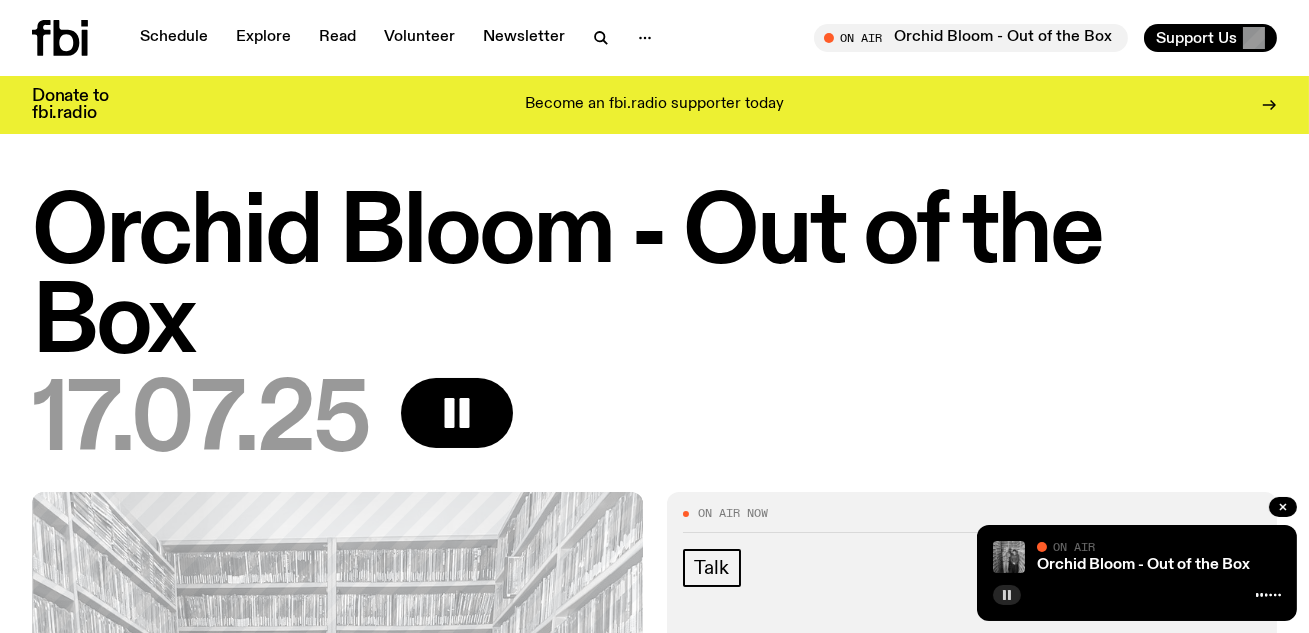 click on "Orchid Bloom - Out of the Box" at bounding box center [654, 280] 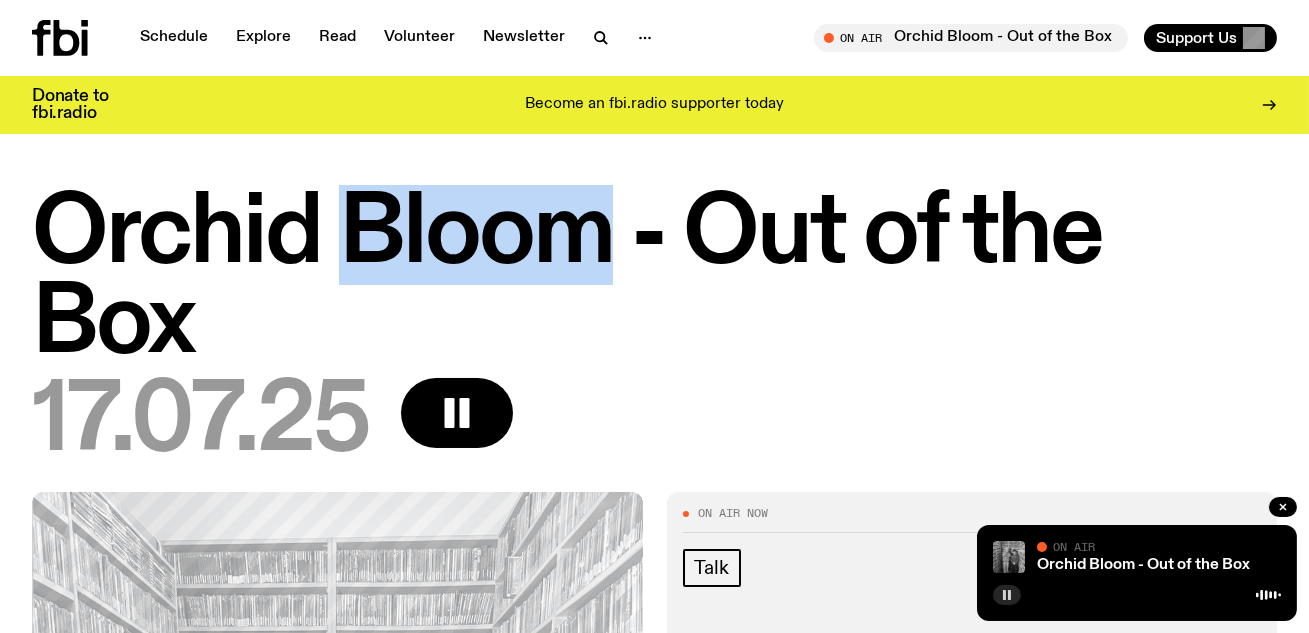 click on "Orchid Bloom - Out of the Box" at bounding box center (654, 280) 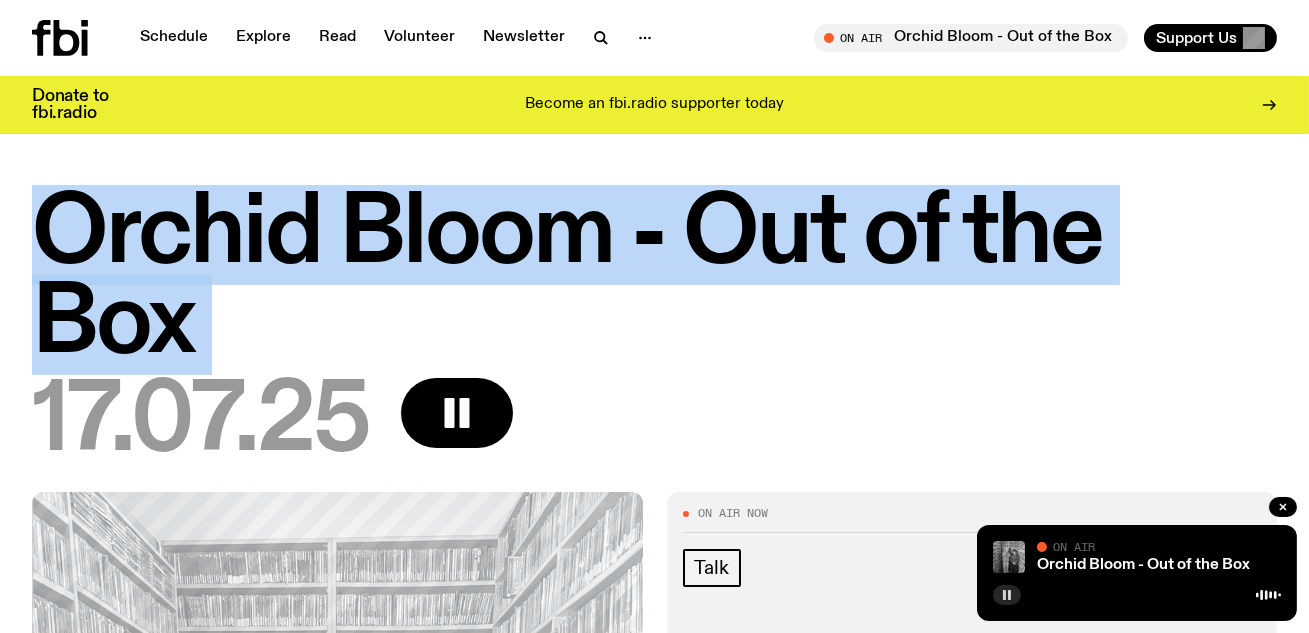 click on "Orchid Bloom - Out of the Box" at bounding box center [654, 280] 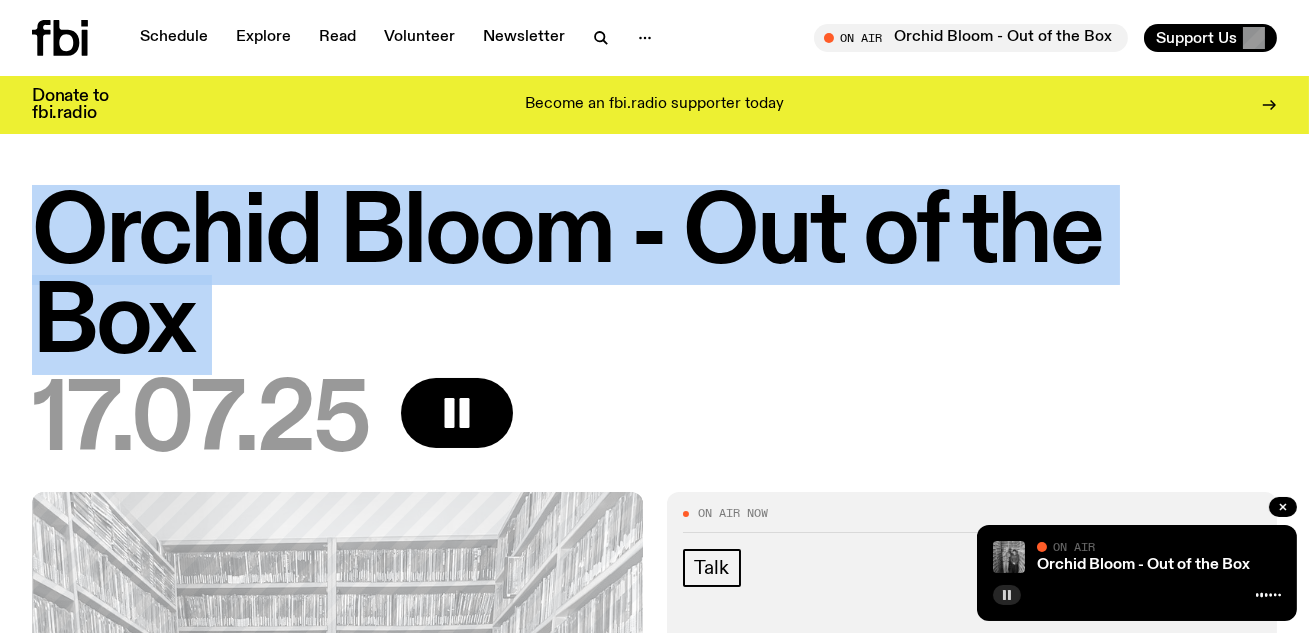 click on "Orchid Bloom - Out of the Box" at bounding box center [654, 280] 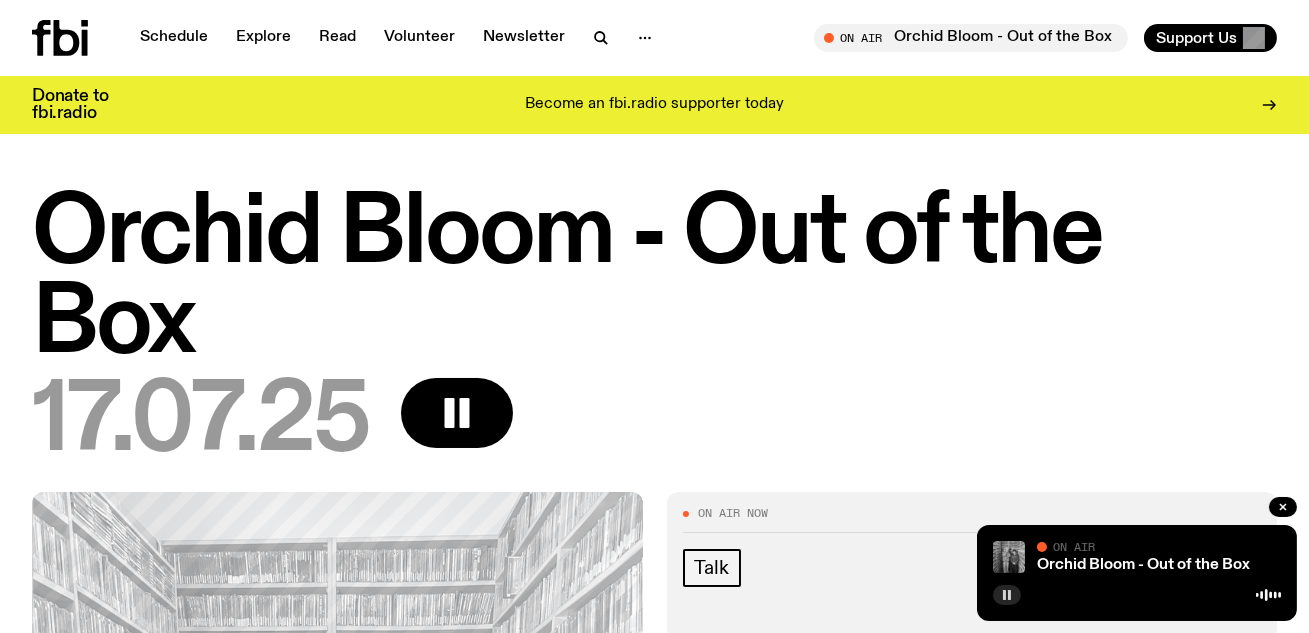 click on "Orchid Bloom - Out of the Box" at bounding box center (654, 280) 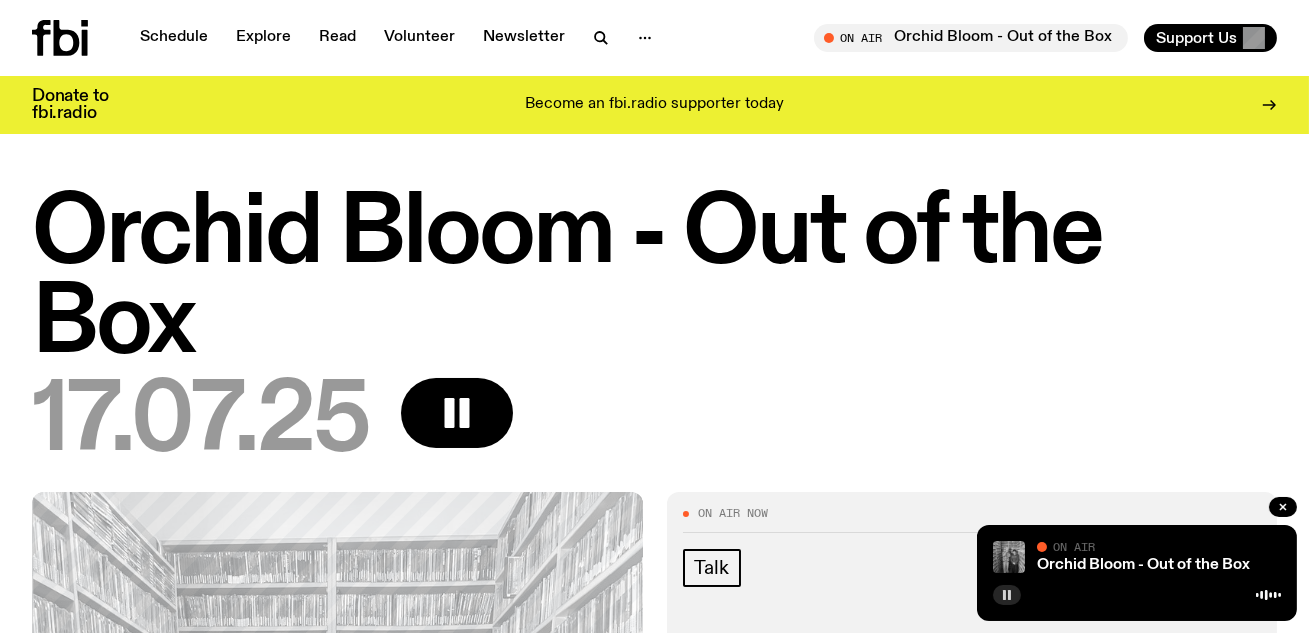 click on "Orchid Bloom - Out of the Box" at bounding box center [654, 280] 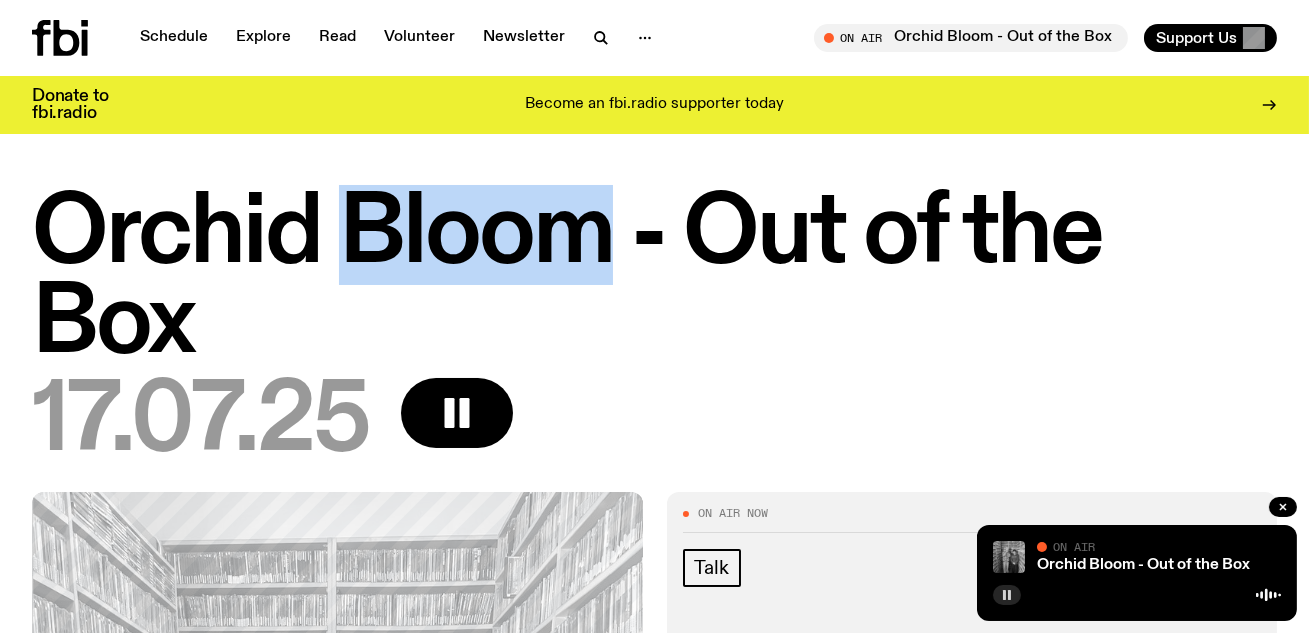 click on "Orchid Bloom - Out of the Box" at bounding box center (654, 280) 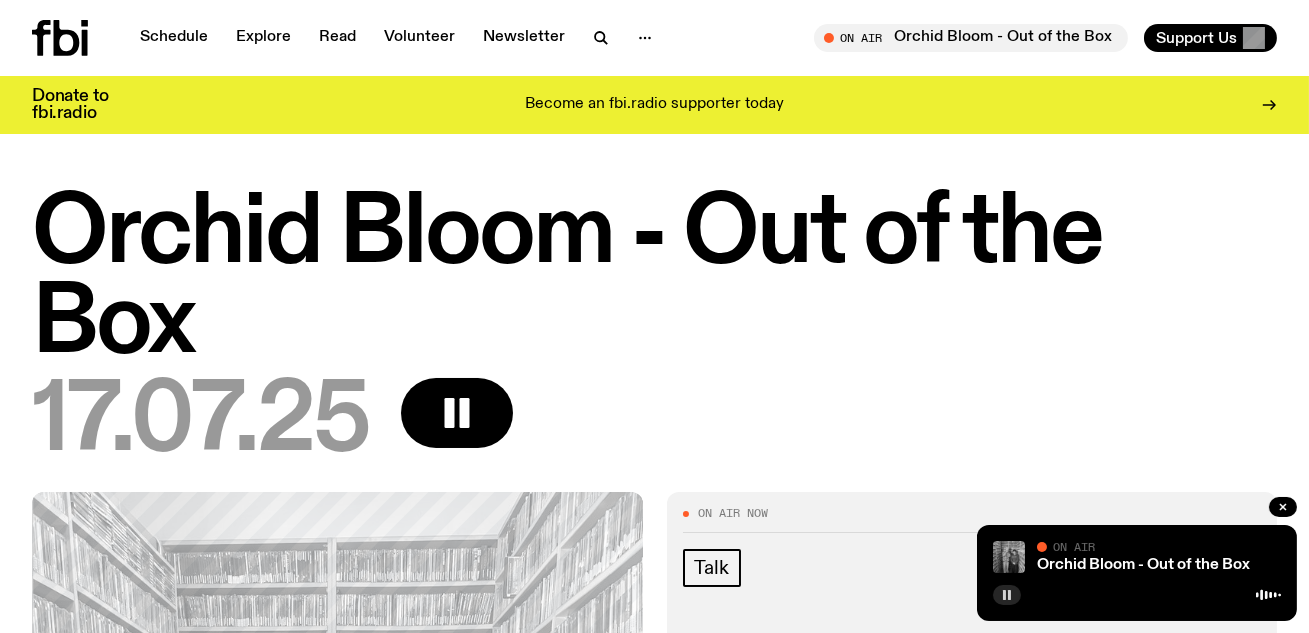click on "Orchid Bloom - Out of the Box" at bounding box center [654, 280] 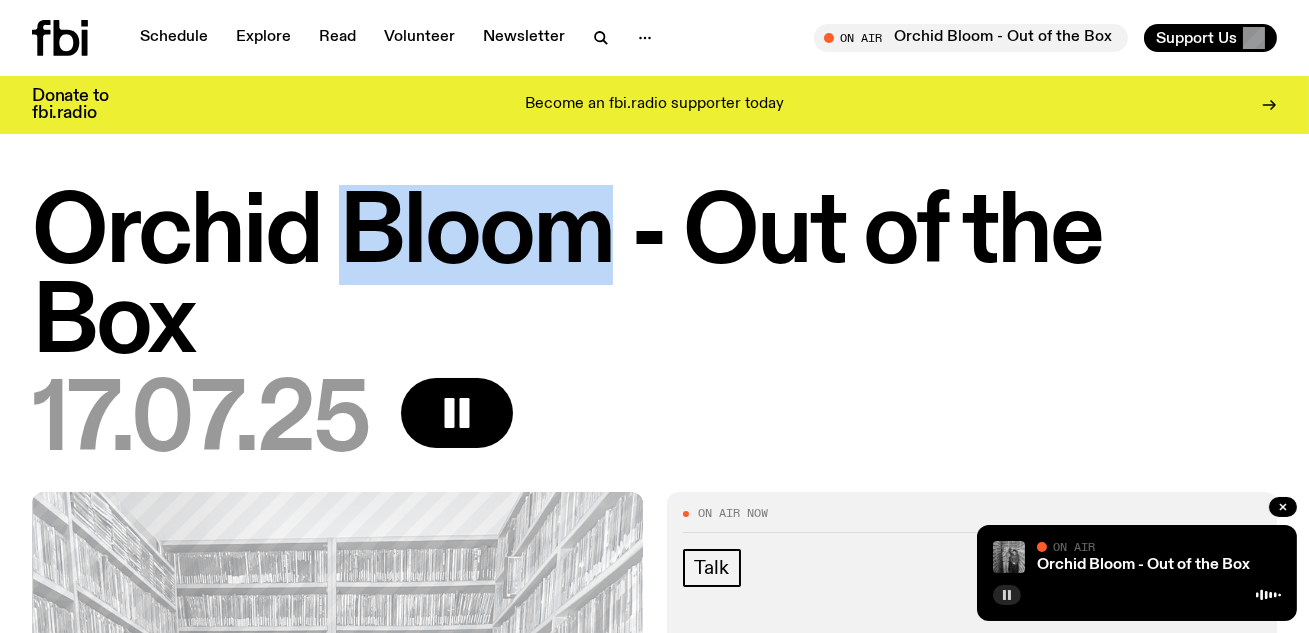 click on "Orchid Bloom - Out of the Box" at bounding box center [654, 280] 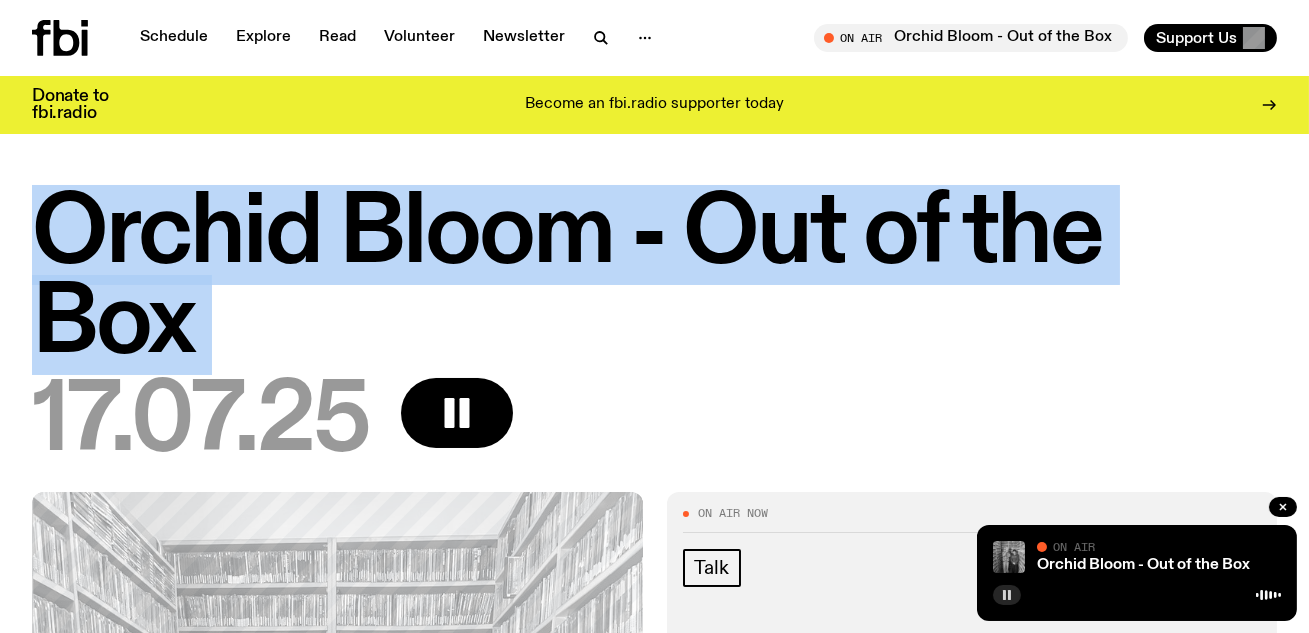 click on "Orchid Bloom - Out of the Box" at bounding box center [654, 280] 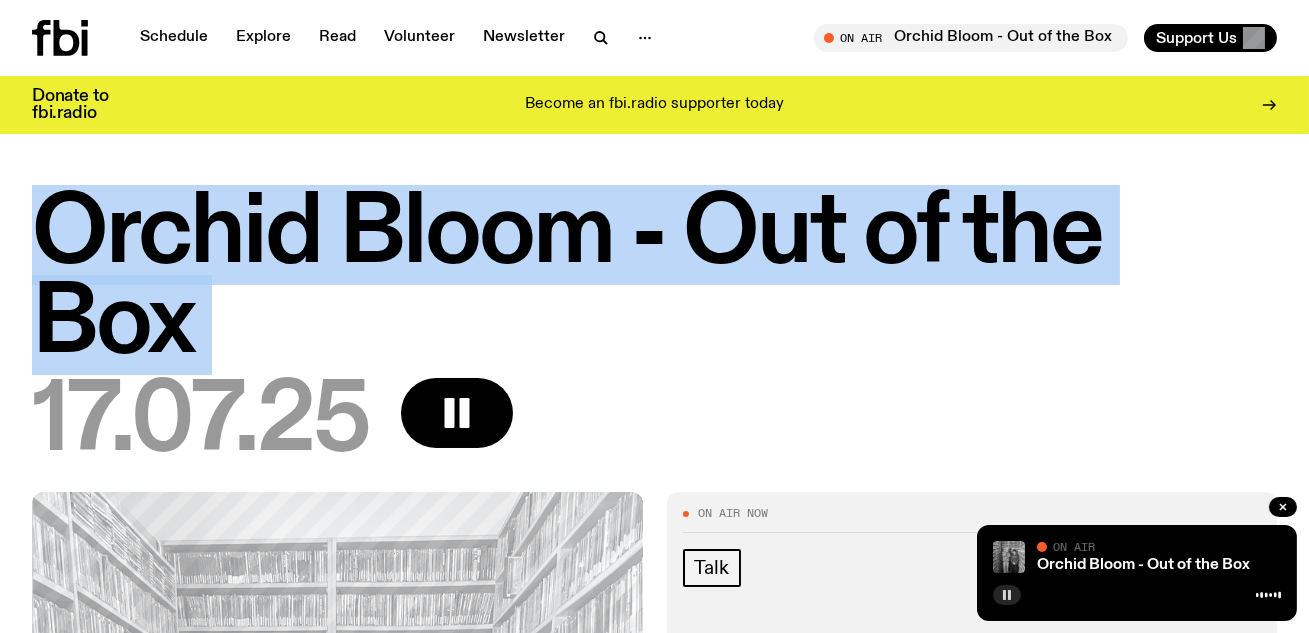 click on "Orchid Bloom - Out of the Box" at bounding box center (654, 280) 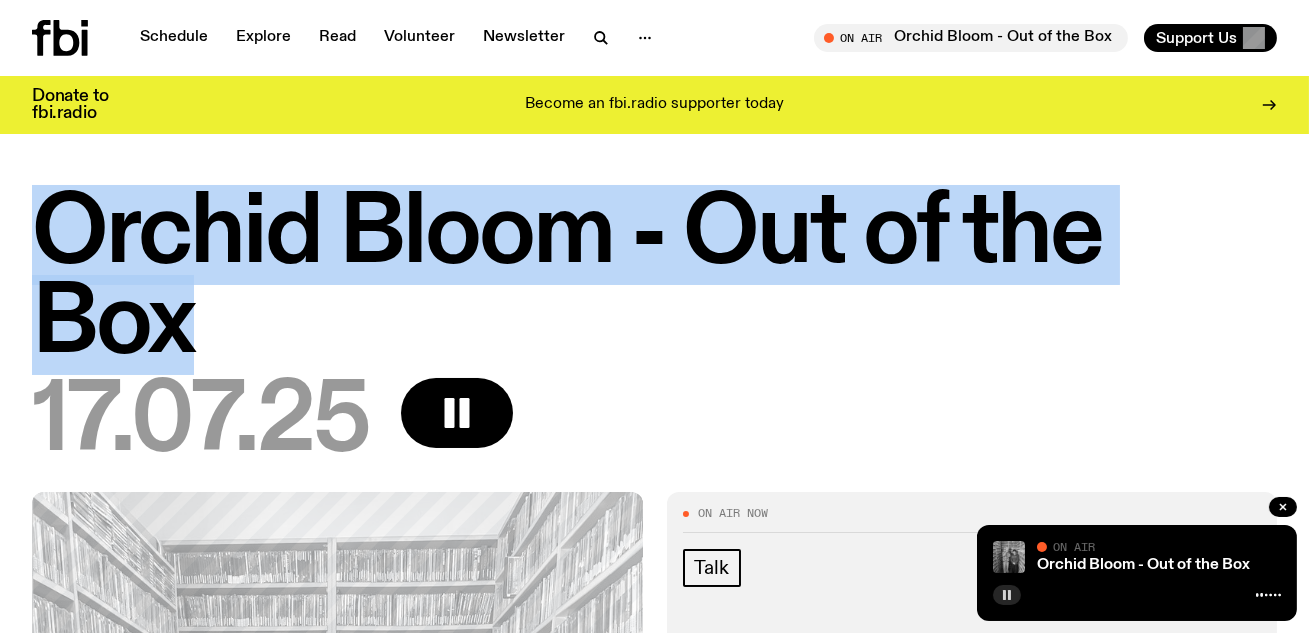 drag, startPoint x: 256, startPoint y: 315, endPoint x: 35, endPoint y: 203, distance: 247.75996 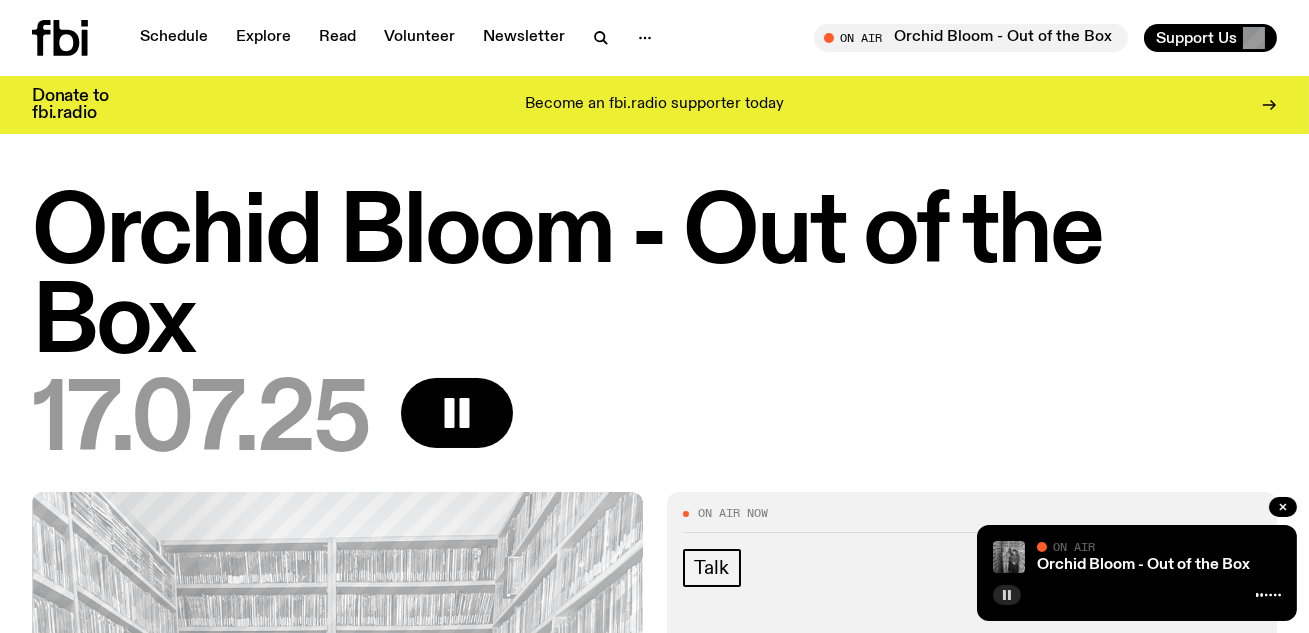 click on "Orchid Bloom - Out of the Box" at bounding box center [654, 280] 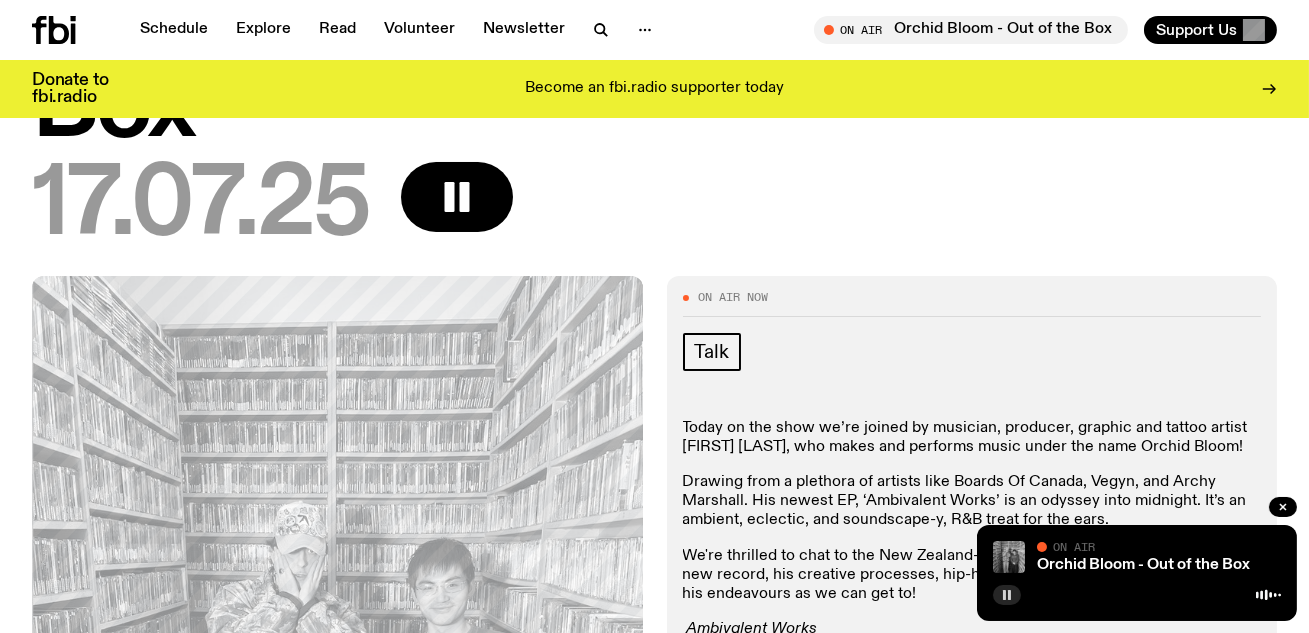 scroll, scrollTop: 25, scrollLeft: 0, axis: vertical 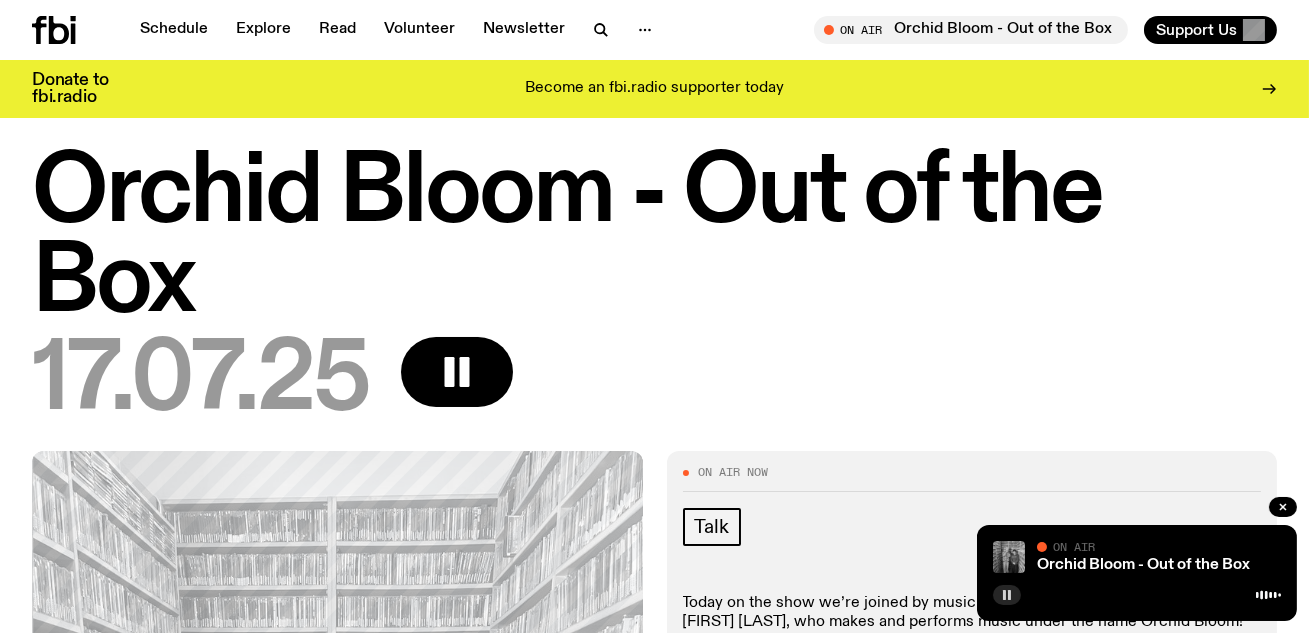 click on "17.07.25" at bounding box center (654, 382) 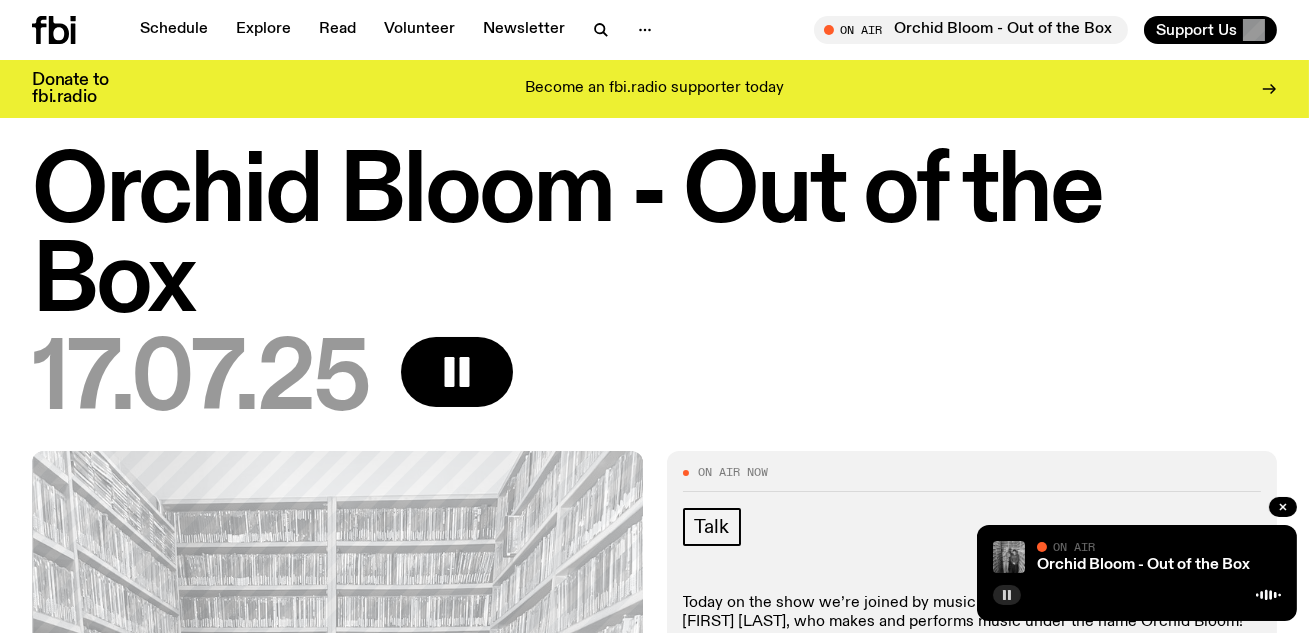 scroll, scrollTop: 0, scrollLeft: 0, axis: both 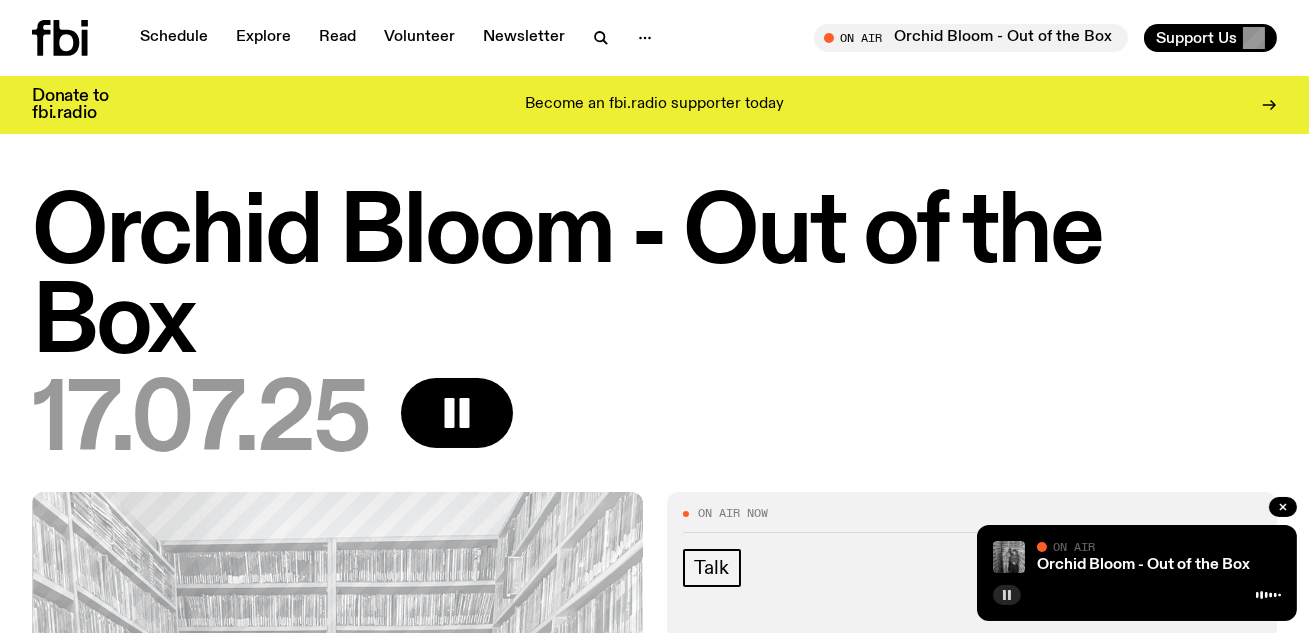 click on "17.07.25" at bounding box center (654, 423) 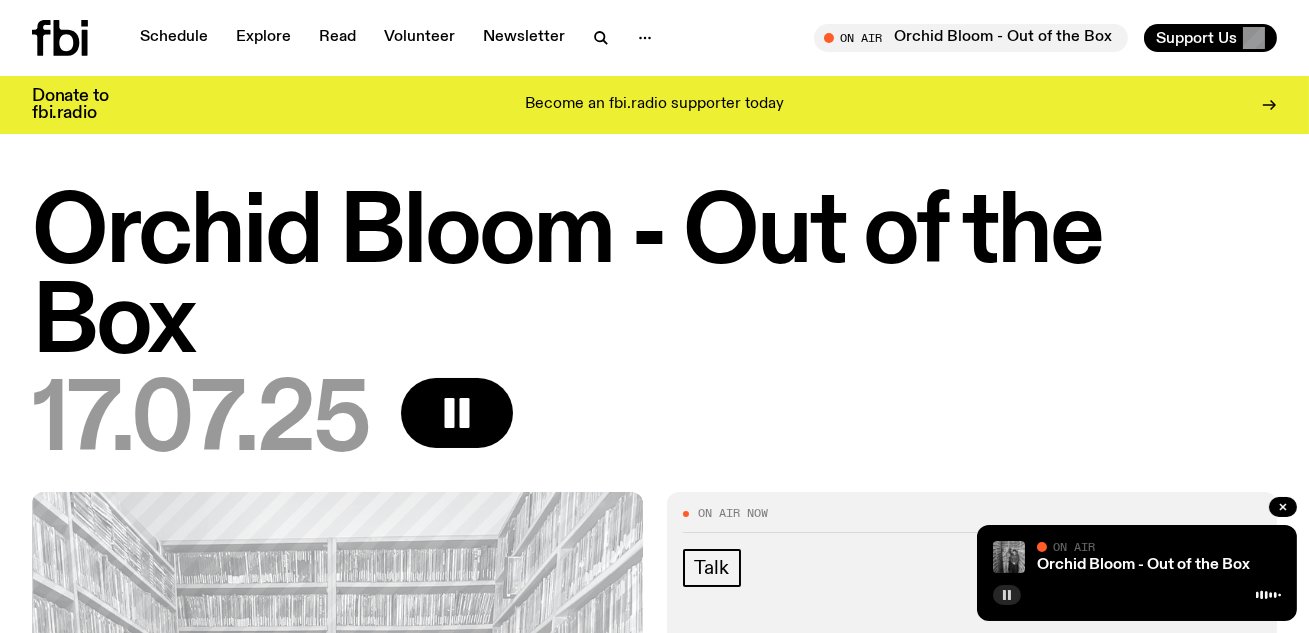 click on "Orchid Bloom - Out of the Box" at bounding box center (654, 280) 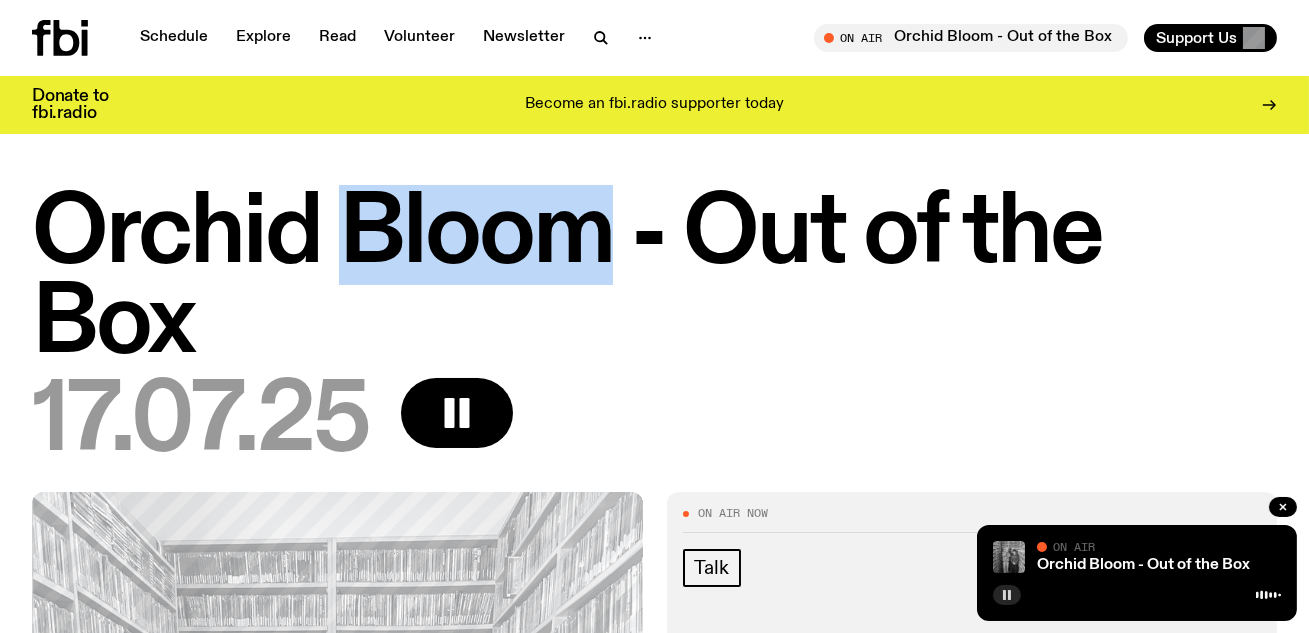 click on "Orchid Bloom - Out of the Box" at bounding box center [654, 280] 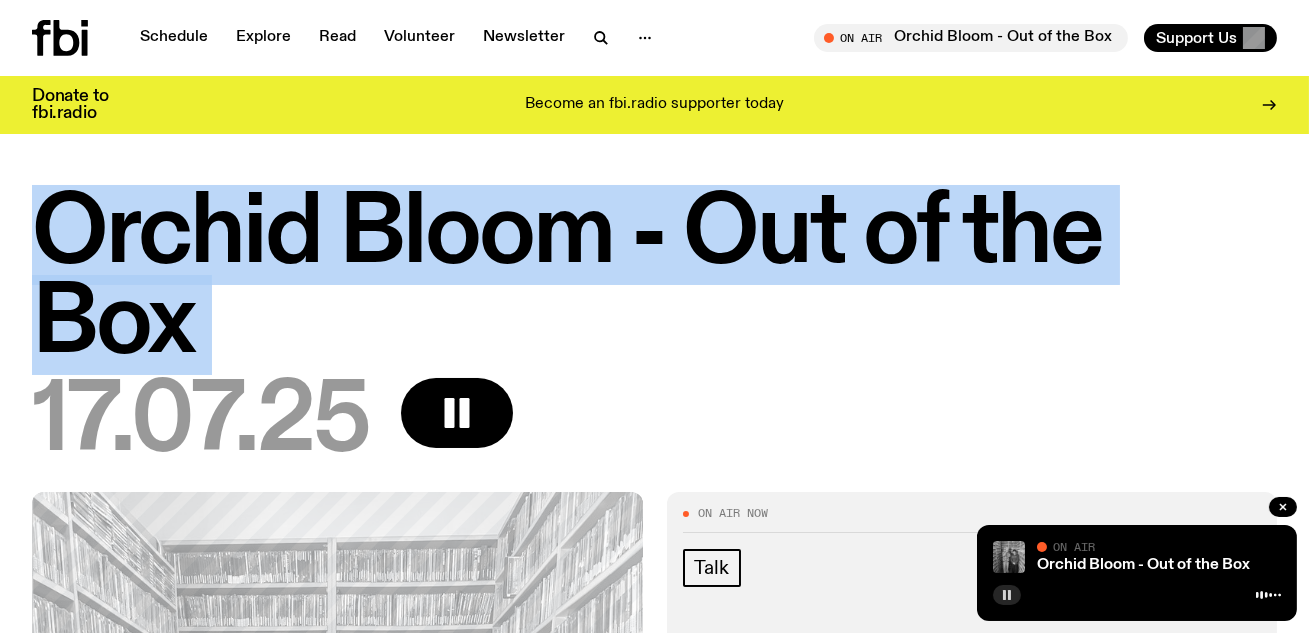 click on "Orchid Bloom - Out of the Box" at bounding box center [654, 280] 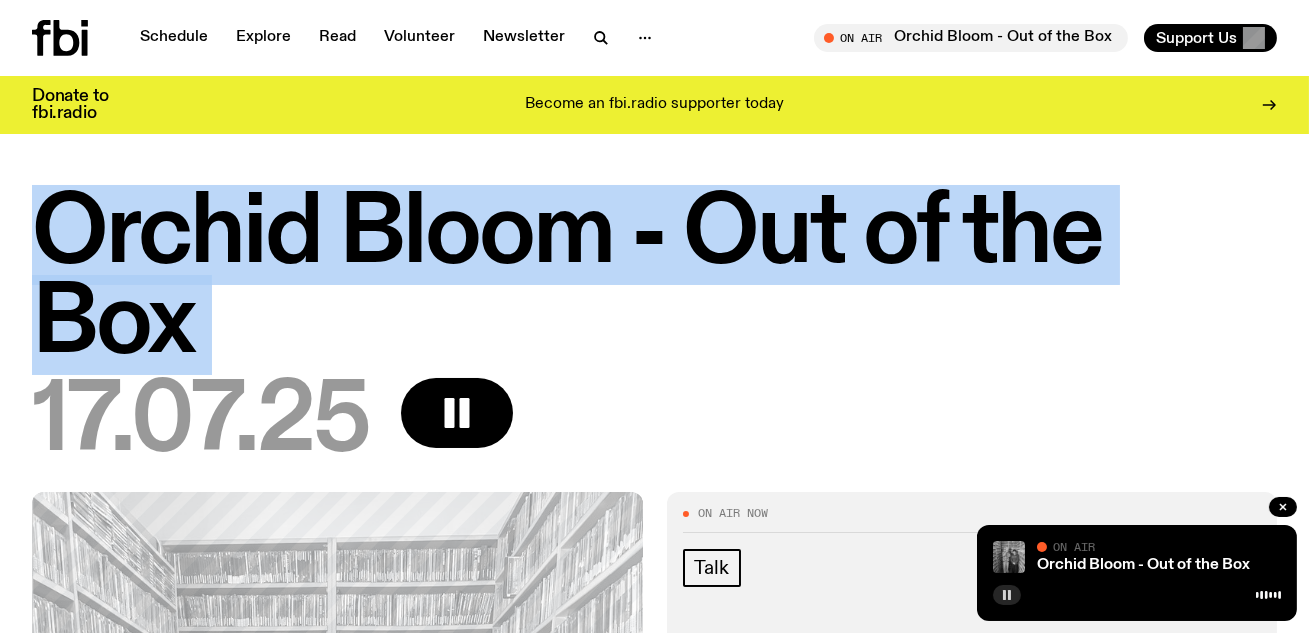 click on "Orchid Bloom - Out of the Box" at bounding box center [654, 280] 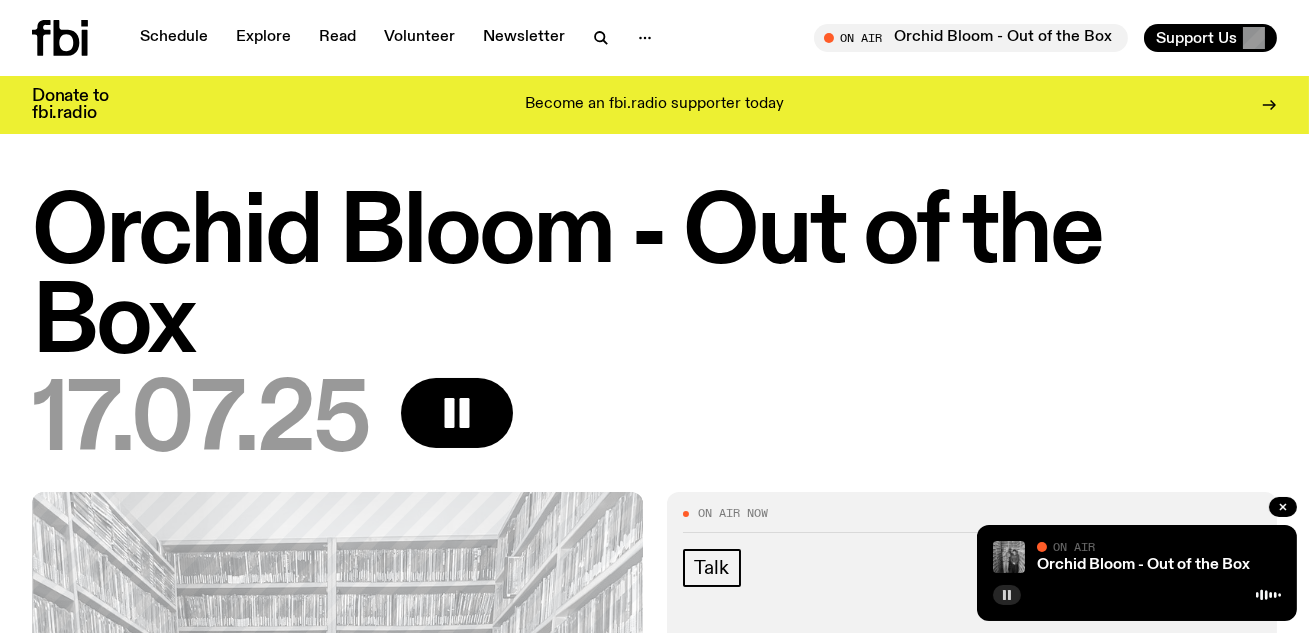 click on "Orchid Bloom - Out of the Box" at bounding box center (654, 280) 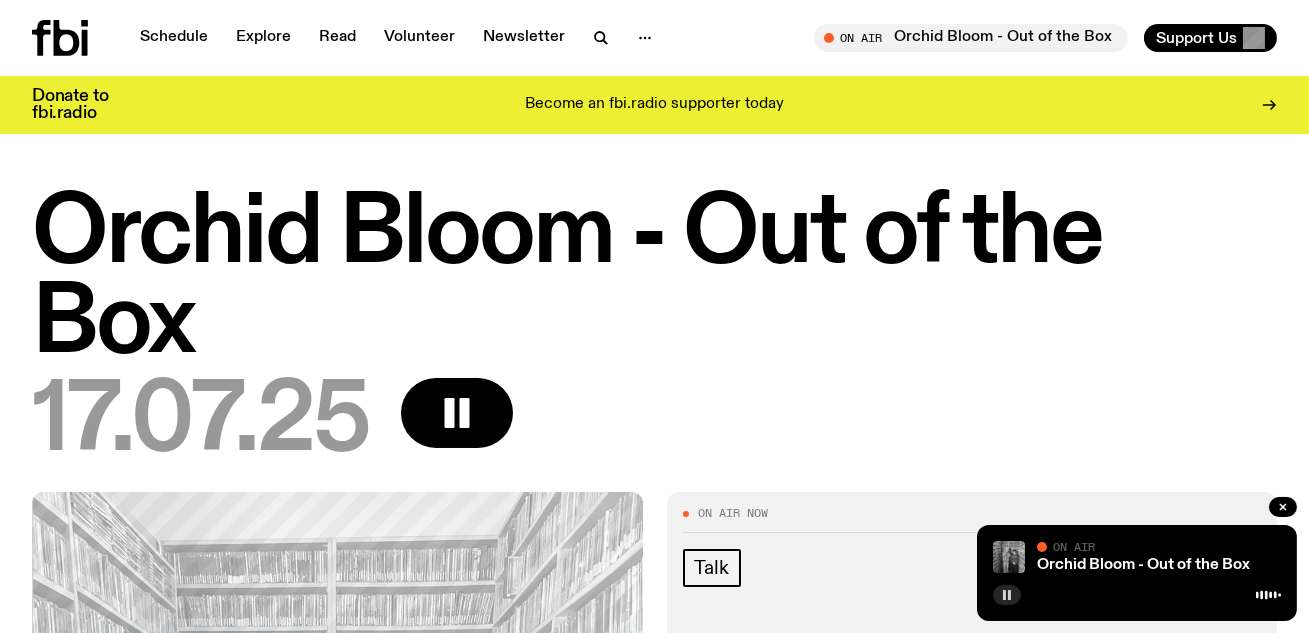 click on "Orchid Bloom - Out of the Box" at bounding box center (654, 280) 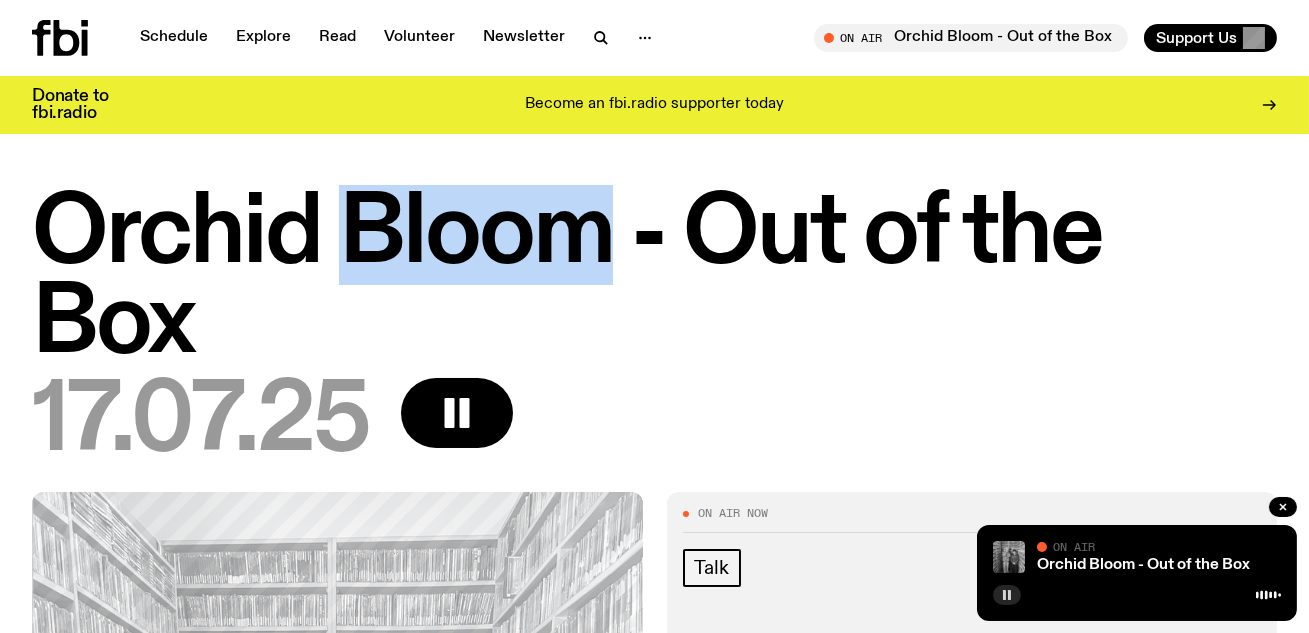 click on "Orchid Bloom - Out of the Box" at bounding box center [654, 280] 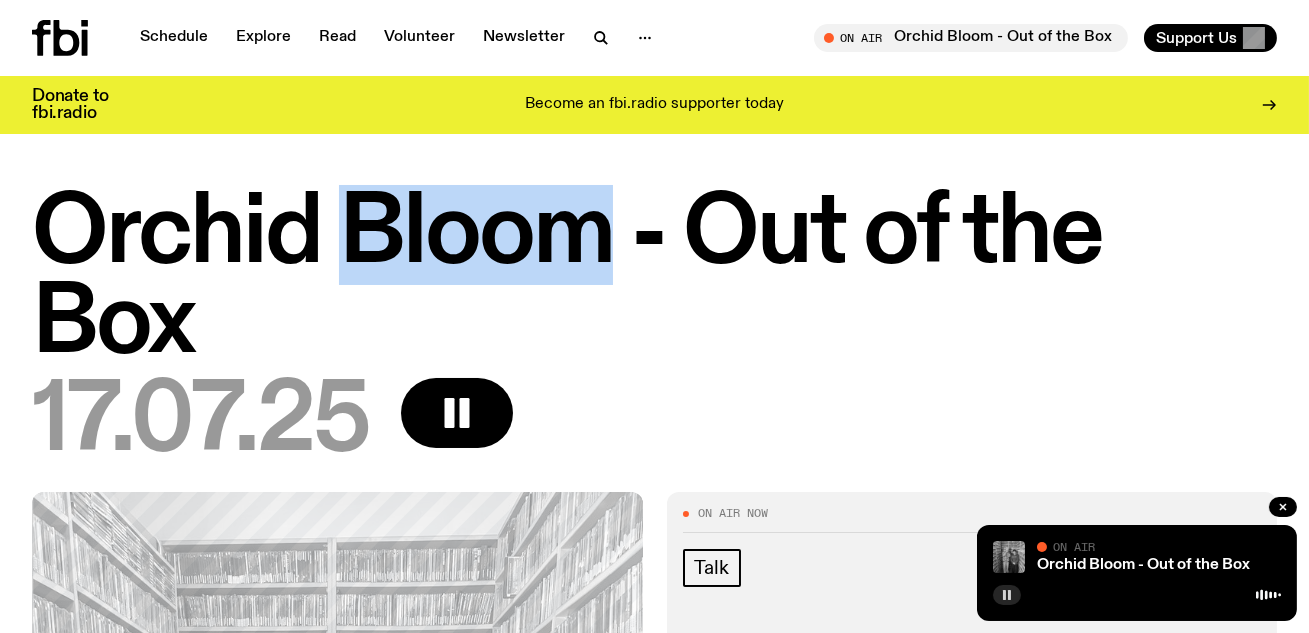 click on "Orchid Bloom - Out of the Box" at bounding box center [654, 280] 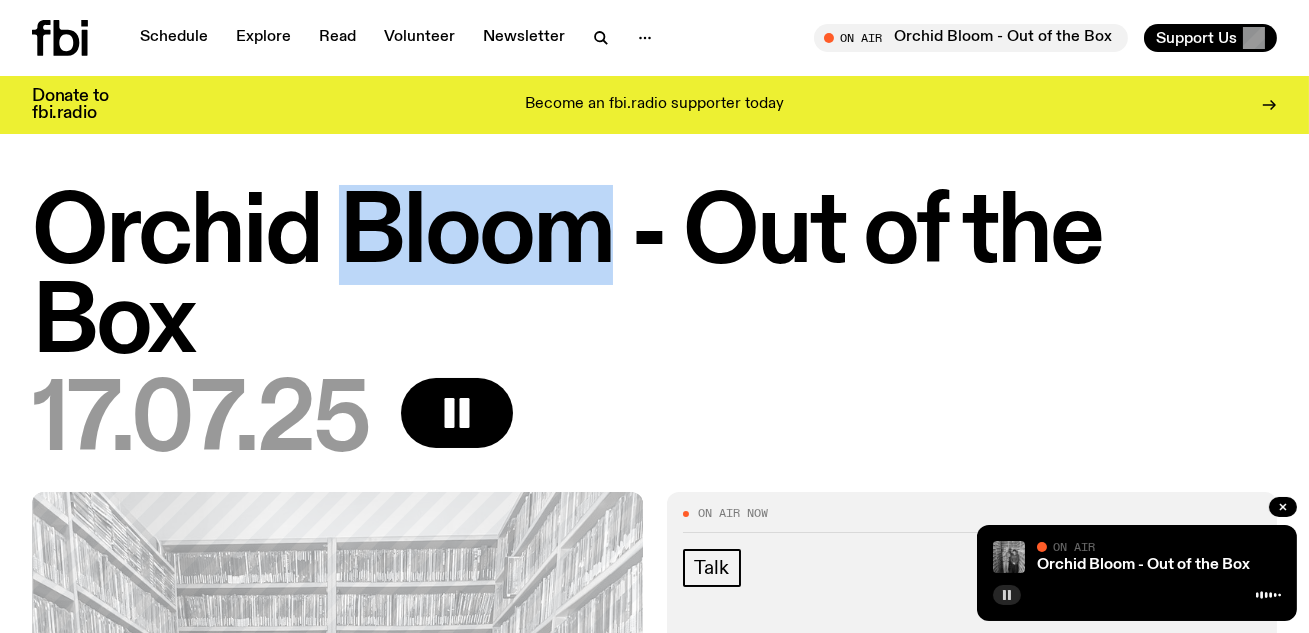 click on "Orchid Bloom - Out of the Box" at bounding box center [654, 280] 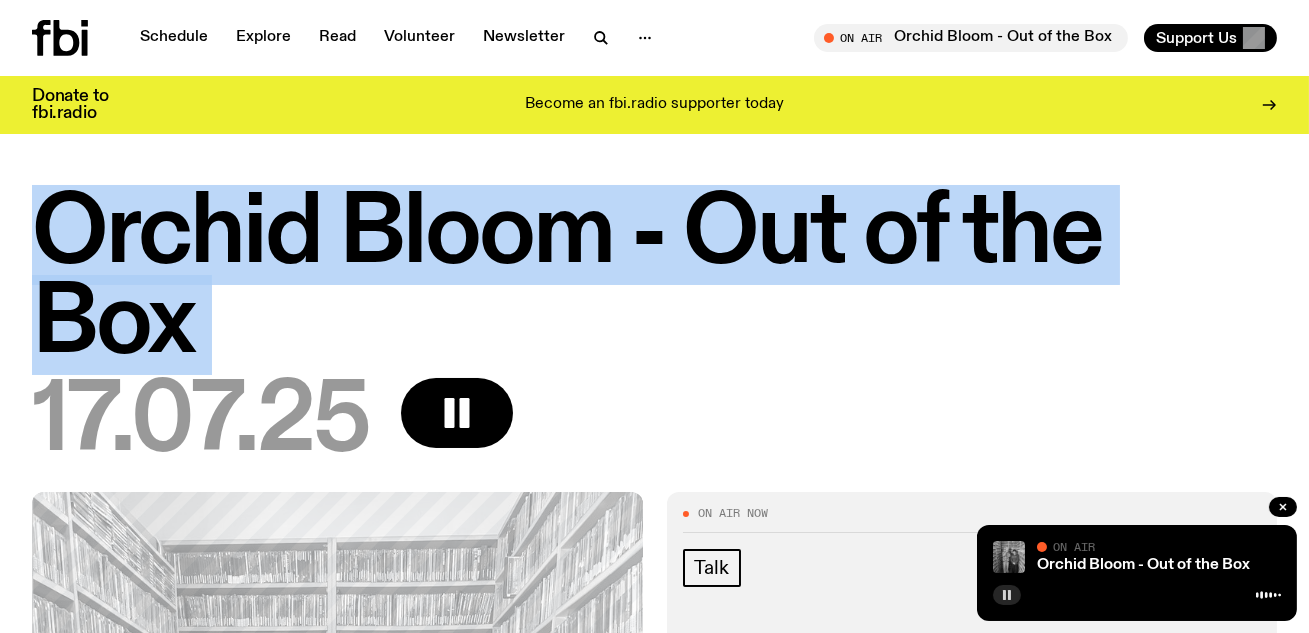click on "Orchid Bloom - Out of the Box" at bounding box center [654, 280] 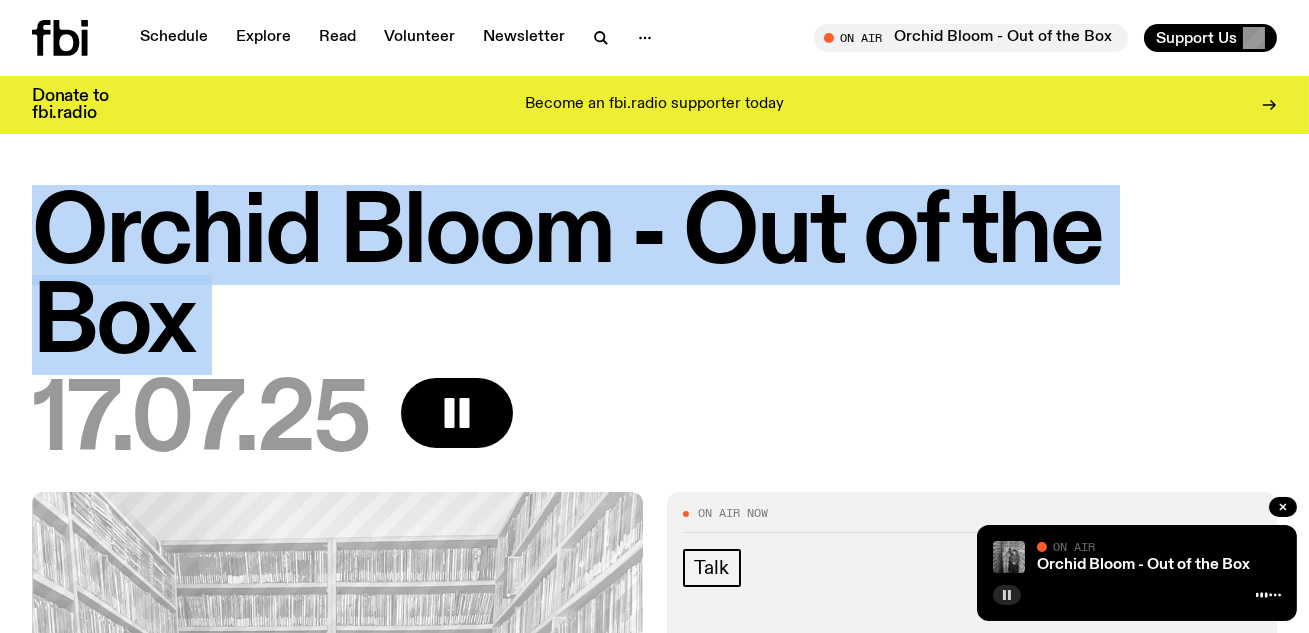 click on "Orchid Bloom - Out of the Box" at bounding box center (654, 280) 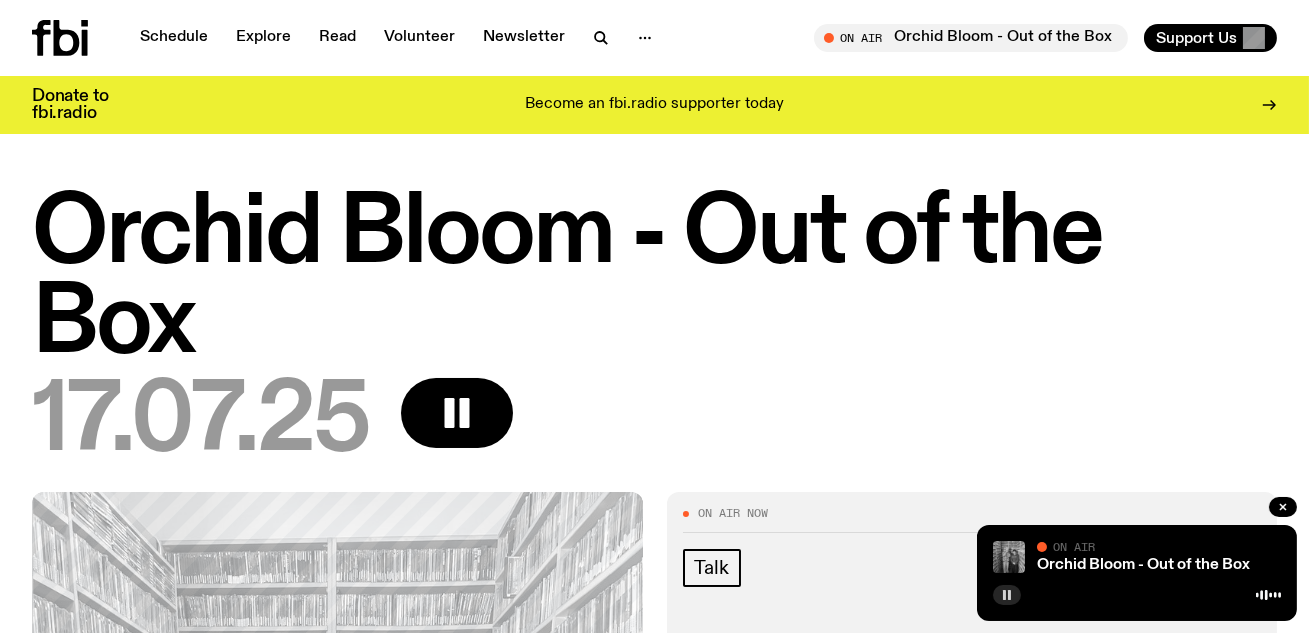 click on "Orchid Bloom - Out of the Box" at bounding box center [654, 280] 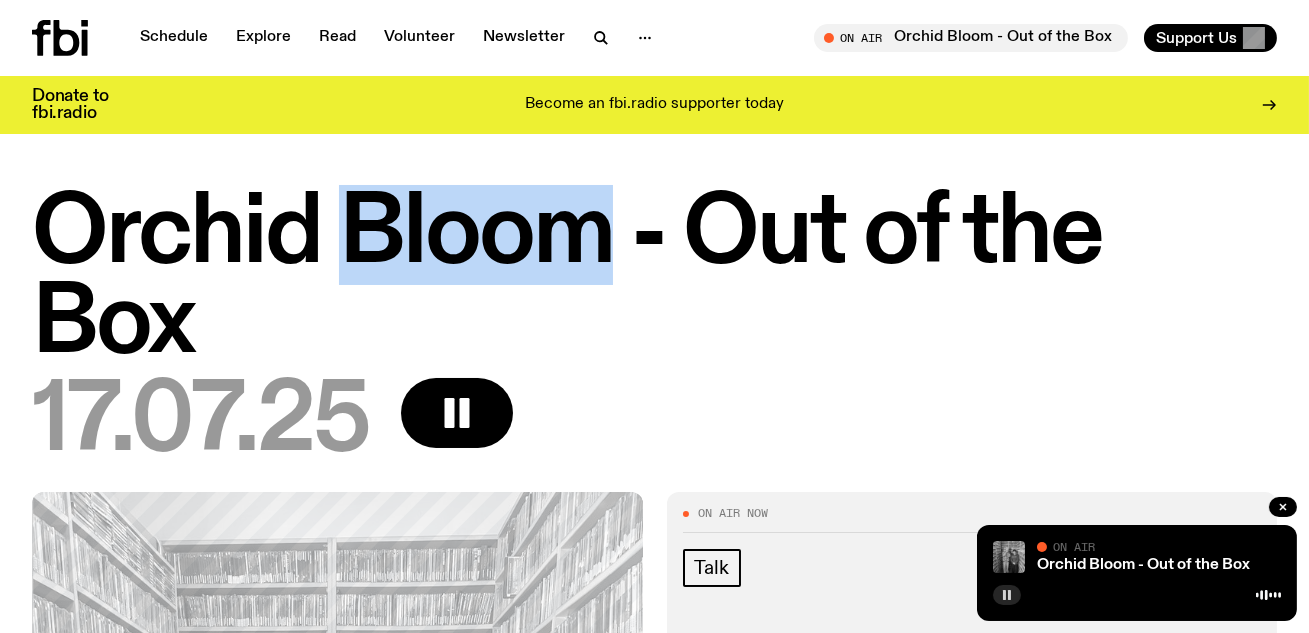 click on "Orchid Bloom - Out of the Box" at bounding box center [654, 280] 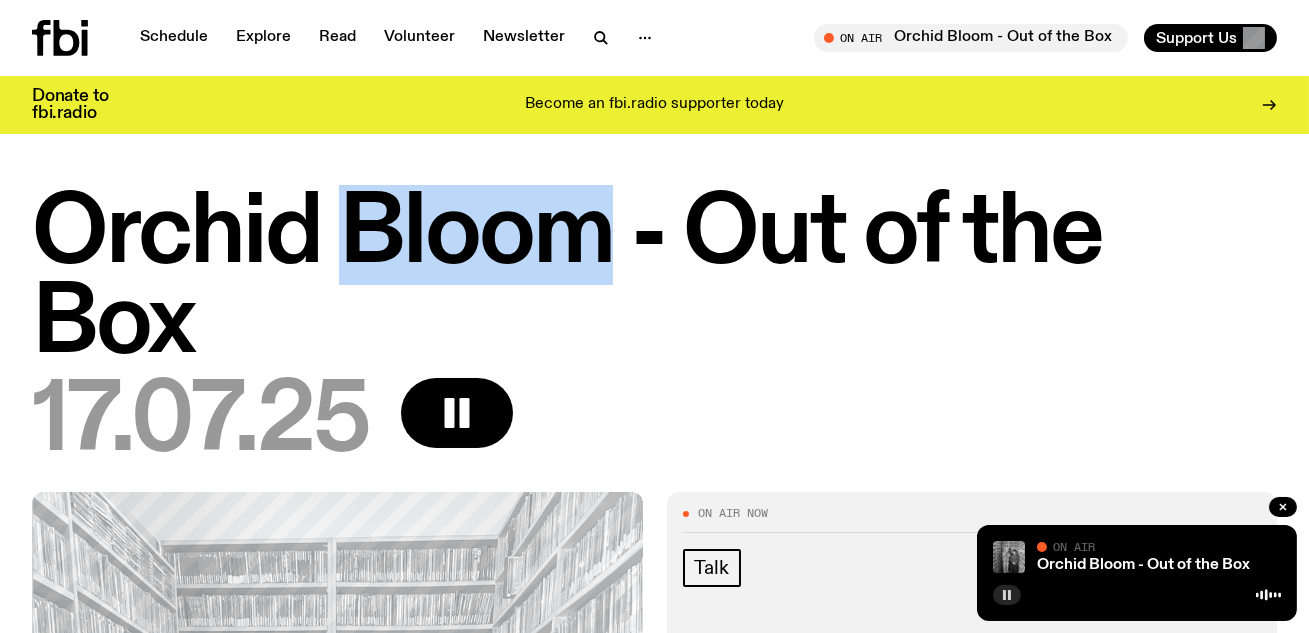 click on "Orchid Bloom - Out of the Box" at bounding box center (654, 280) 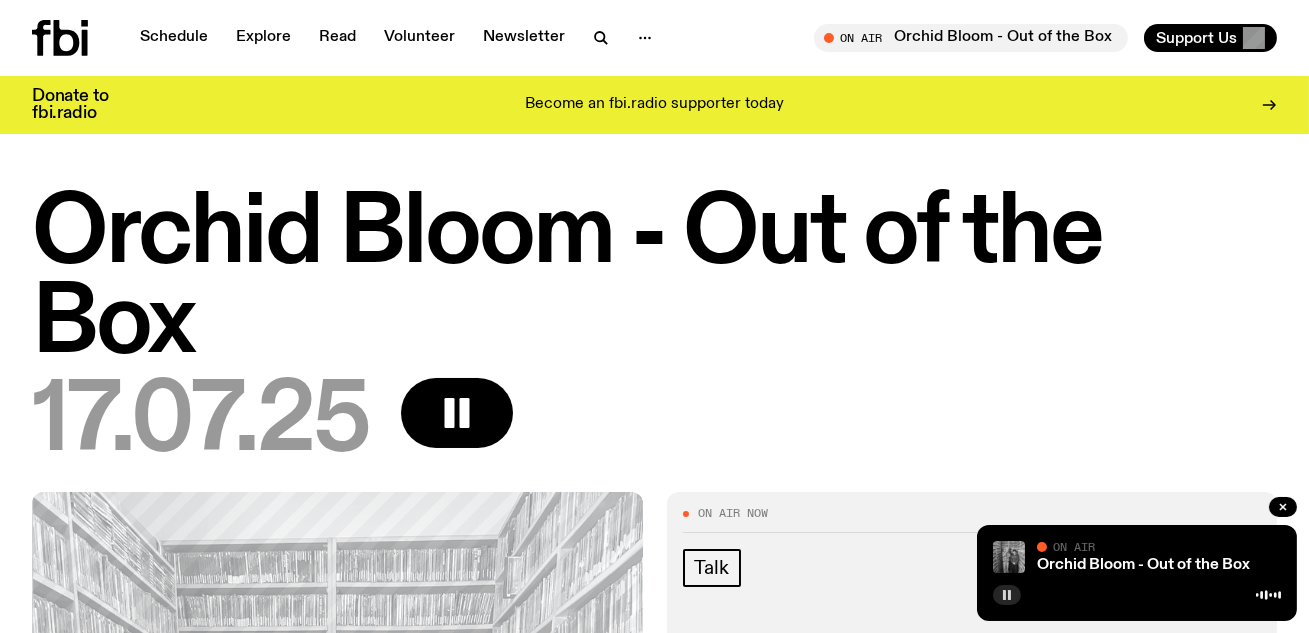 click on "Orchid Bloom - Out of the Box" at bounding box center (654, 280) 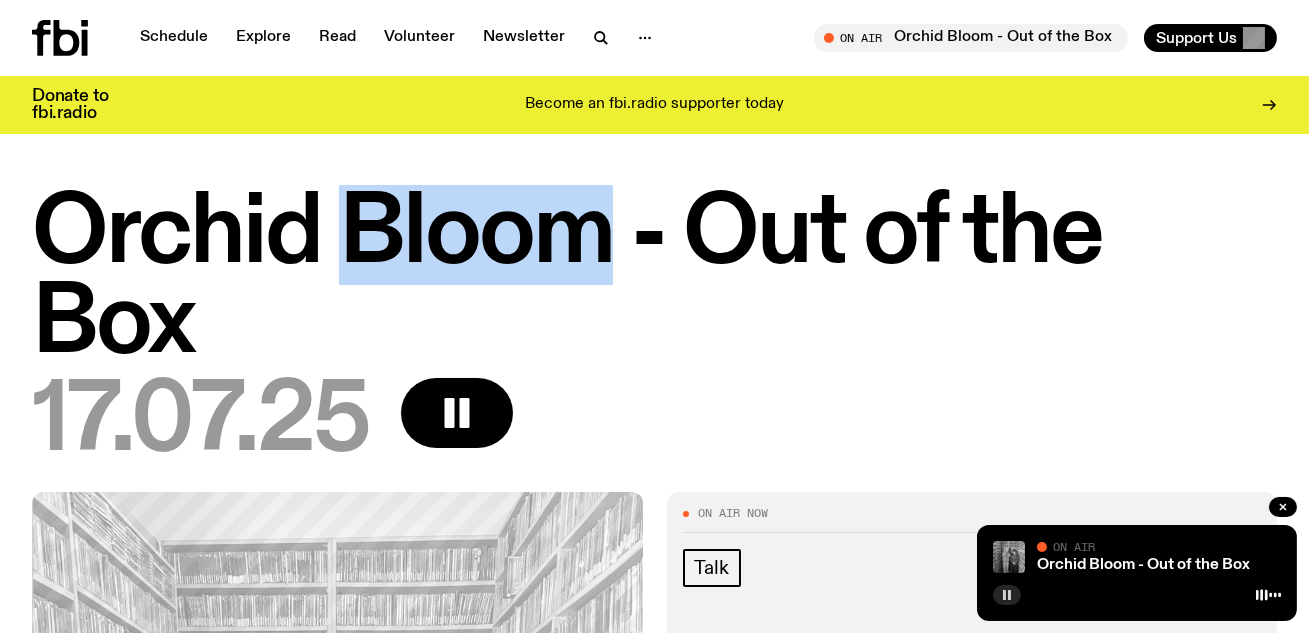 click on "Orchid Bloom - Out of the Box" at bounding box center [654, 280] 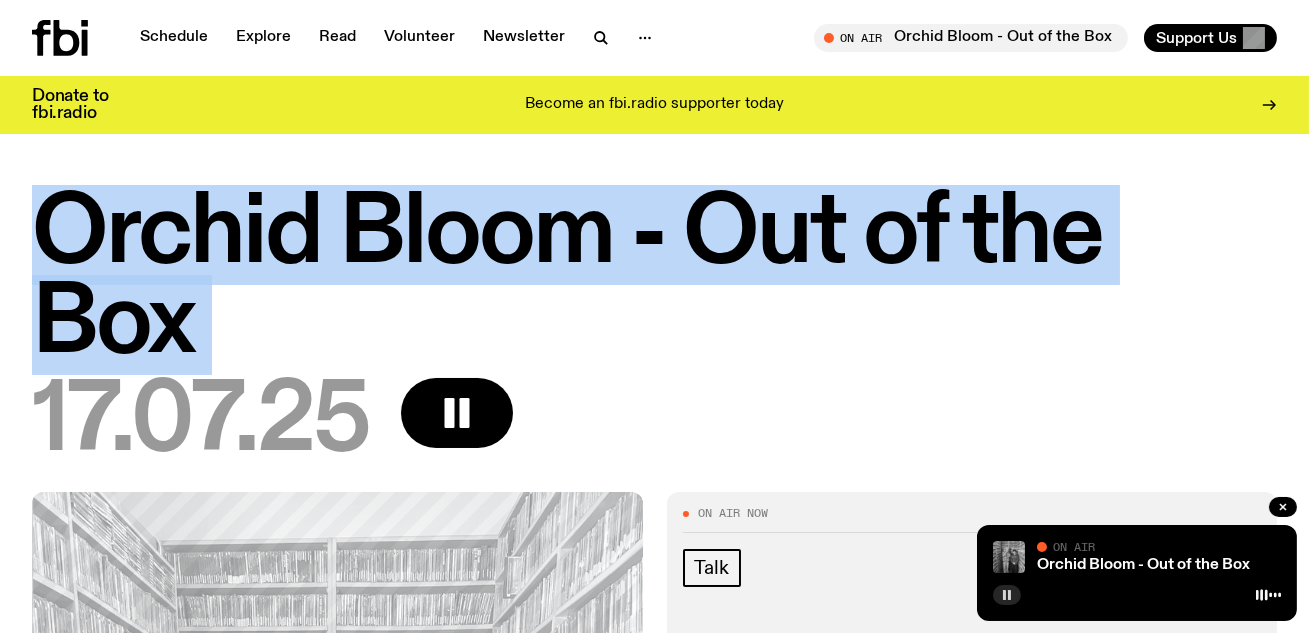 click on "Orchid Bloom - Out of the Box" at bounding box center [654, 280] 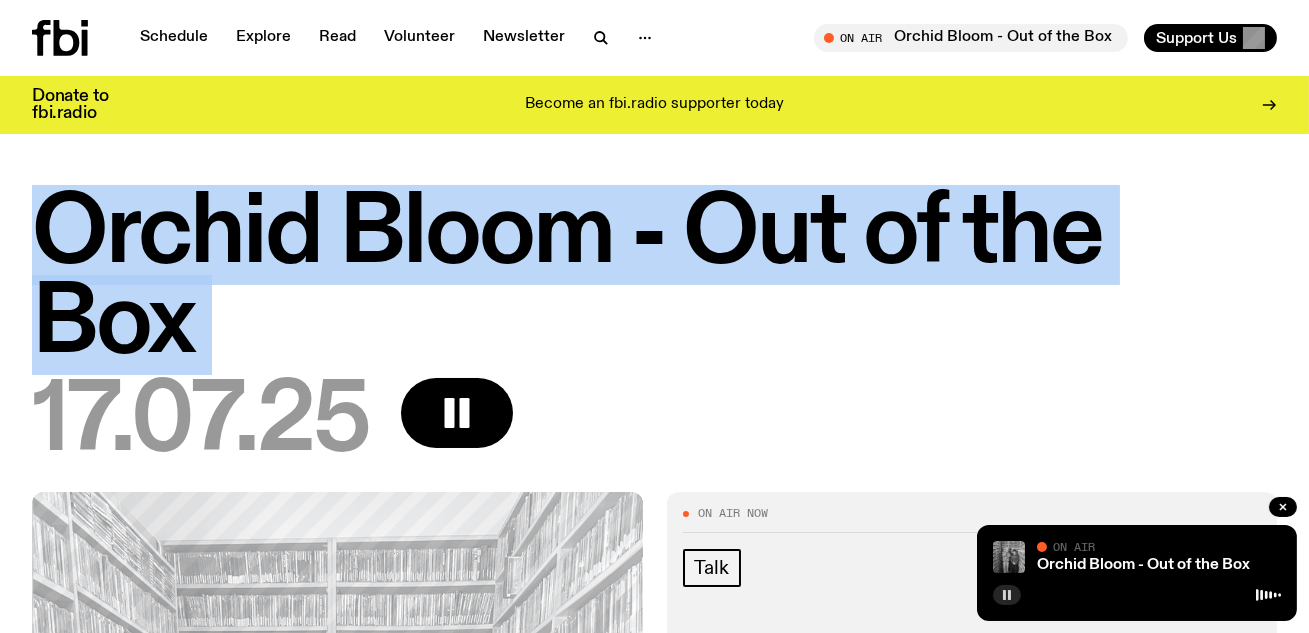 click on "Orchid Bloom - Out of the Box" at bounding box center (654, 280) 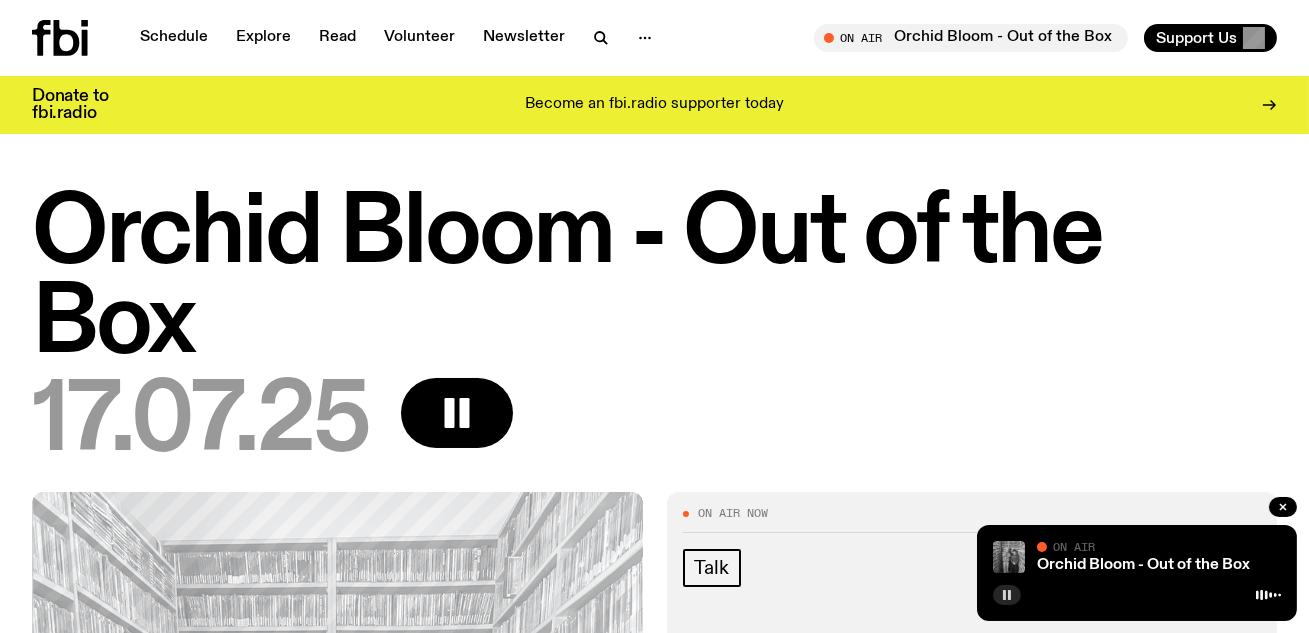 click on "Orchid Bloom - Out of the Box" at bounding box center [654, 280] 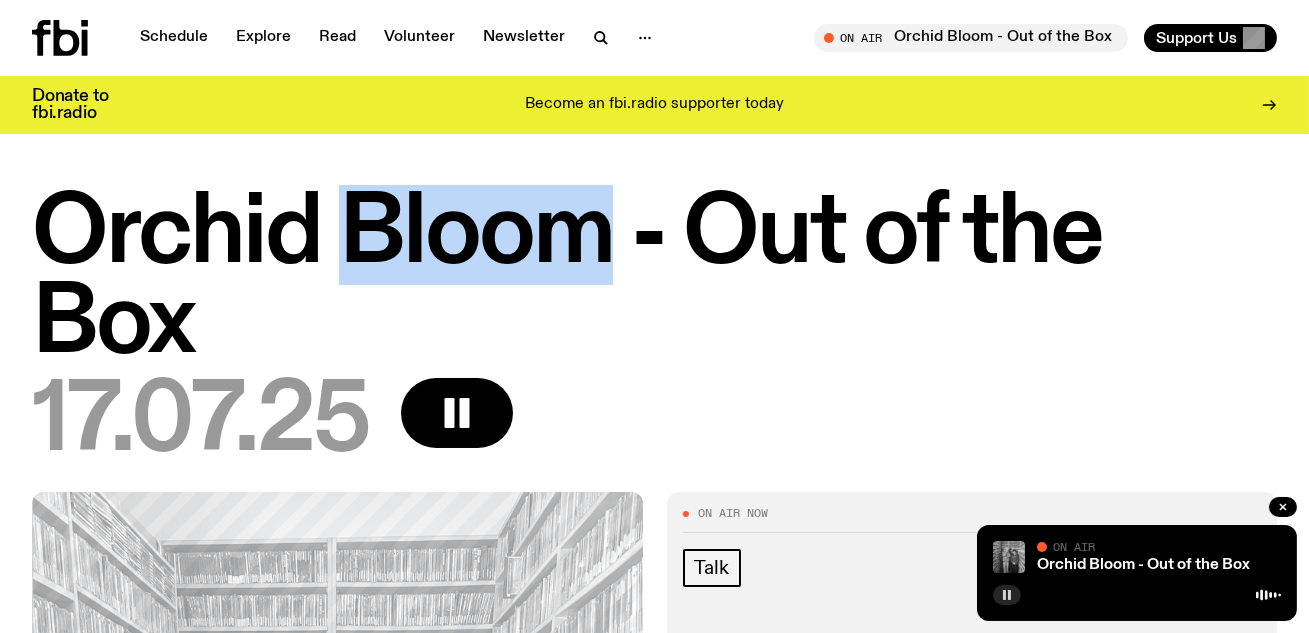 click on "Orchid Bloom - Out of the Box" at bounding box center (654, 280) 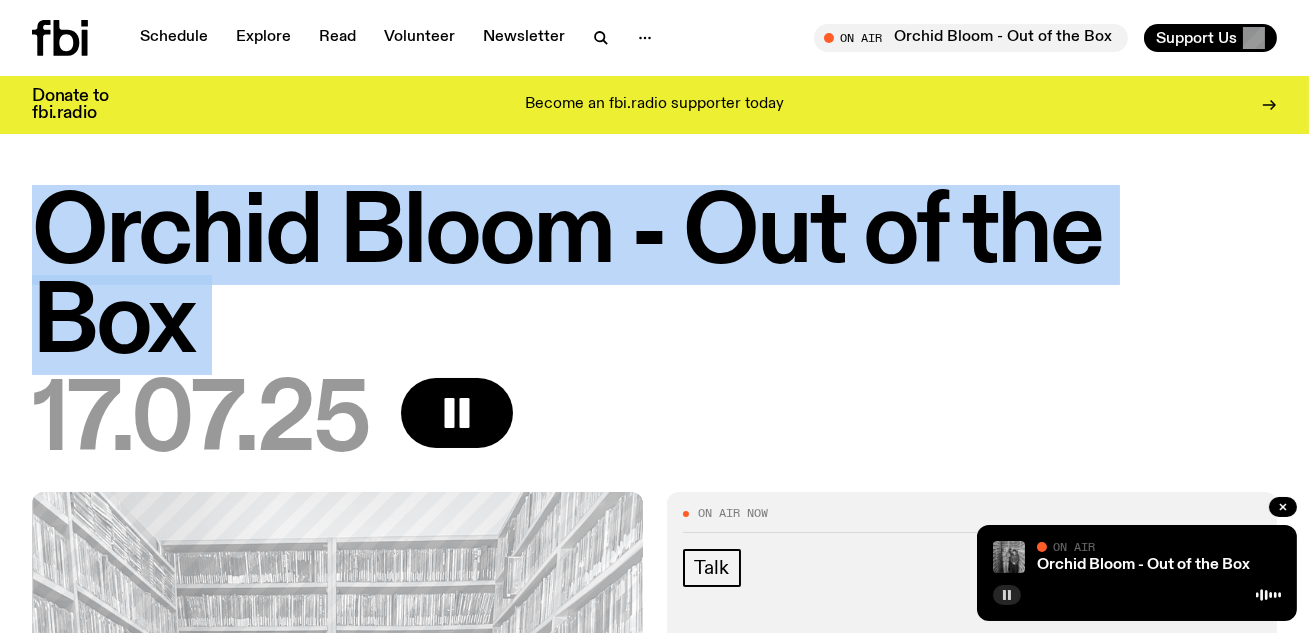 click on "Orchid Bloom - Out of the Box" at bounding box center (654, 280) 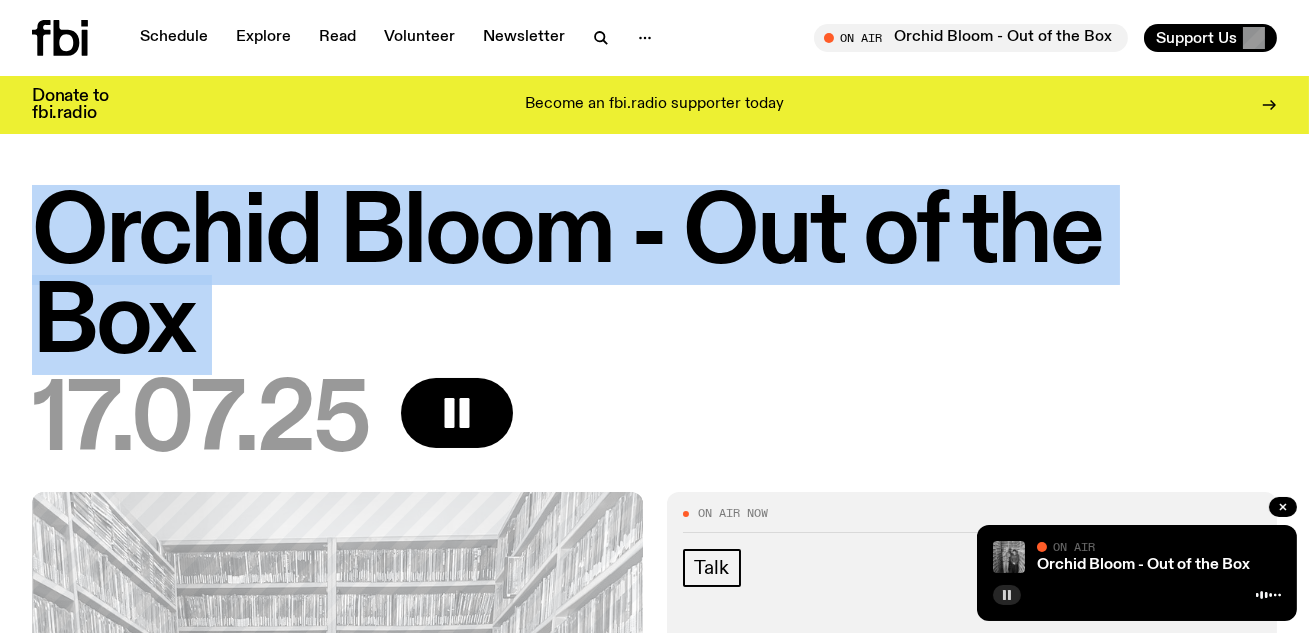 click on "Orchid Bloom - Out of the Box" at bounding box center (654, 280) 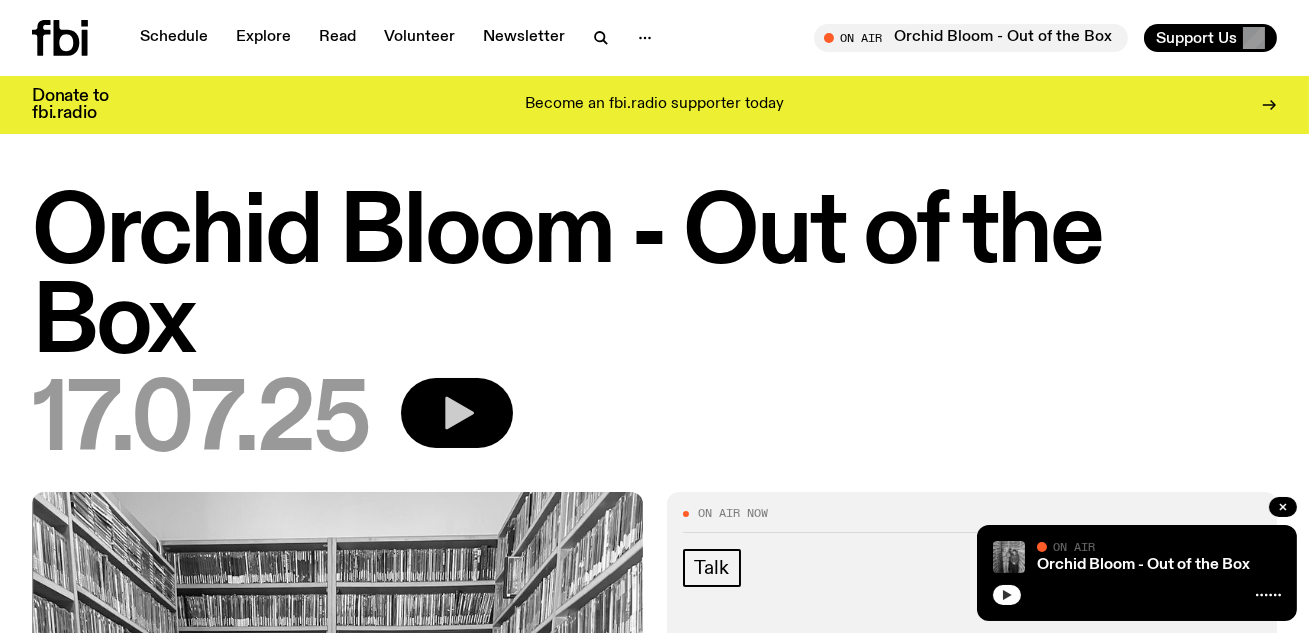 click 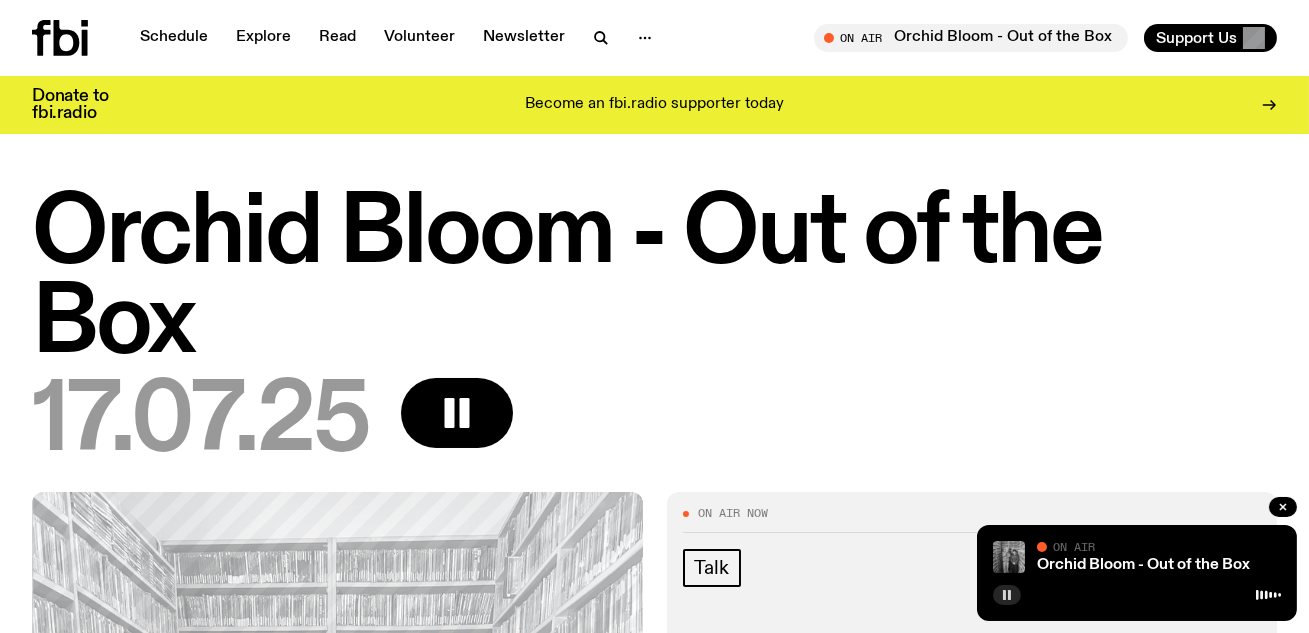 click 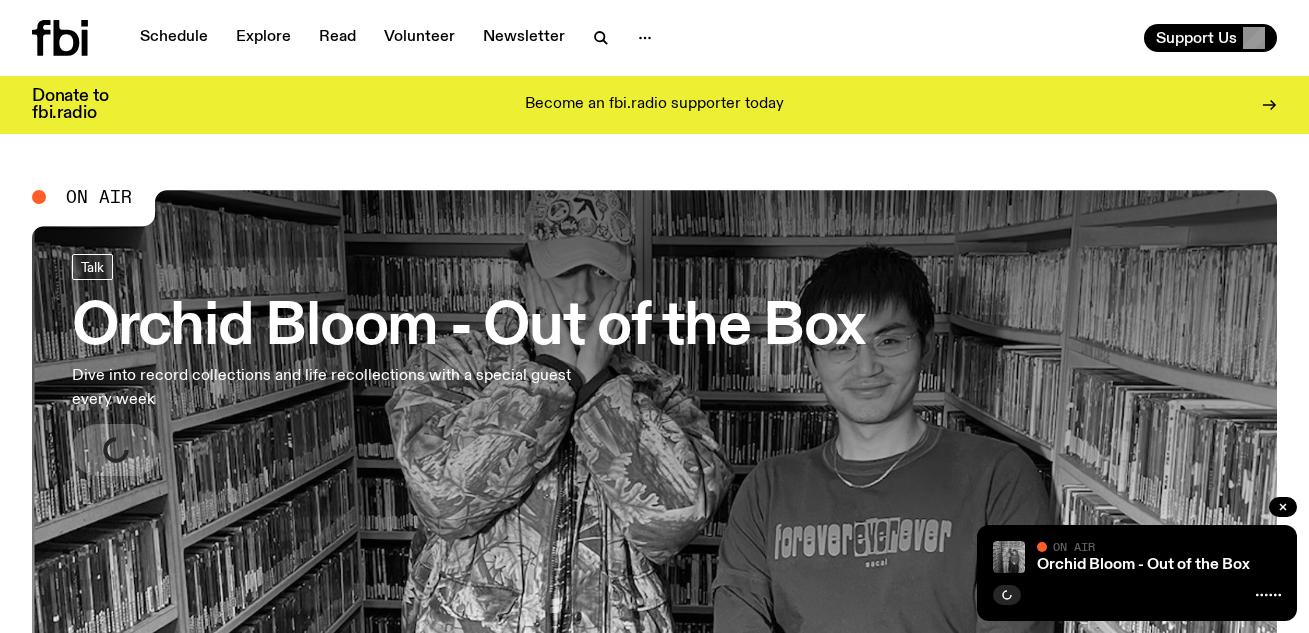 scroll, scrollTop: 0, scrollLeft: 0, axis: both 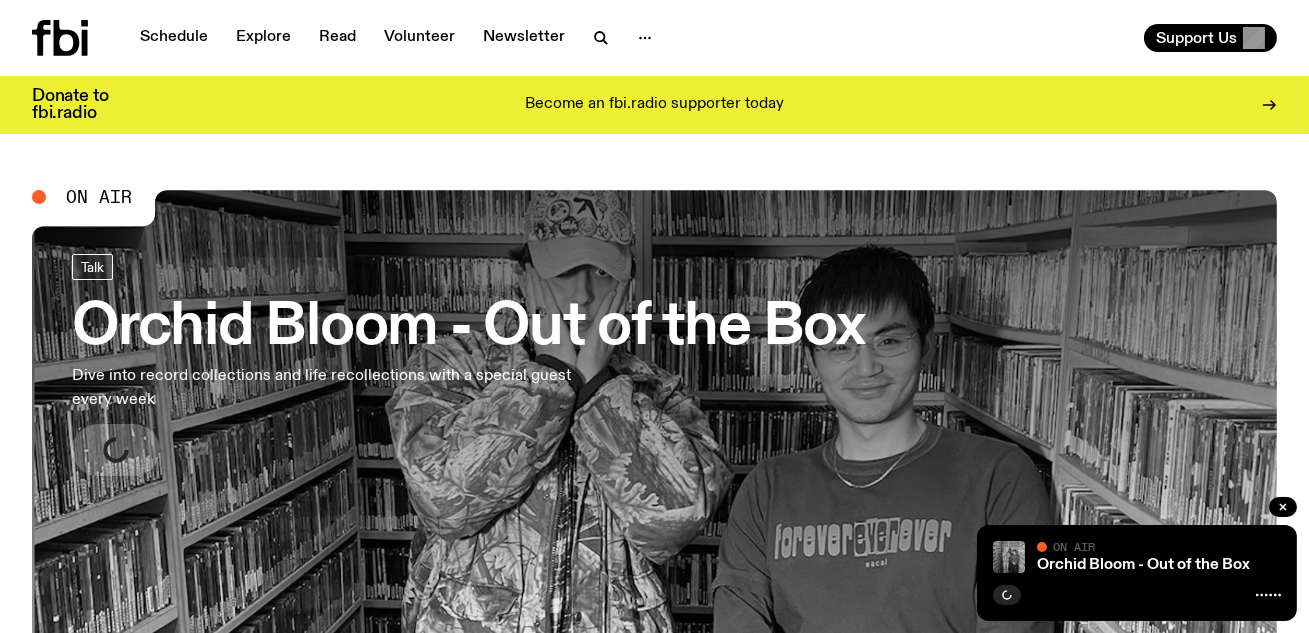 click on "Schedule Explore Read Volunteer Newsletter" at bounding box center [348, 38] 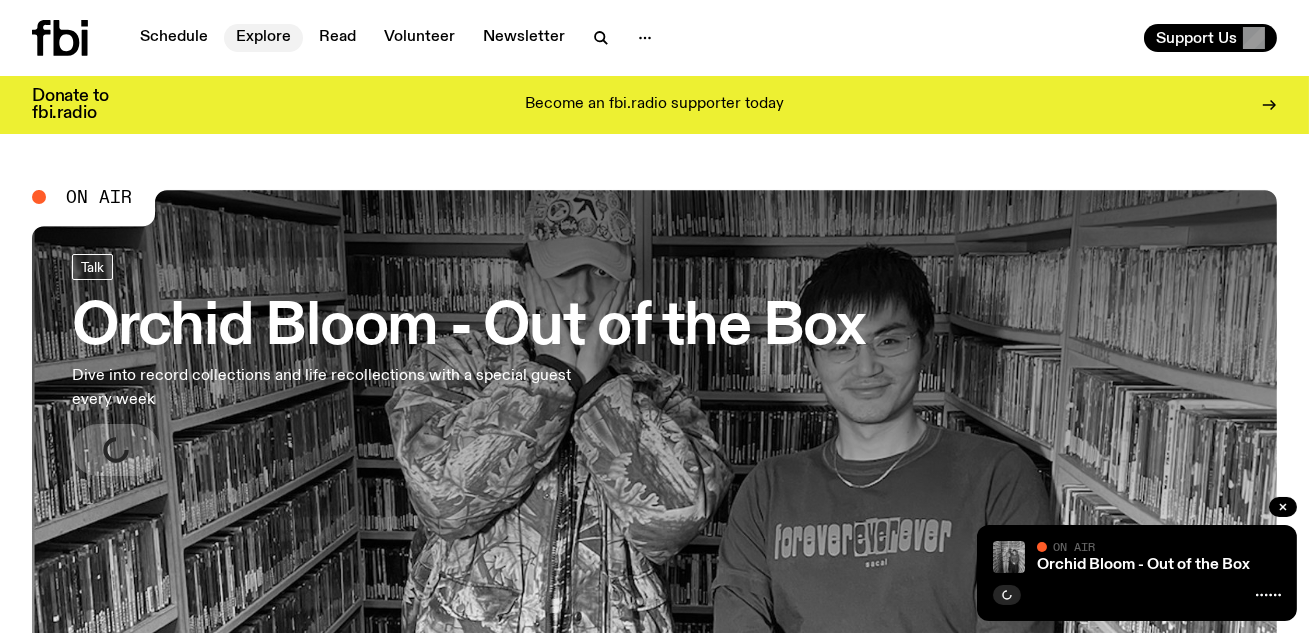 click on "Explore" at bounding box center (263, 38) 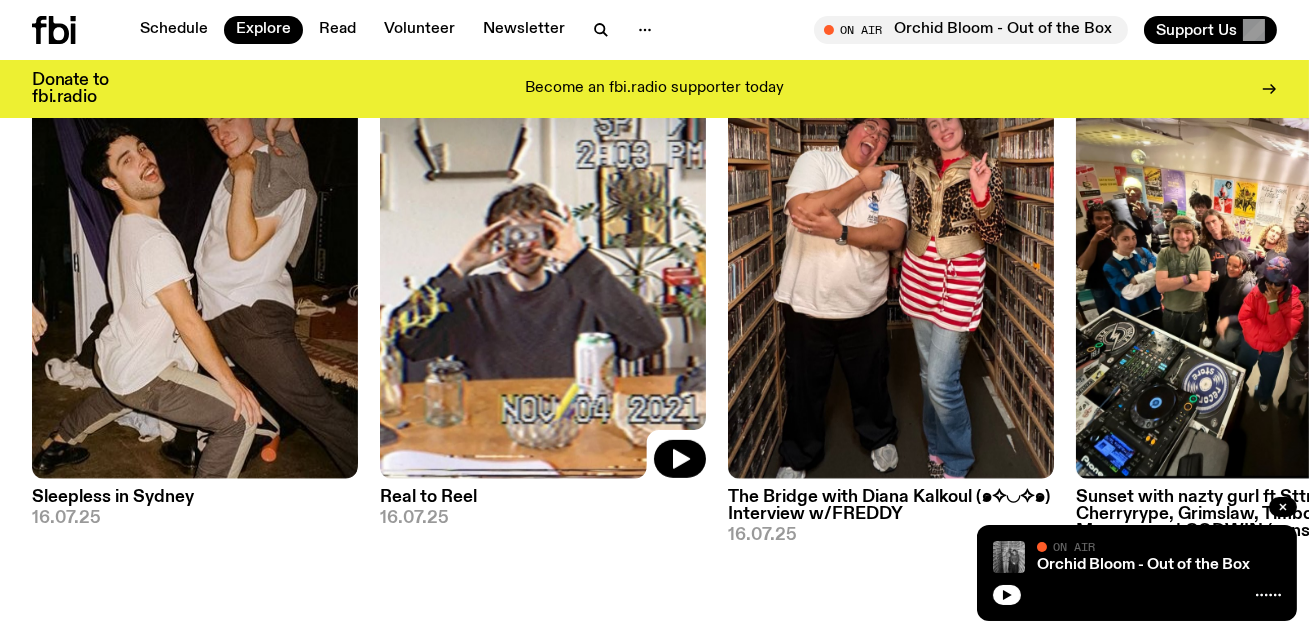 scroll, scrollTop: 1657, scrollLeft: 0, axis: vertical 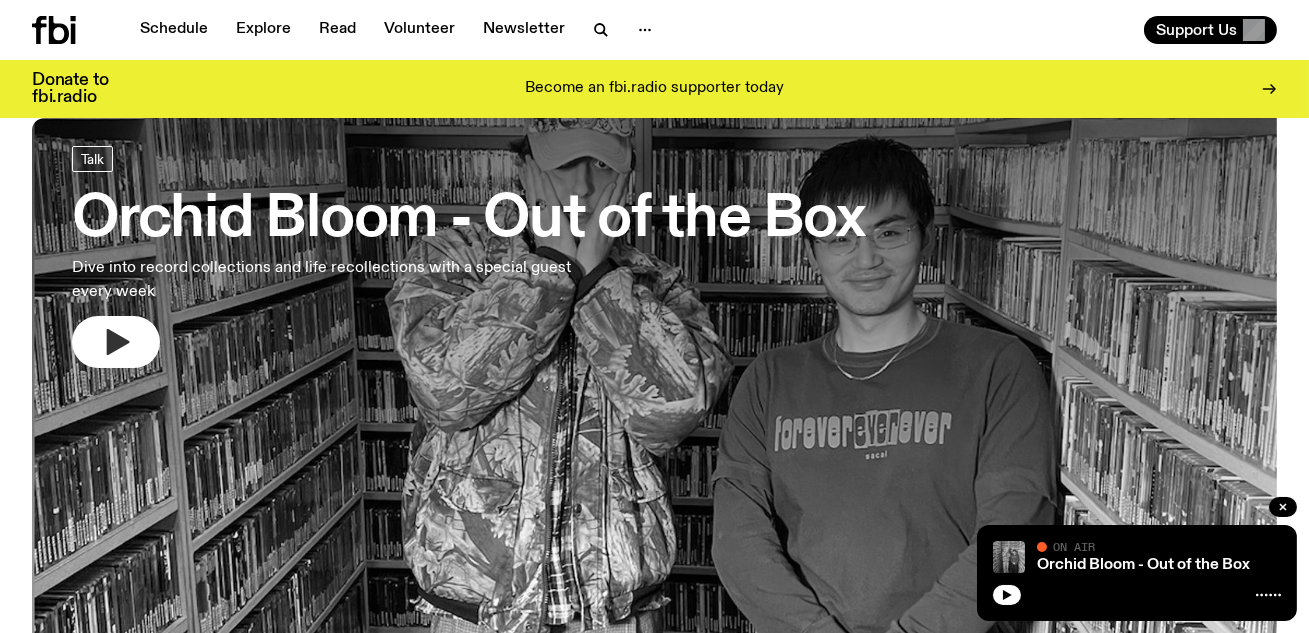 click 